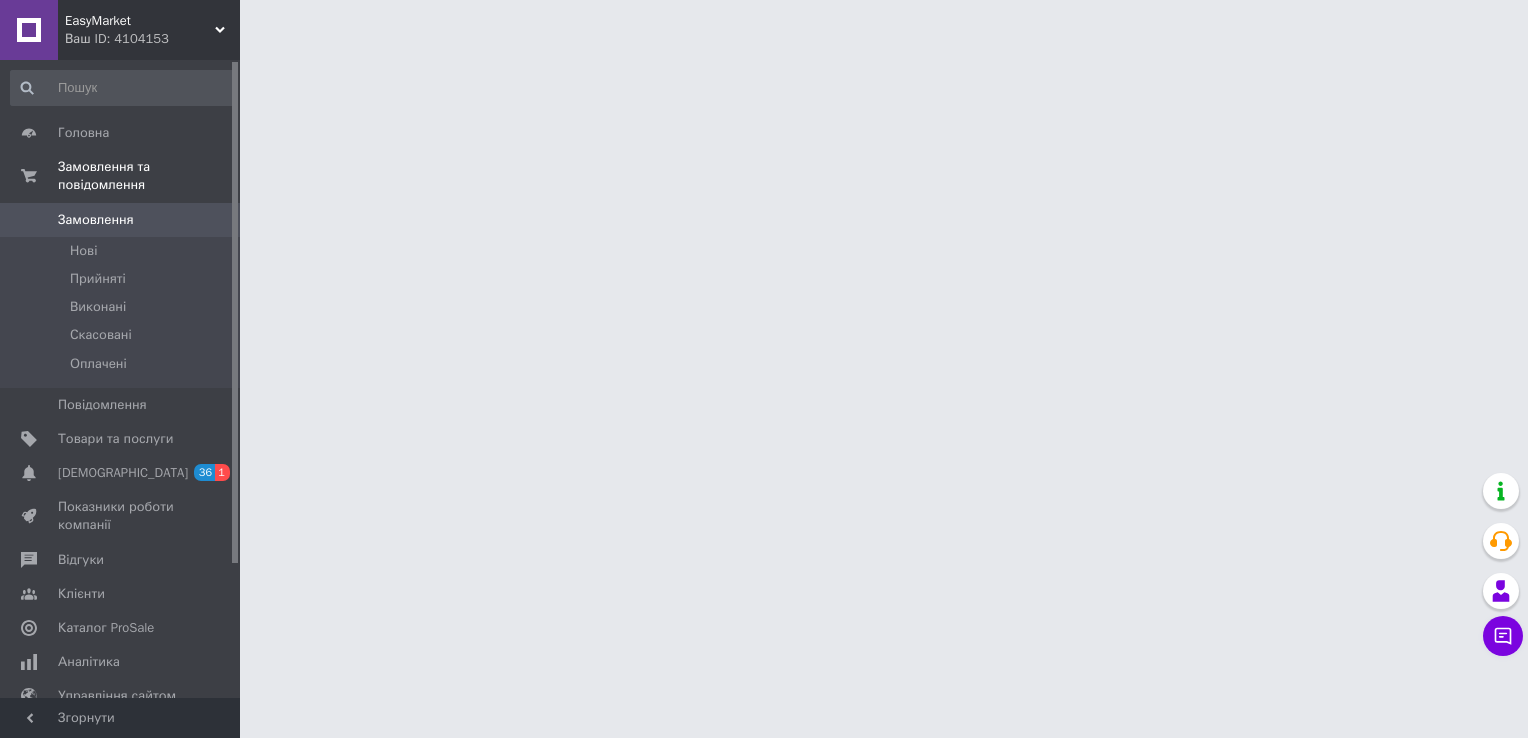 scroll, scrollTop: 0, scrollLeft: 0, axis: both 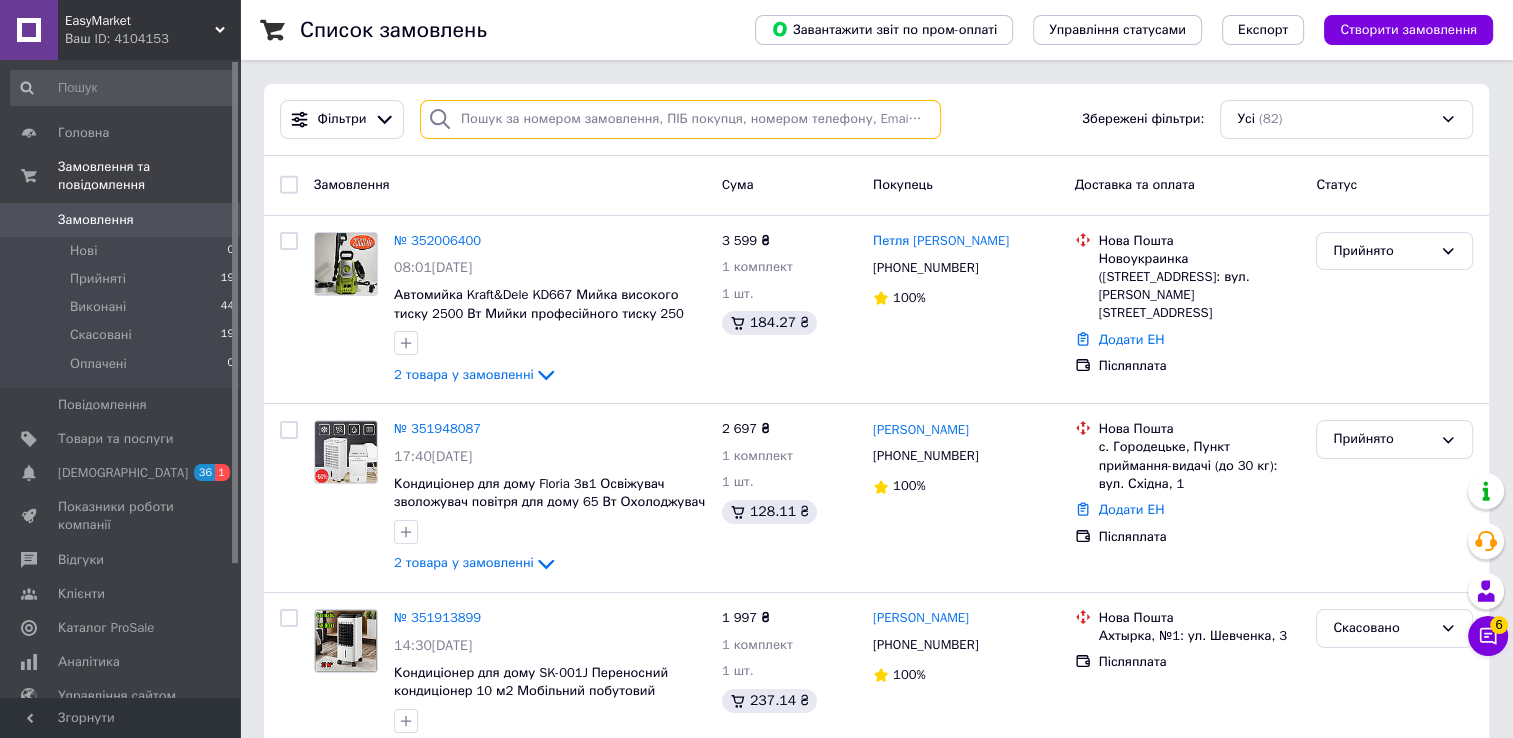 click at bounding box center [680, 119] 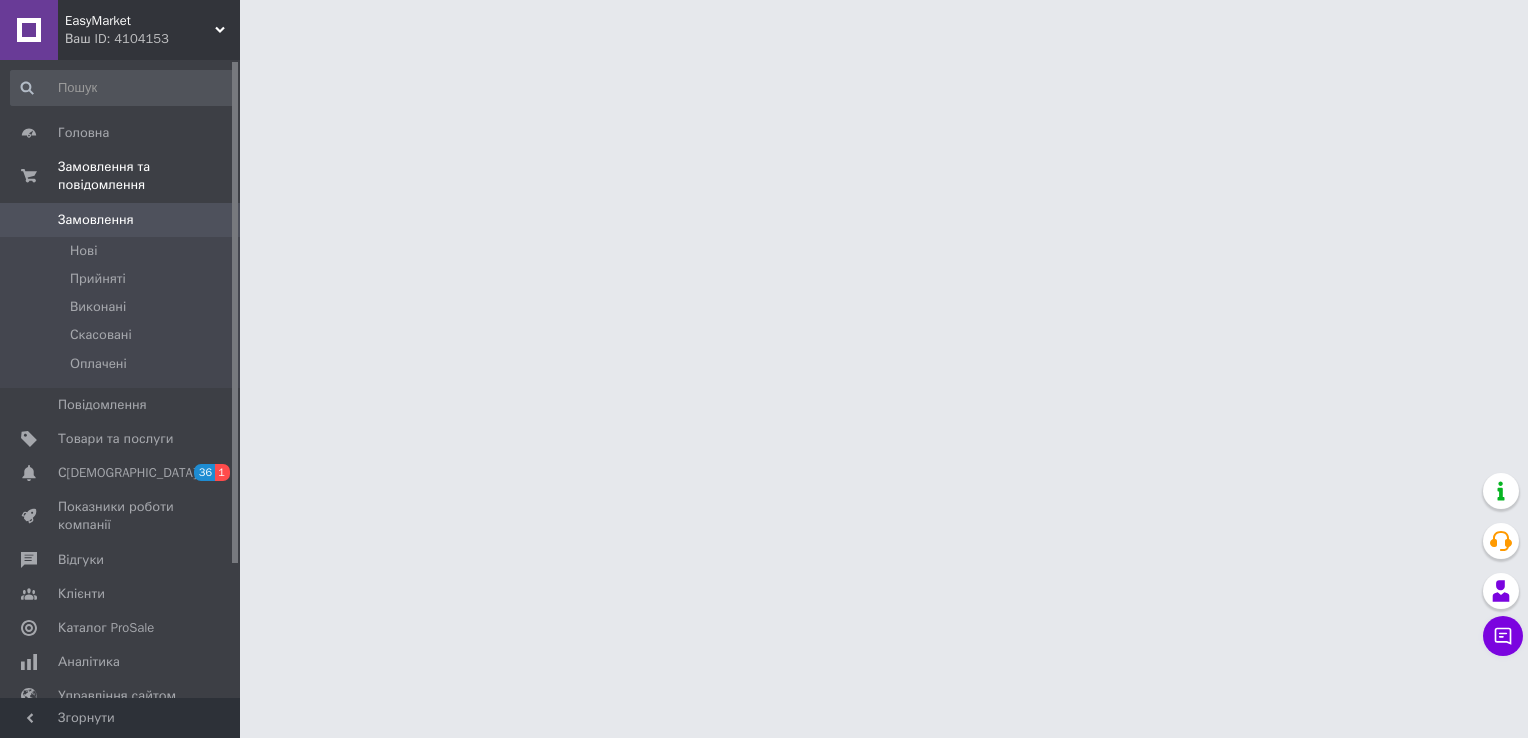 scroll, scrollTop: 0, scrollLeft: 0, axis: both 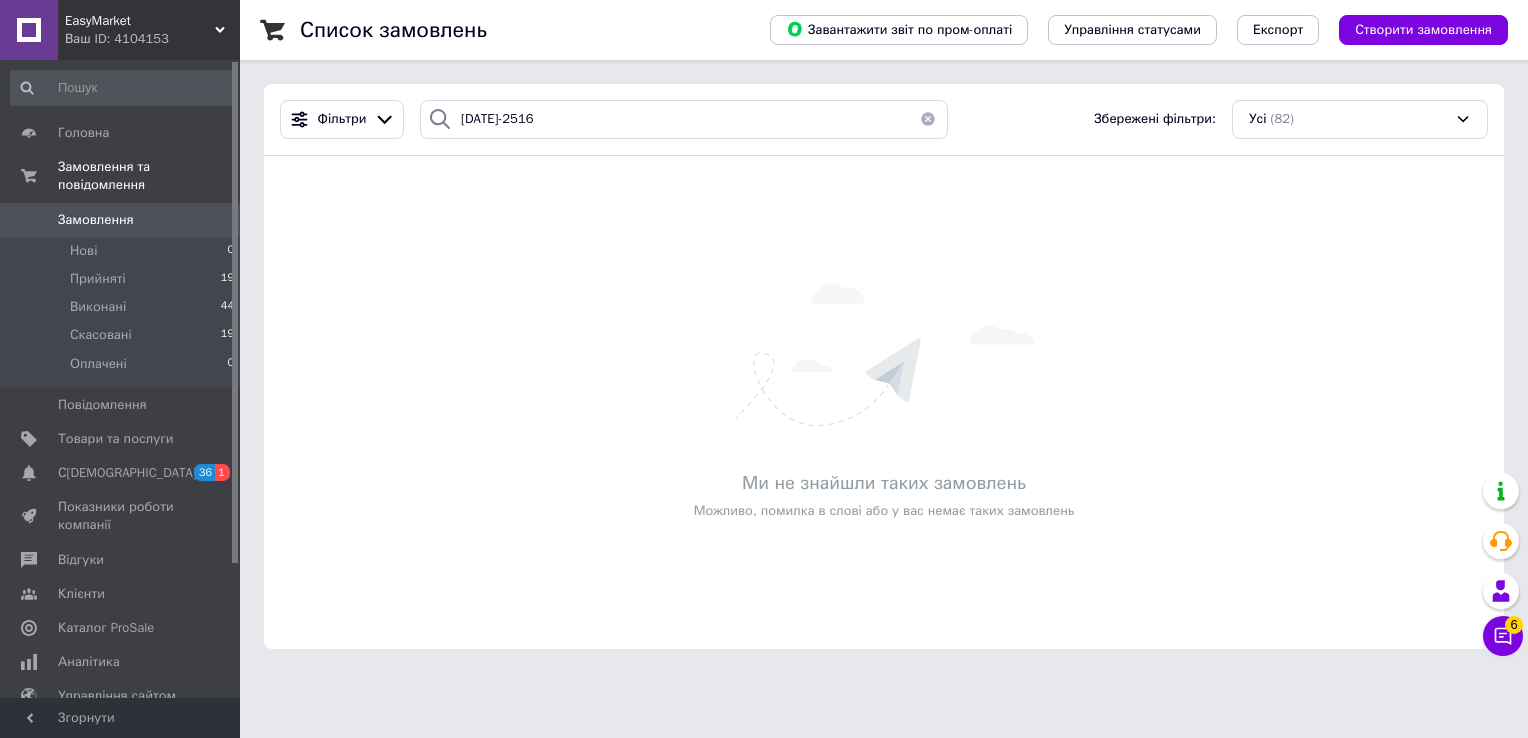 click at bounding box center (928, 119) 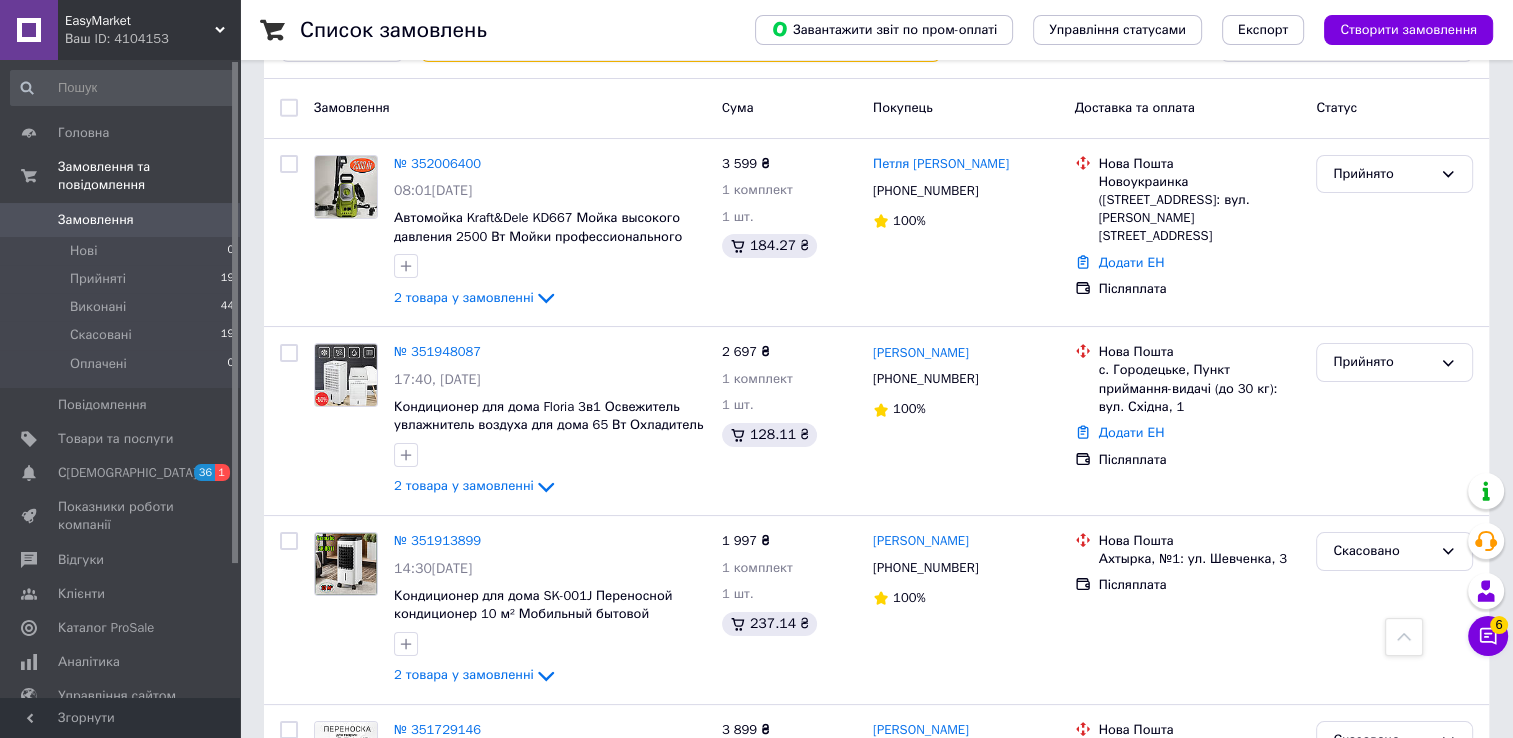 scroll, scrollTop: 0, scrollLeft: 0, axis: both 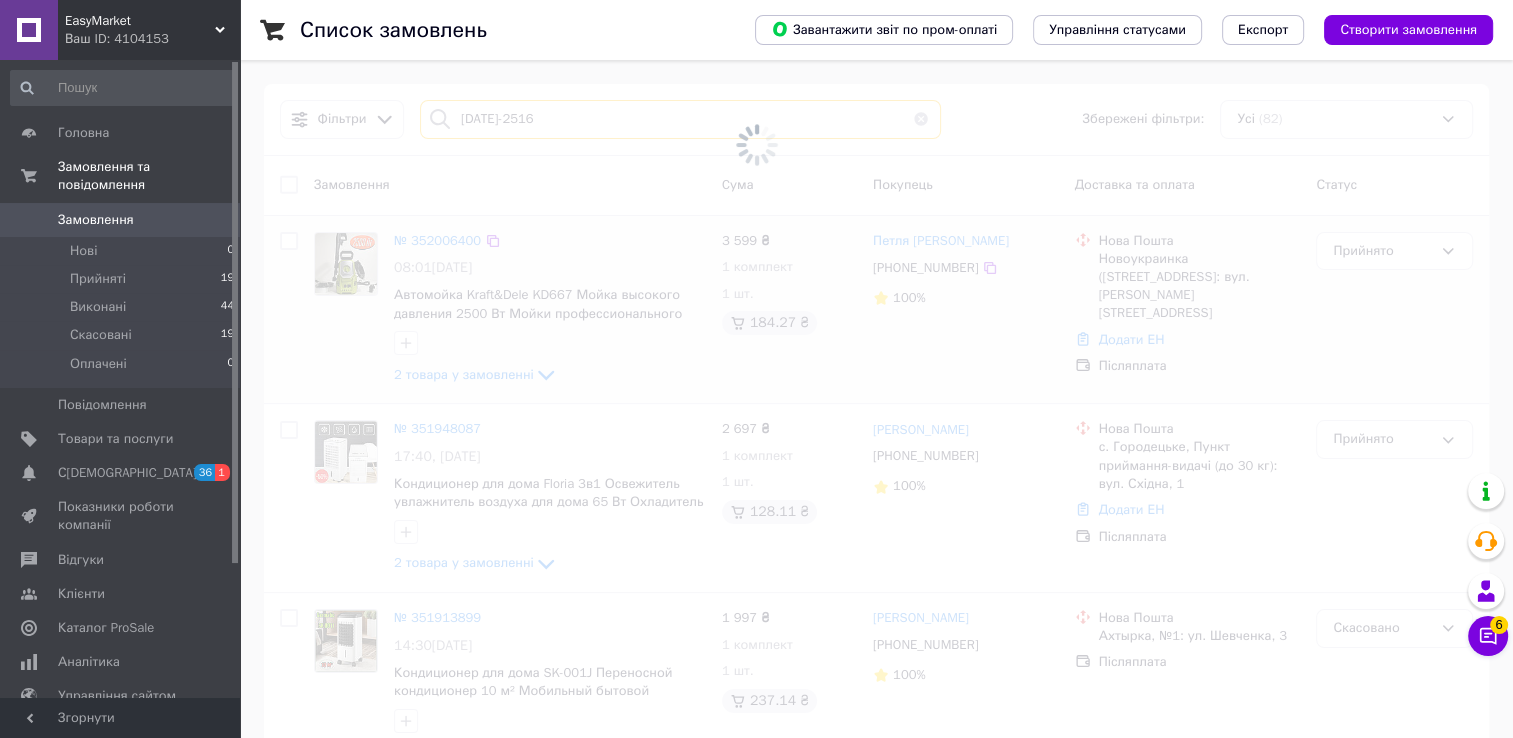 type on "[DATE]-2516" 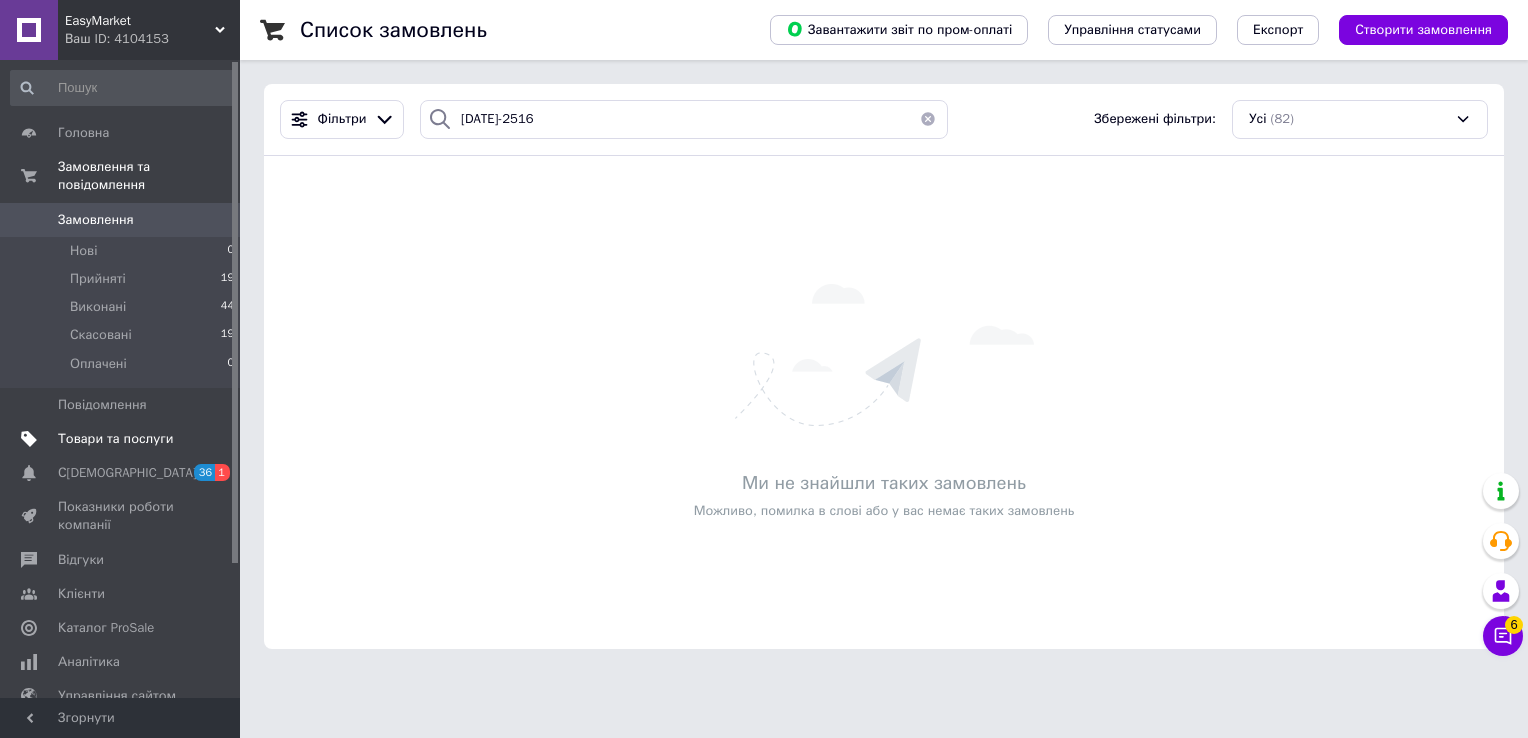 click on "Товари та послуги" at bounding box center [123, 439] 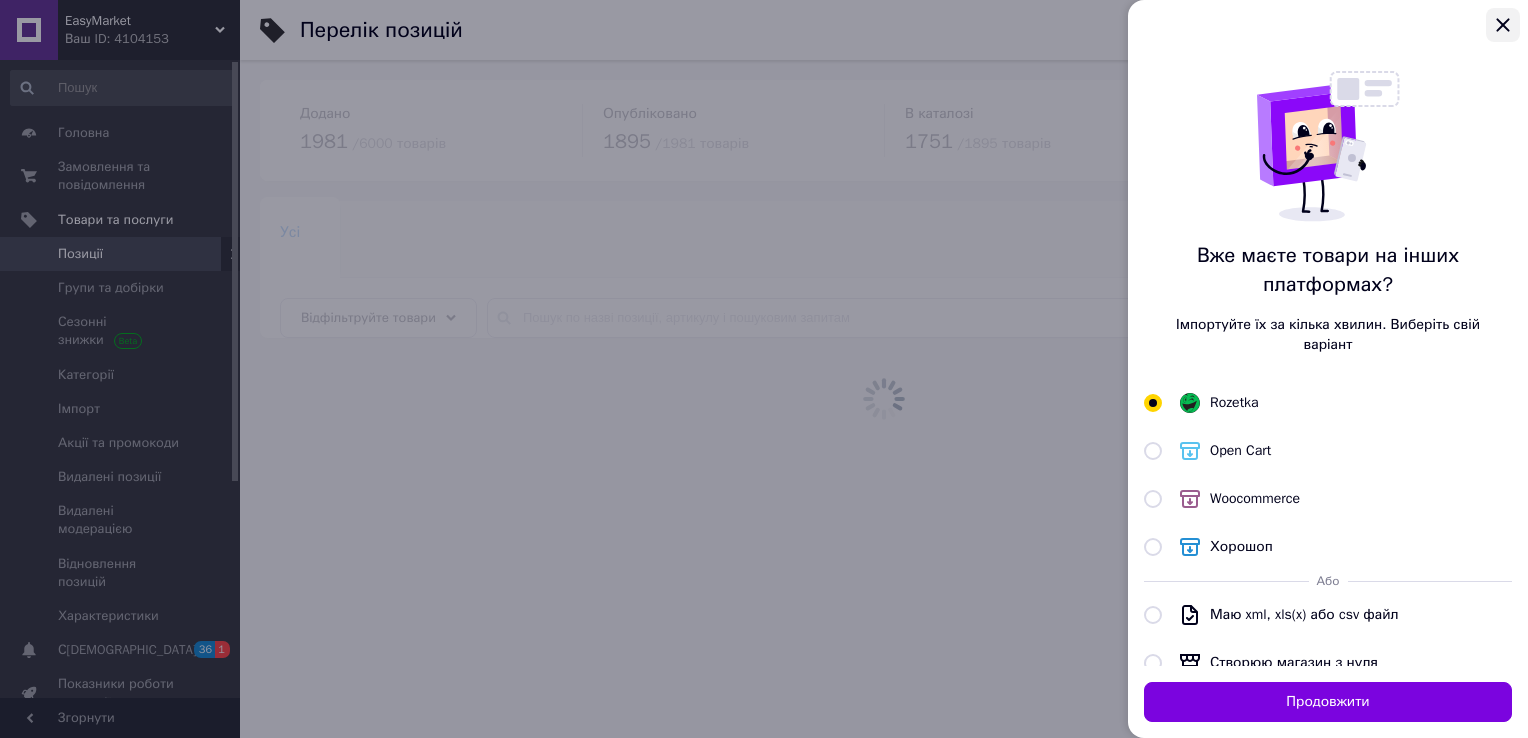 click 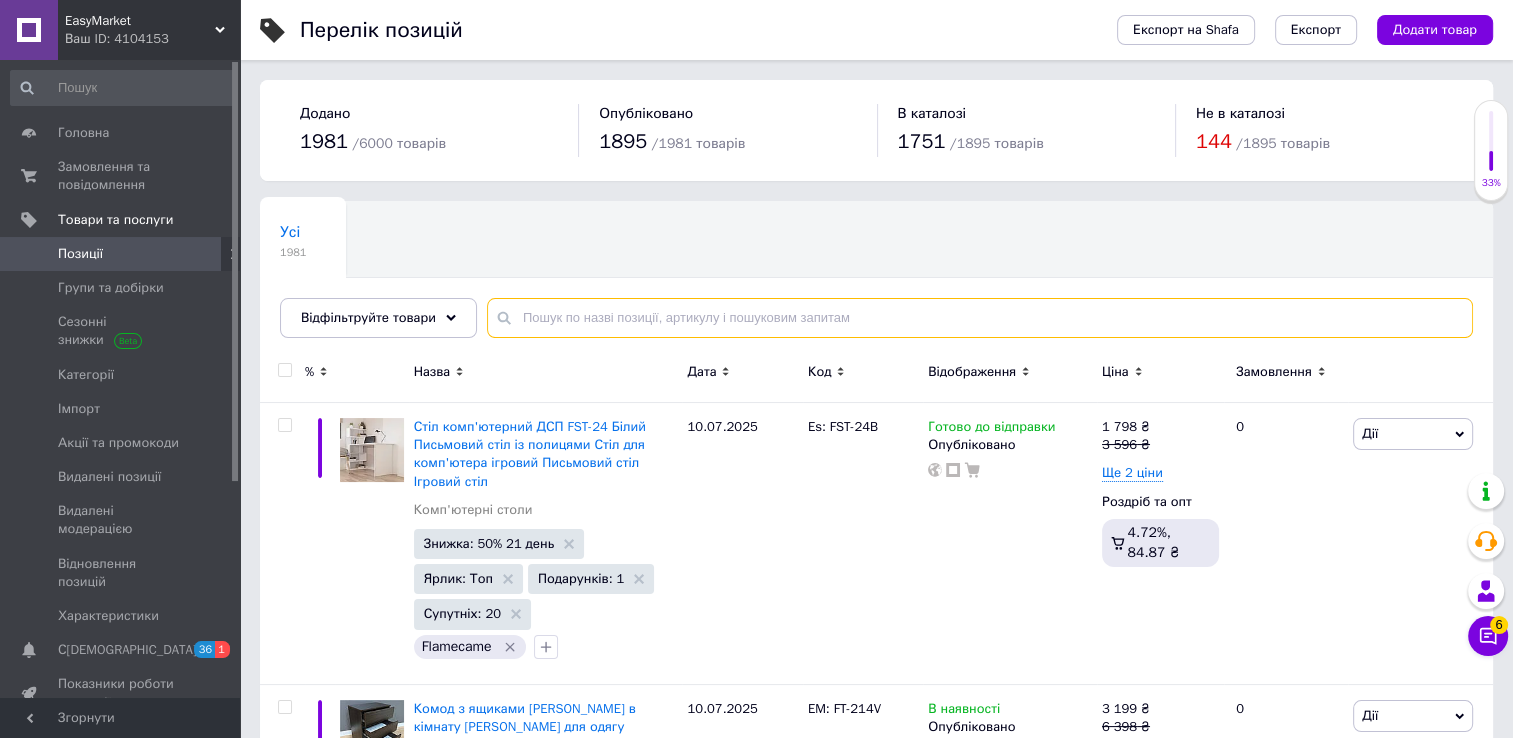 click at bounding box center [980, 318] 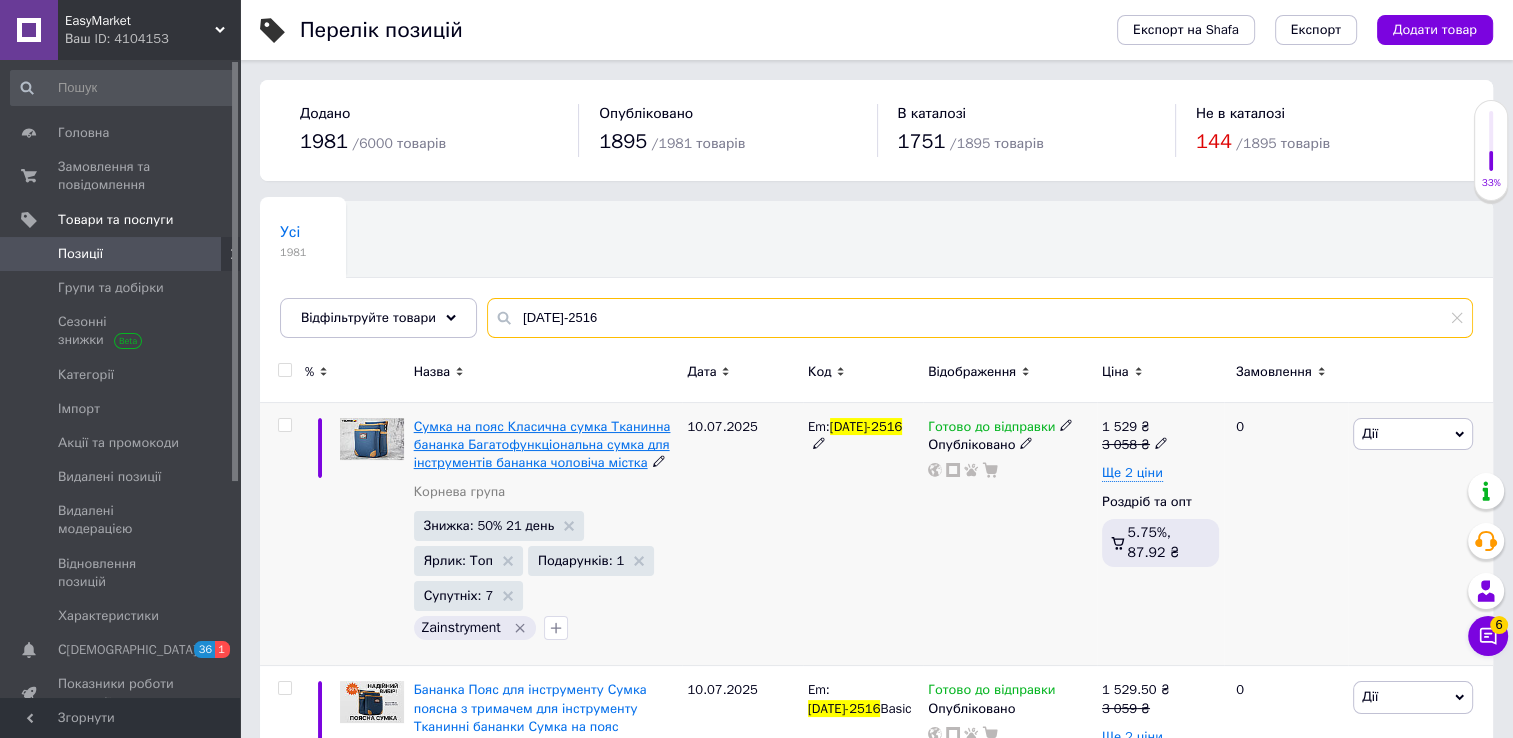 scroll, scrollTop: 227, scrollLeft: 0, axis: vertical 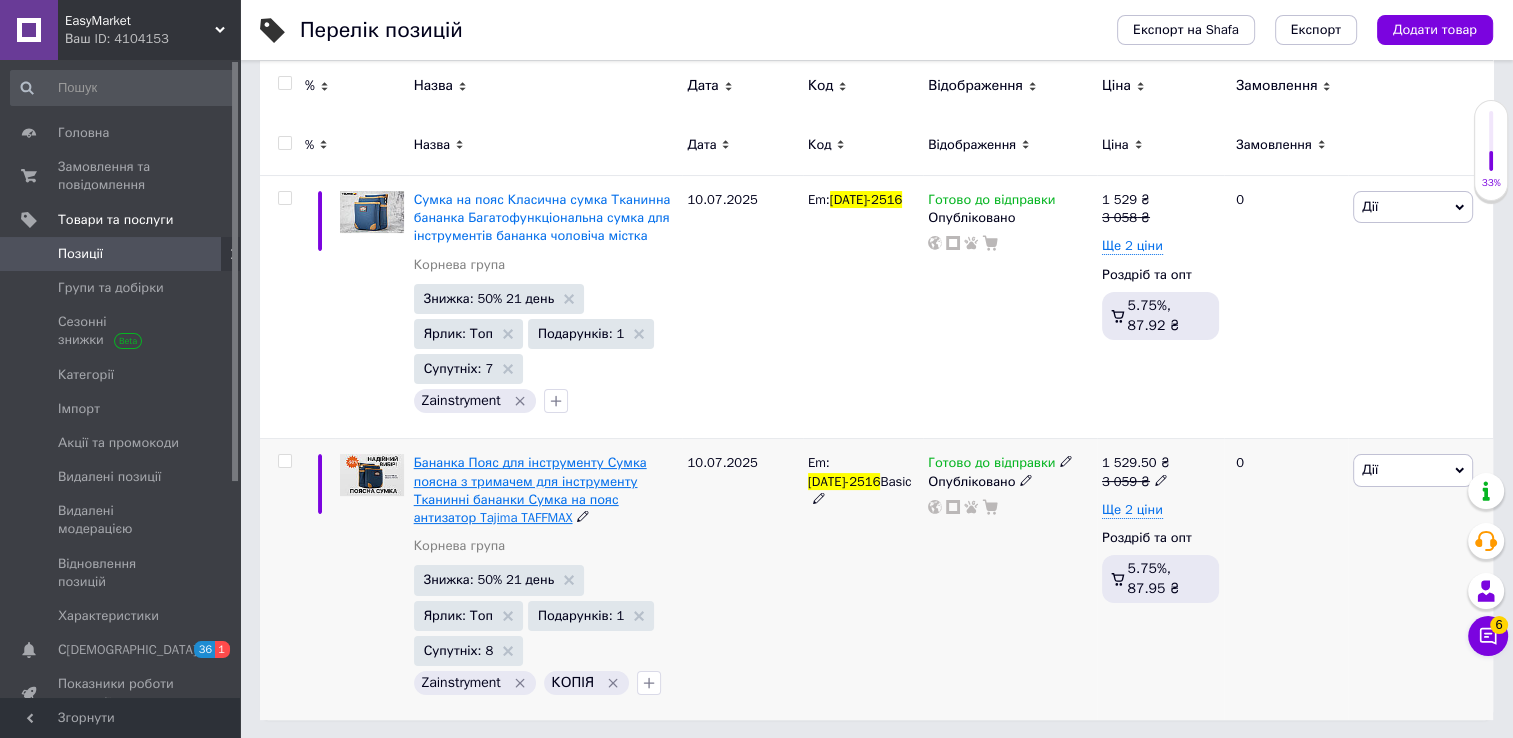 type on "[DATE]-2516" 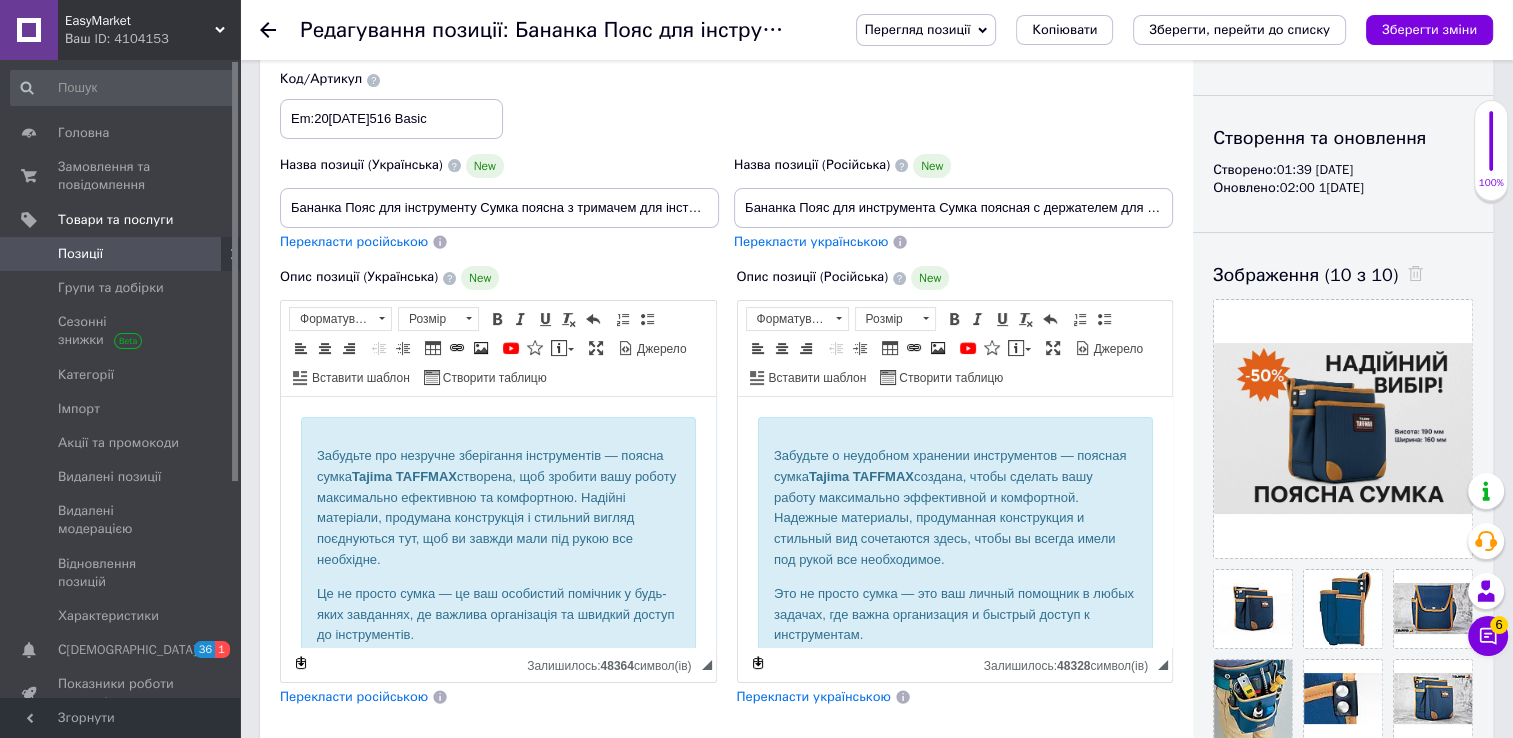 scroll, scrollTop: 125, scrollLeft: 0, axis: vertical 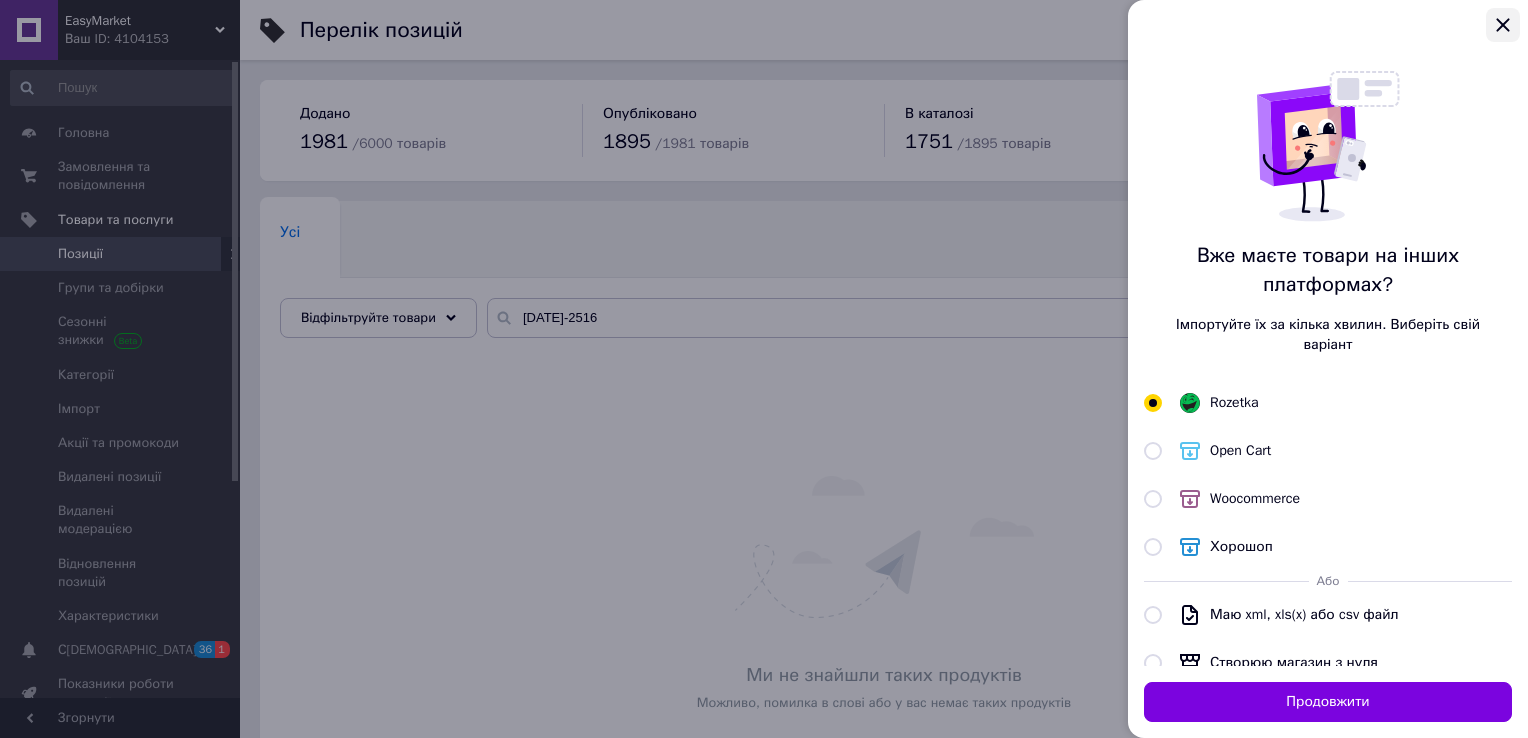 click 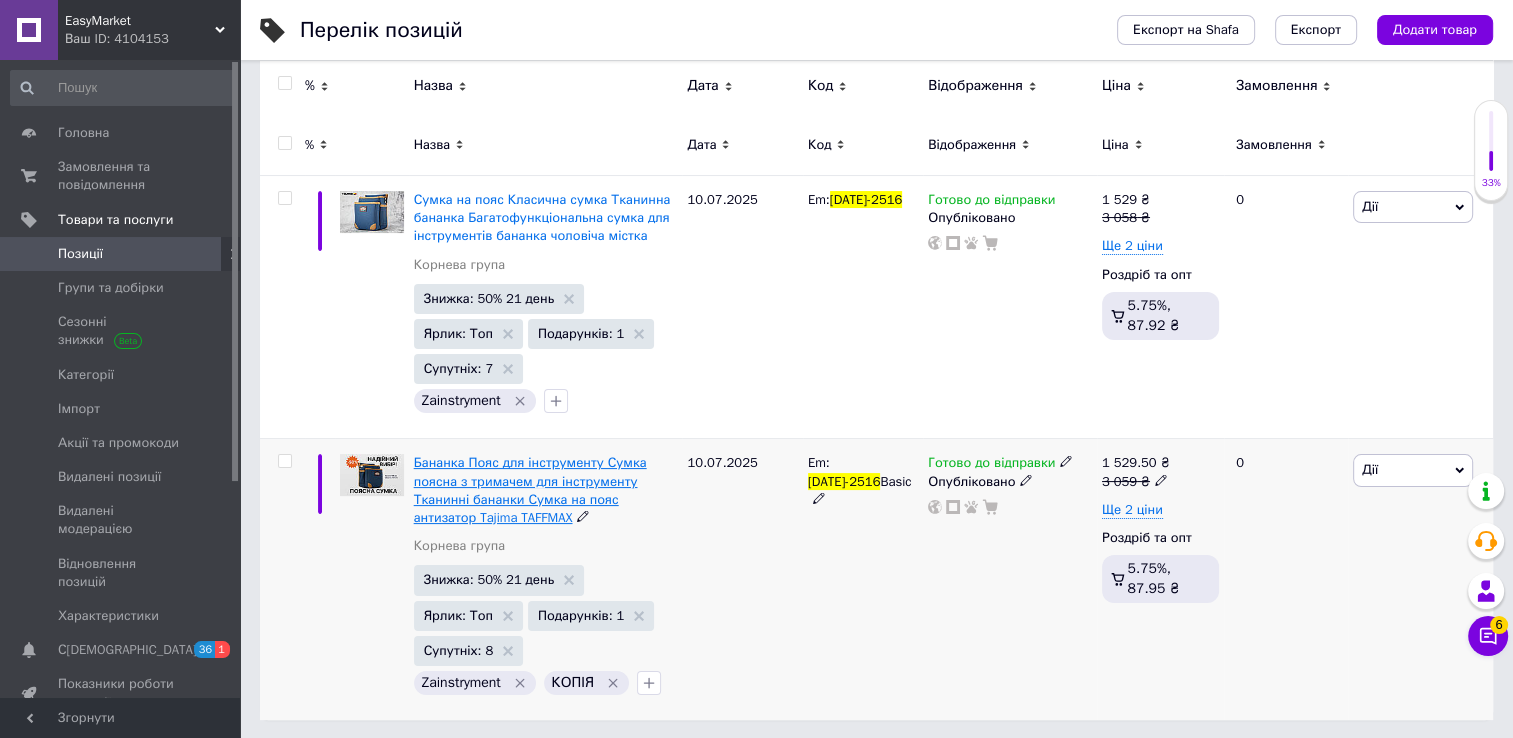 scroll, scrollTop: 227, scrollLeft: 0, axis: vertical 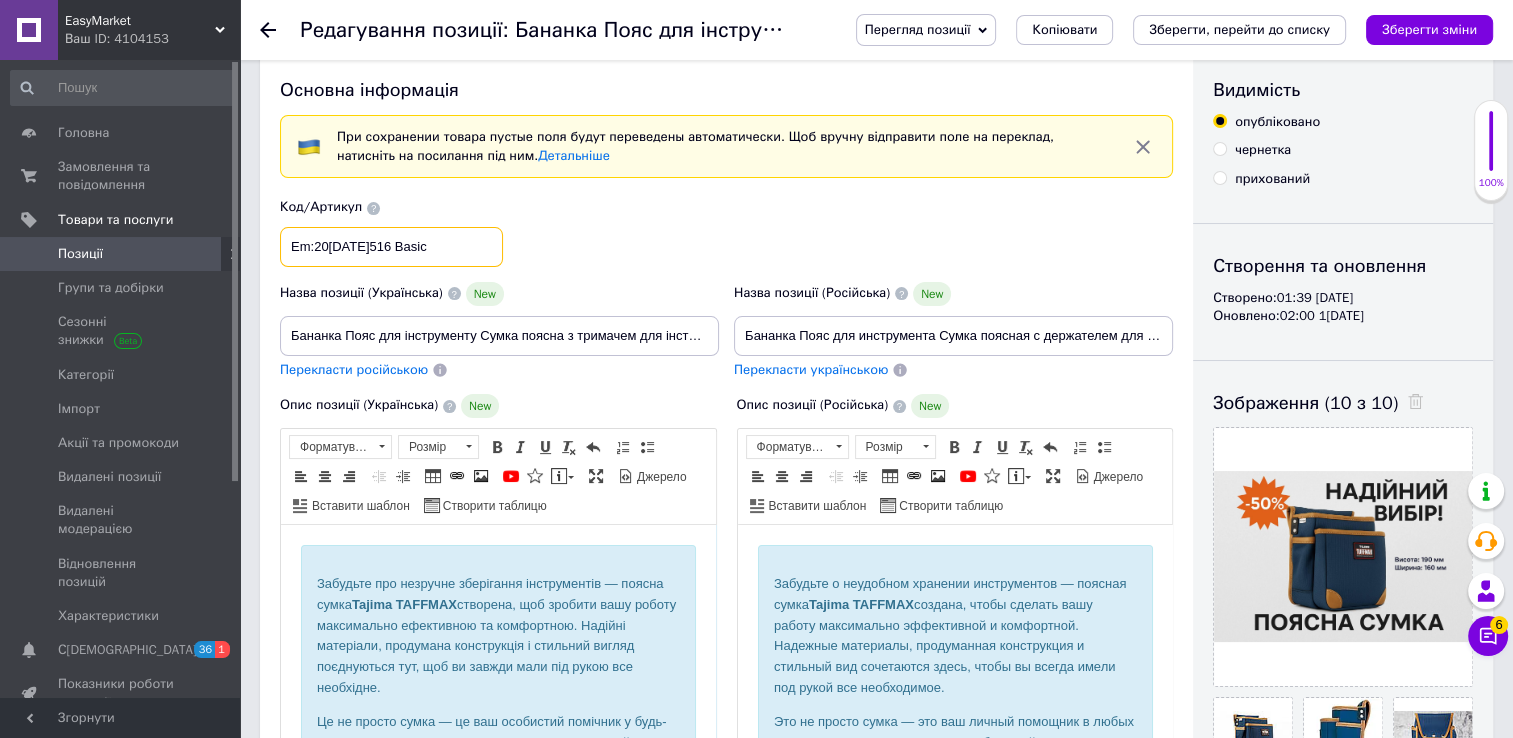 drag, startPoint x: 442, startPoint y: 246, endPoint x: 382, endPoint y: 246, distance: 60 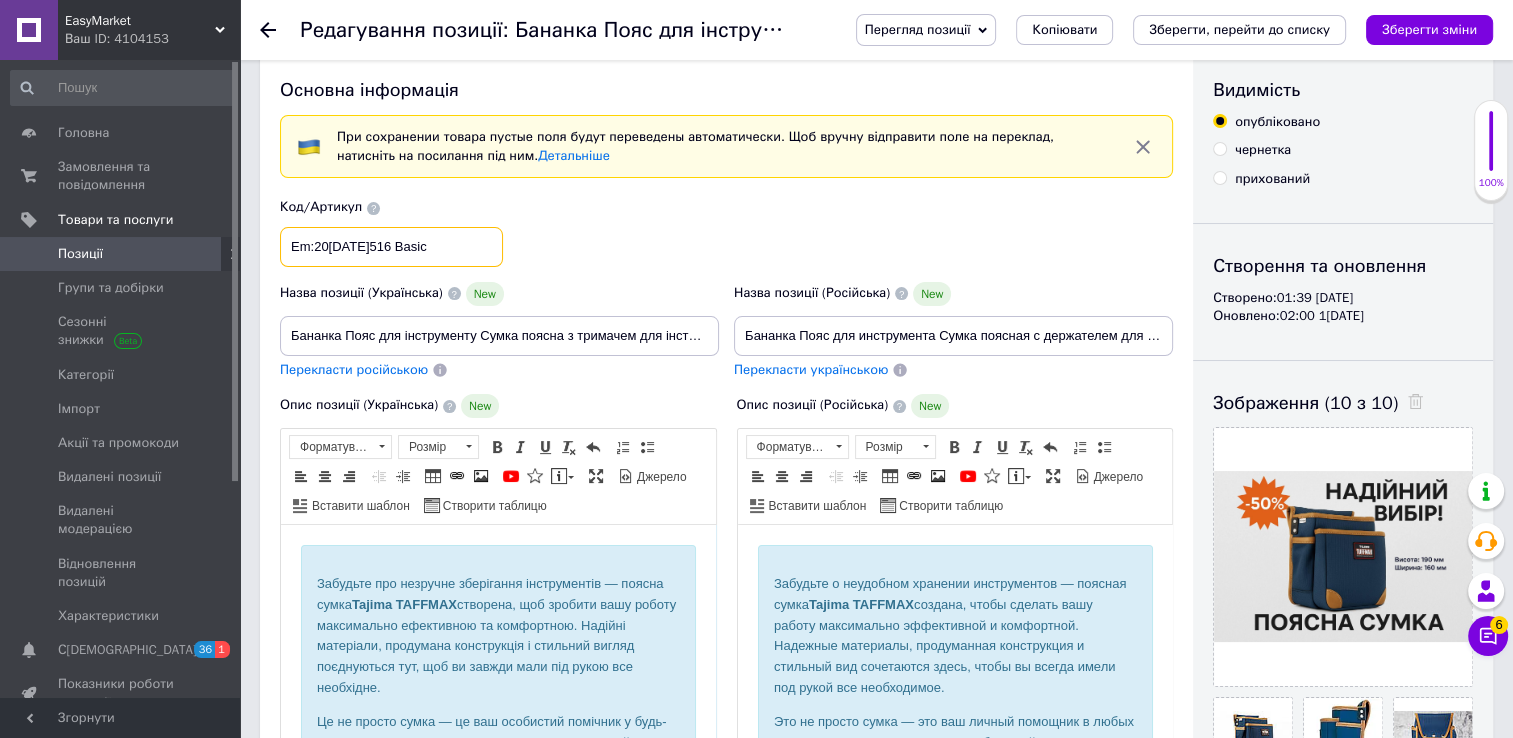 click on "Em:20[DATE]516 Basic" at bounding box center (391, 247) 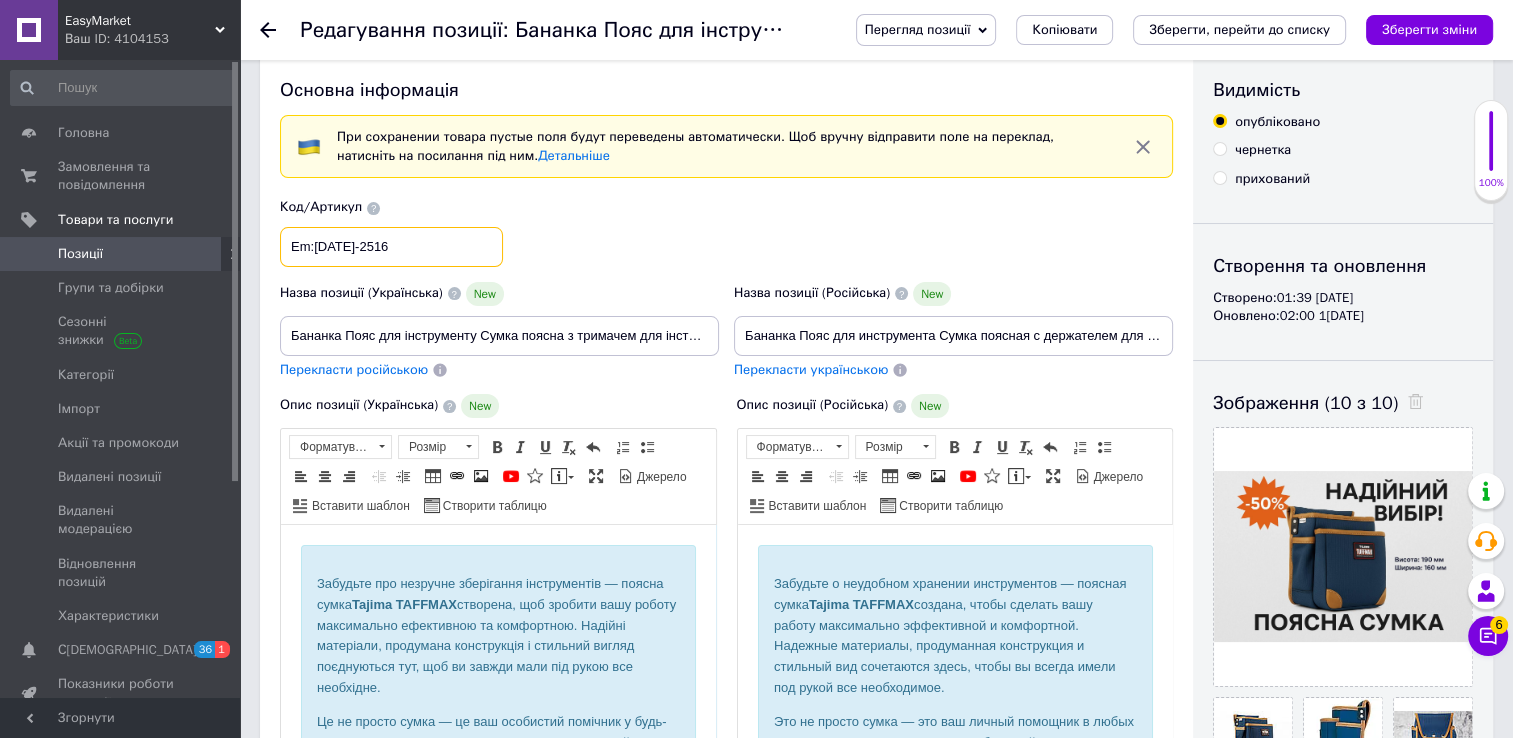 type on "Em:[DATE]-2516" 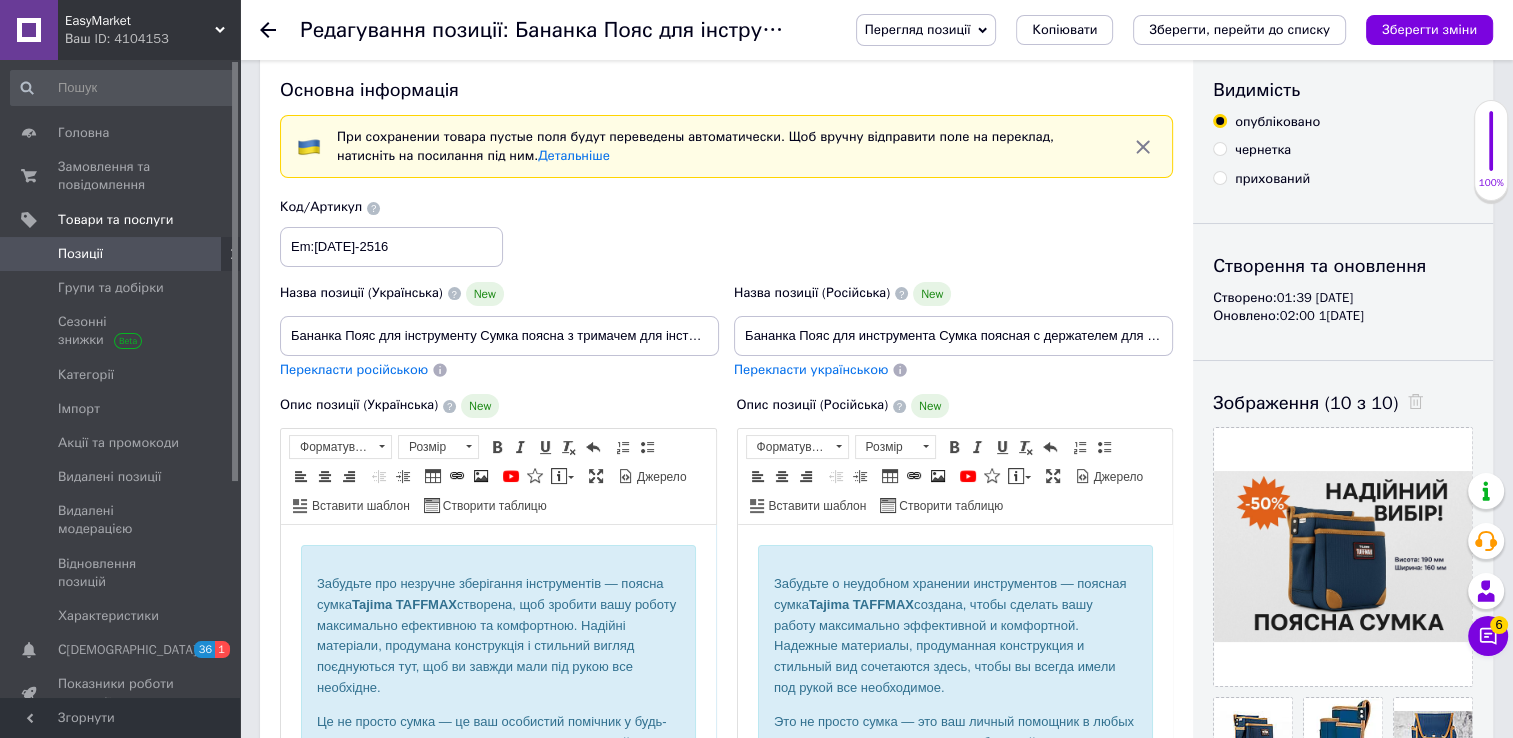 click 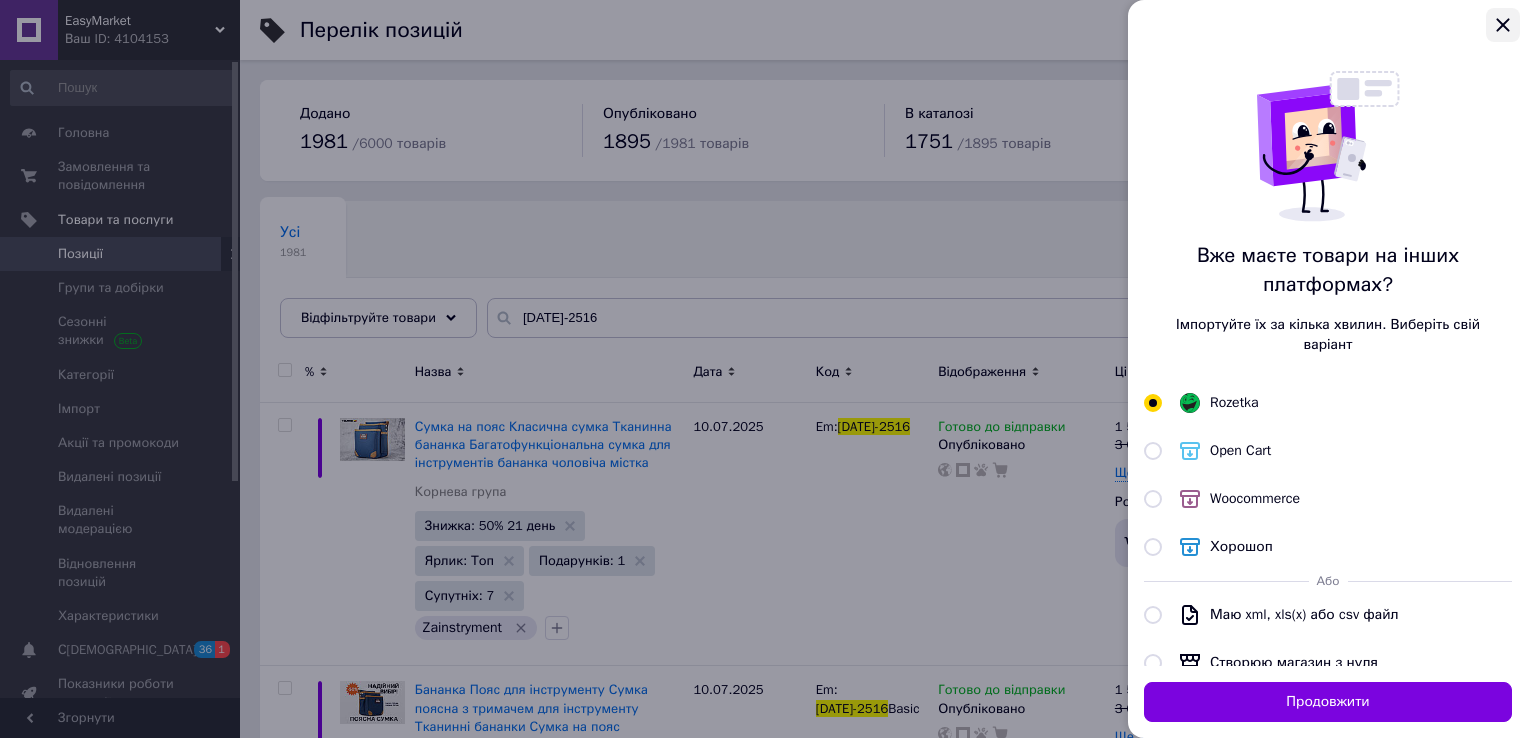 click 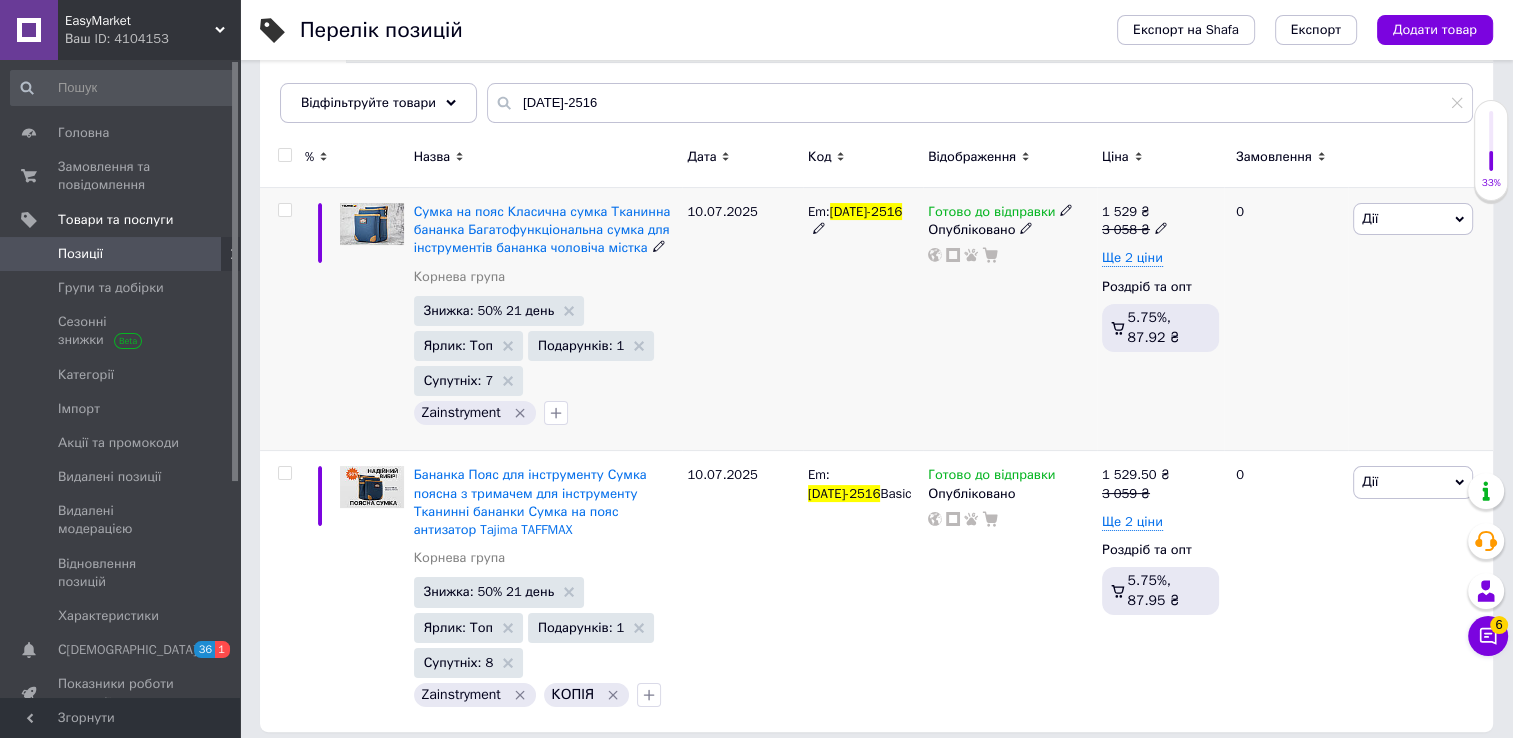 scroll, scrollTop: 227, scrollLeft: 0, axis: vertical 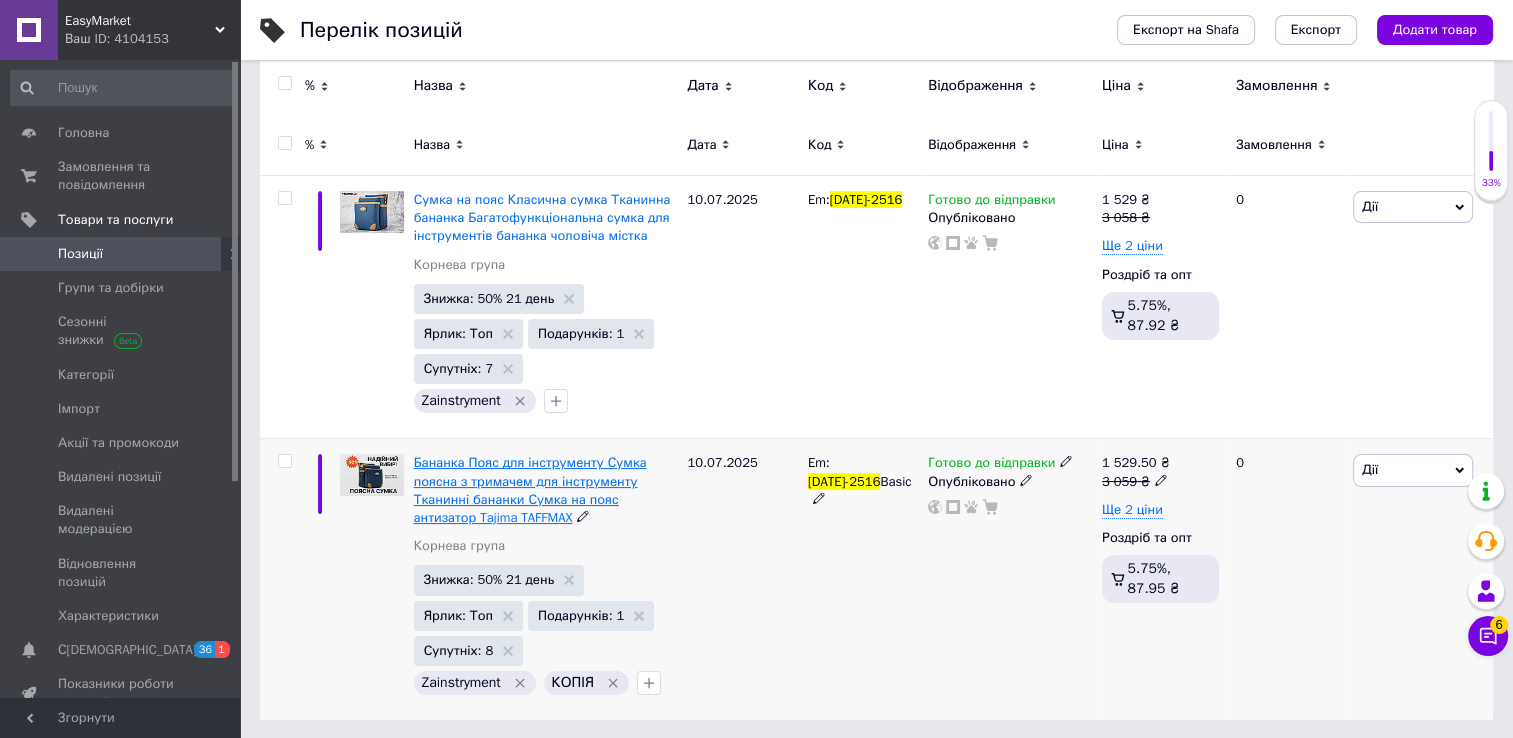 click on "Бананка Пояс для інструменту Сумка поясна з тримачем для інструменту Тканинні бананки Сумка на пояс антизатор Tajima TAFFMAX" at bounding box center [530, 490] 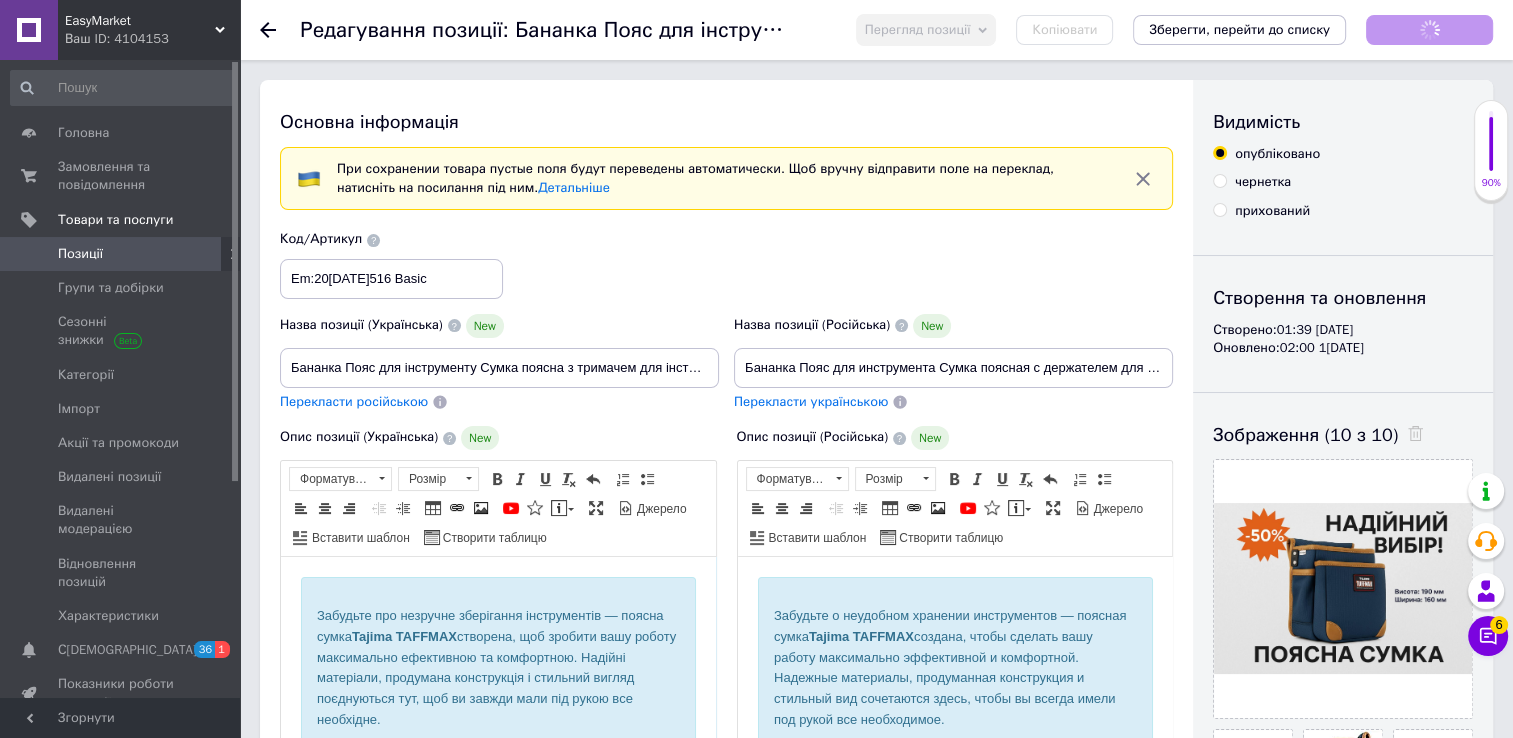 scroll, scrollTop: 0, scrollLeft: 0, axis: both 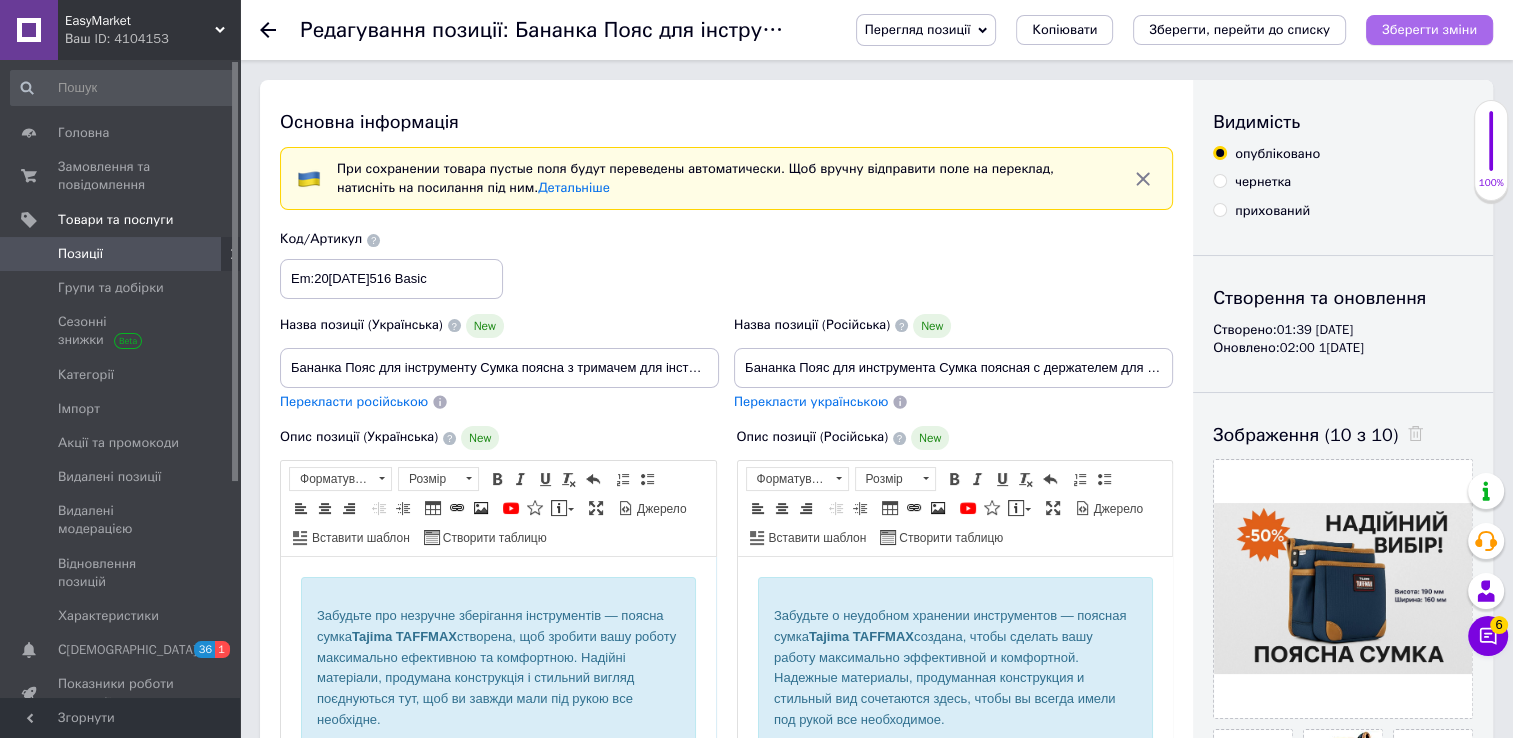 click on "Зберегти зміни" at bounding box center [1429, 29] 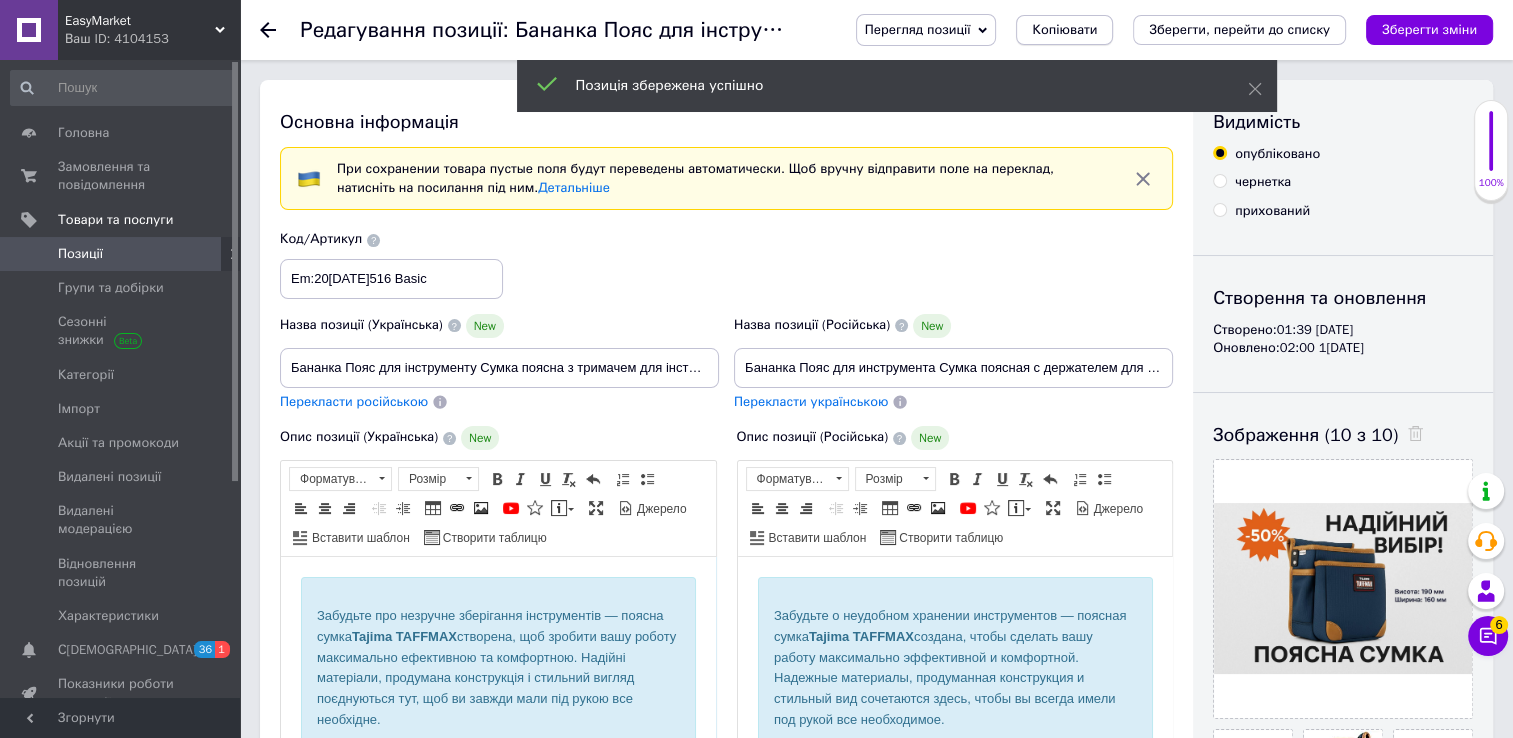 click on "Копіювати" at bounding box center (1064, 30) 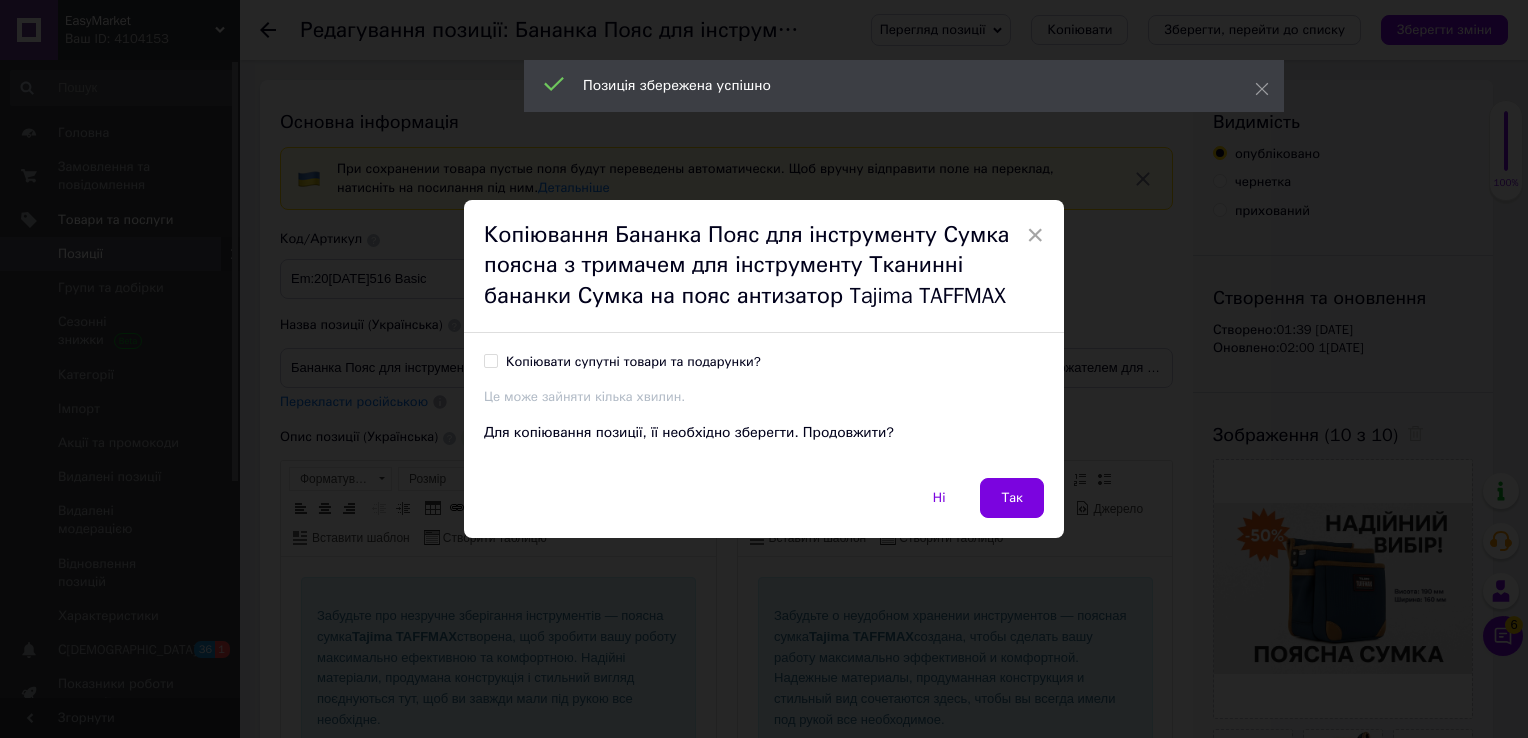 click on "Копіювати супутні товари та подарунки?" at bounding box center (633, 362) 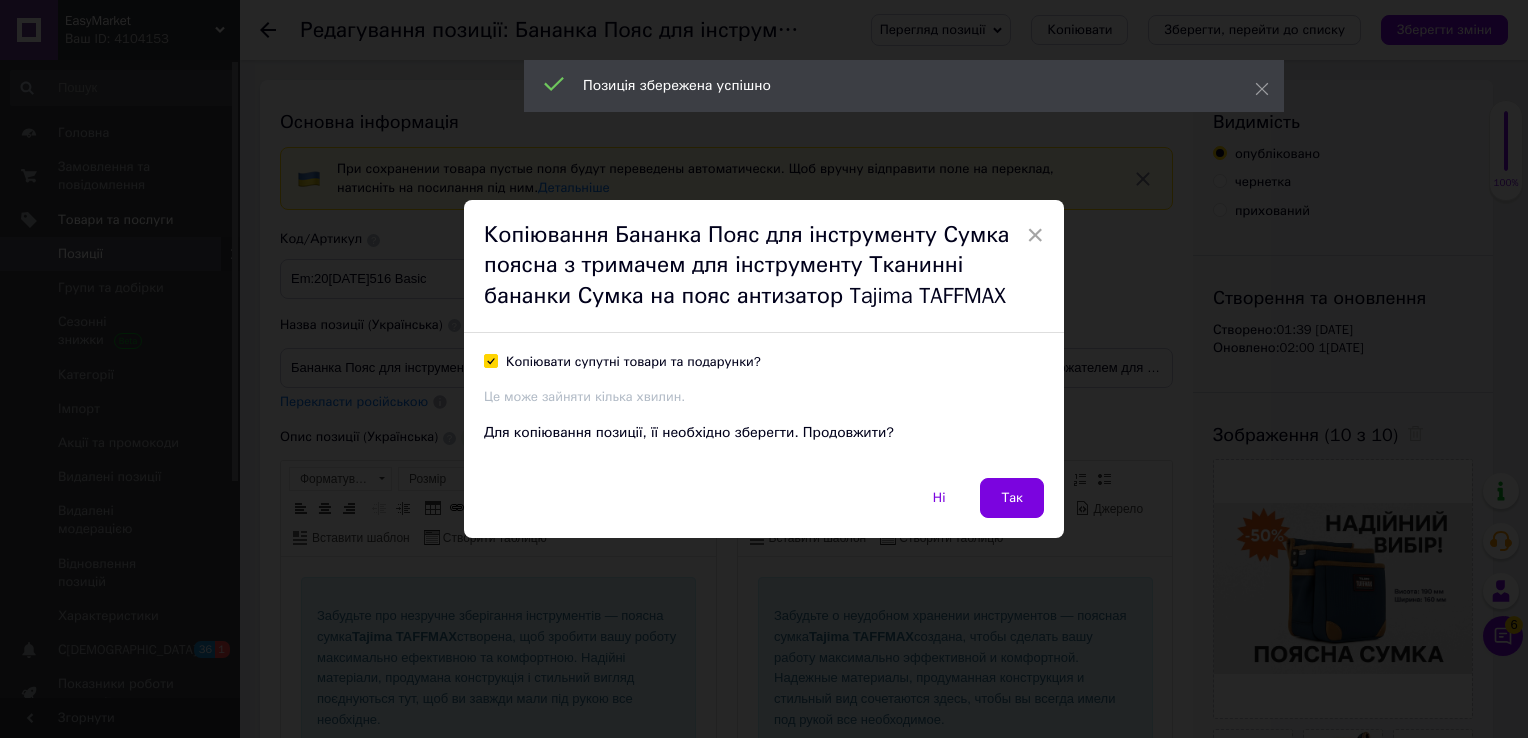 checkbox on "true" 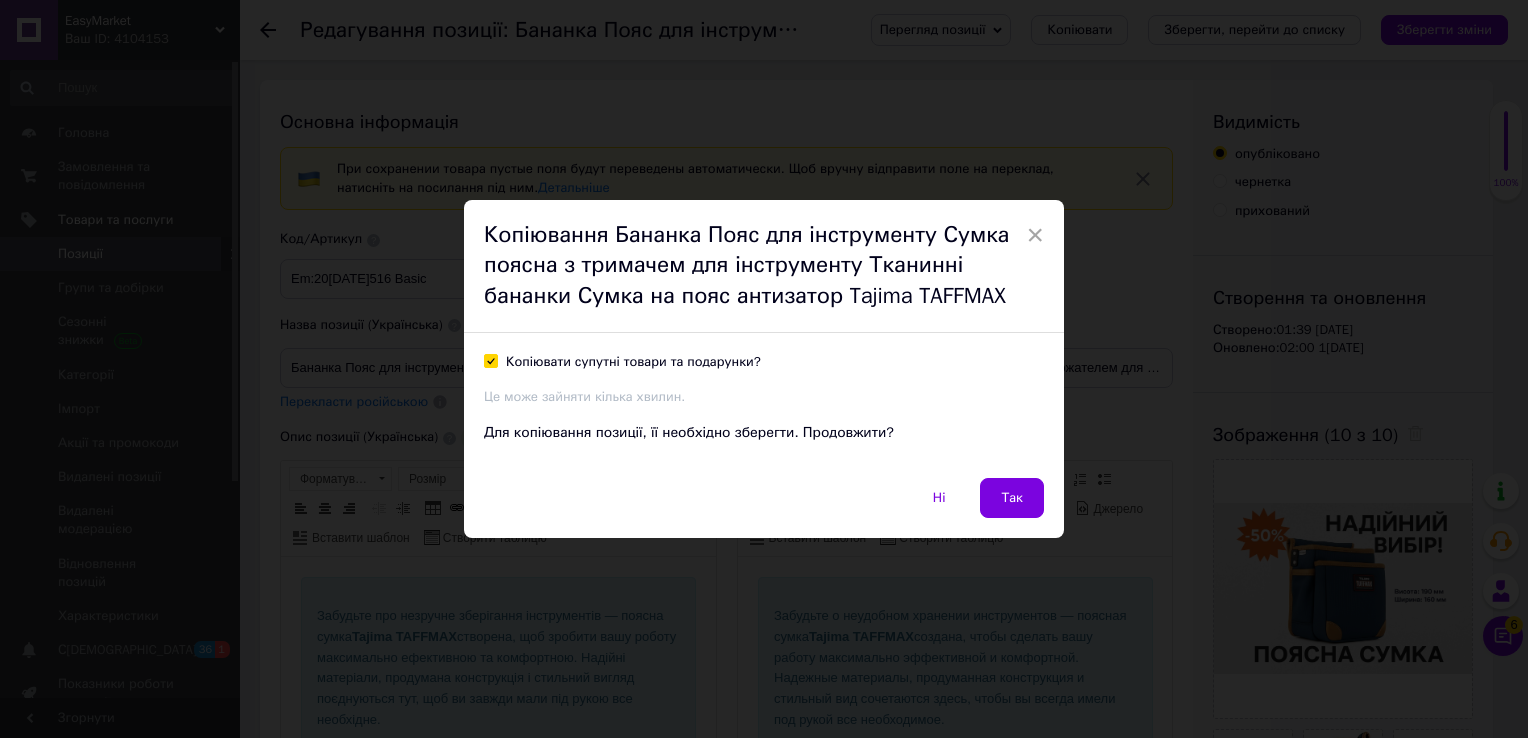 click on "Так" at bounding box center (1012, 498) 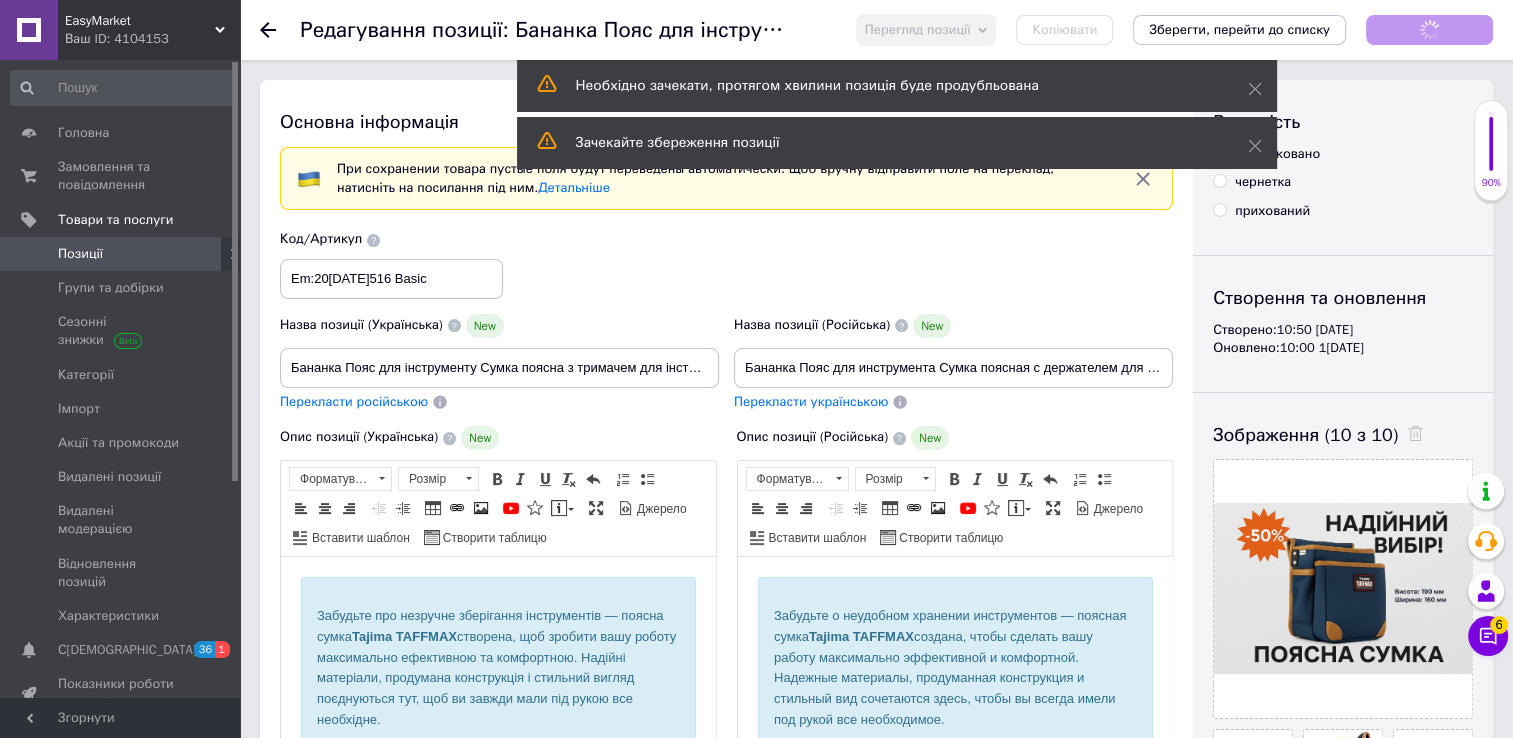 scroll, scrollTop: 0, scrollLeft: 0, axis: both 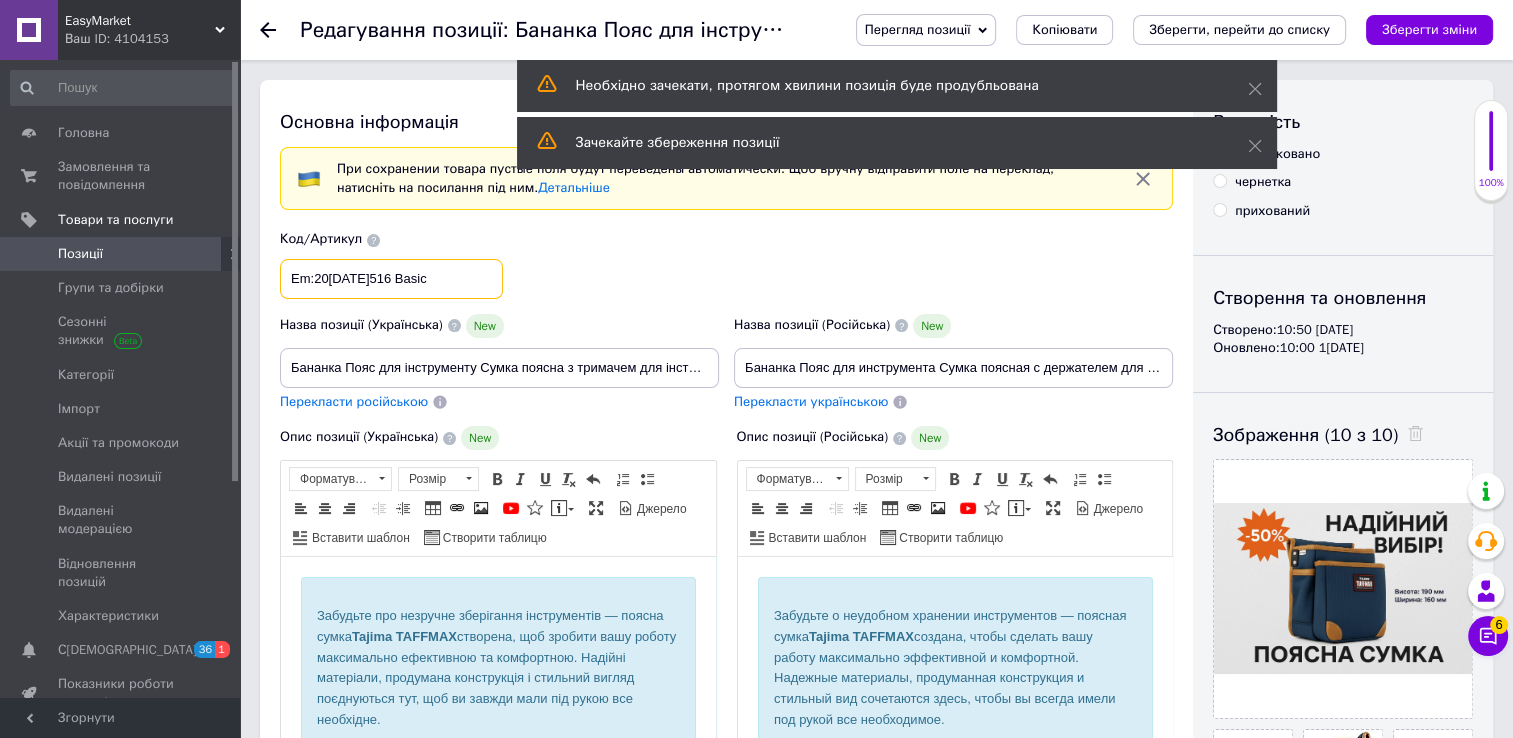 click on "Em:20[DATE]516 Basic" at bounding box center [391, 279] 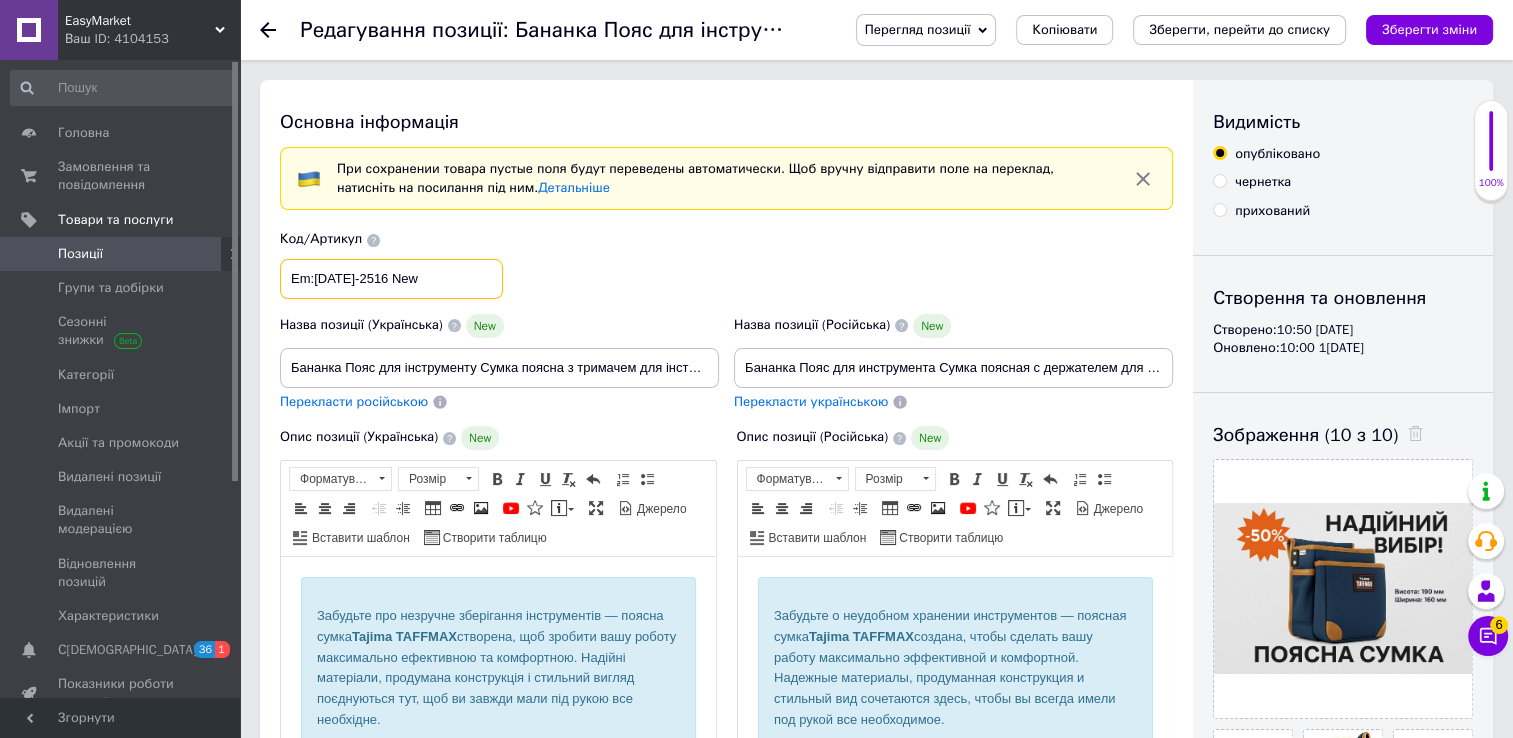 type on "Em:[DATE]-2516 New" 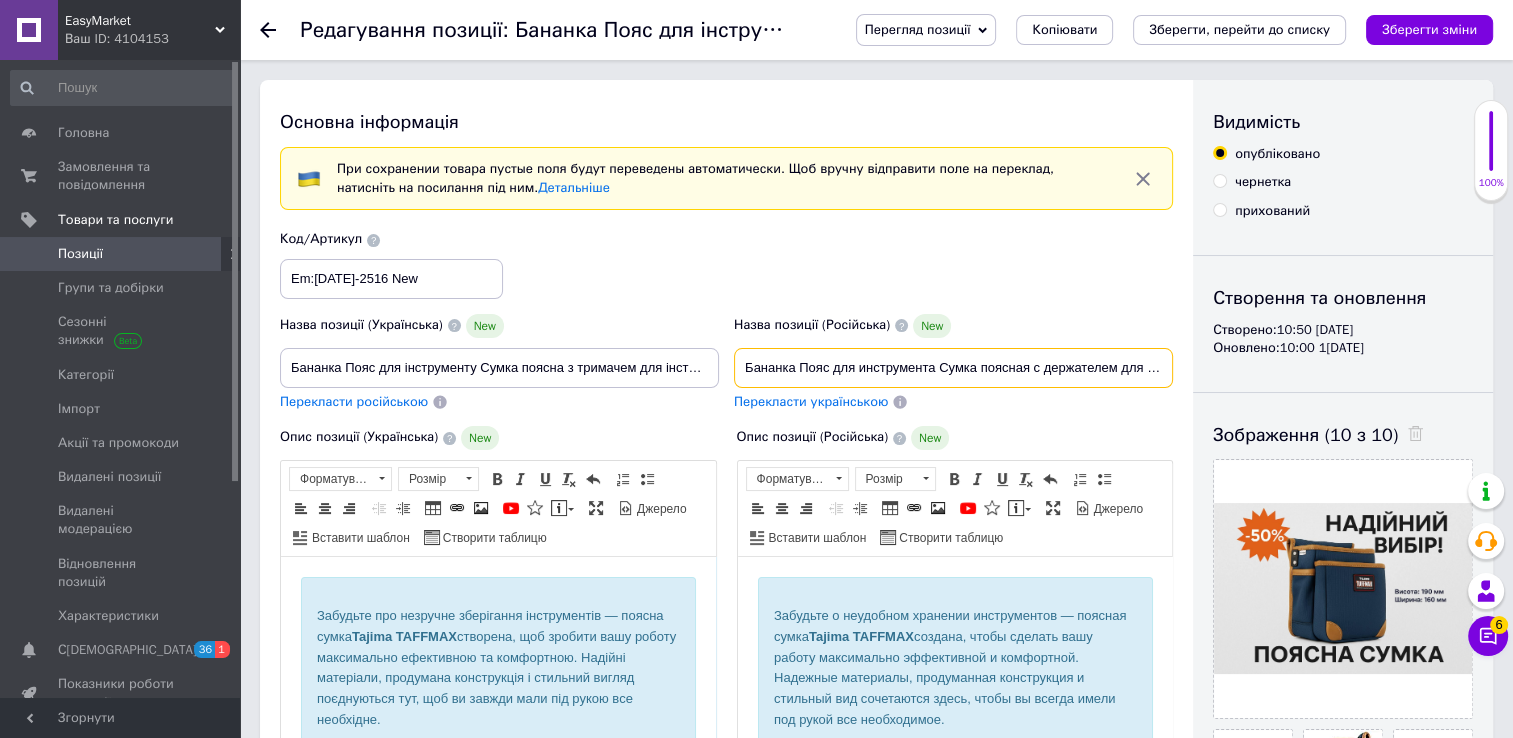 click on "Бананка Пояс для инструмента Сумка поясная с держателем для инструмента Тканевые бананки Сумка на пояс антивор Tajima TAFFMAX" at bounding box center [953, 368] 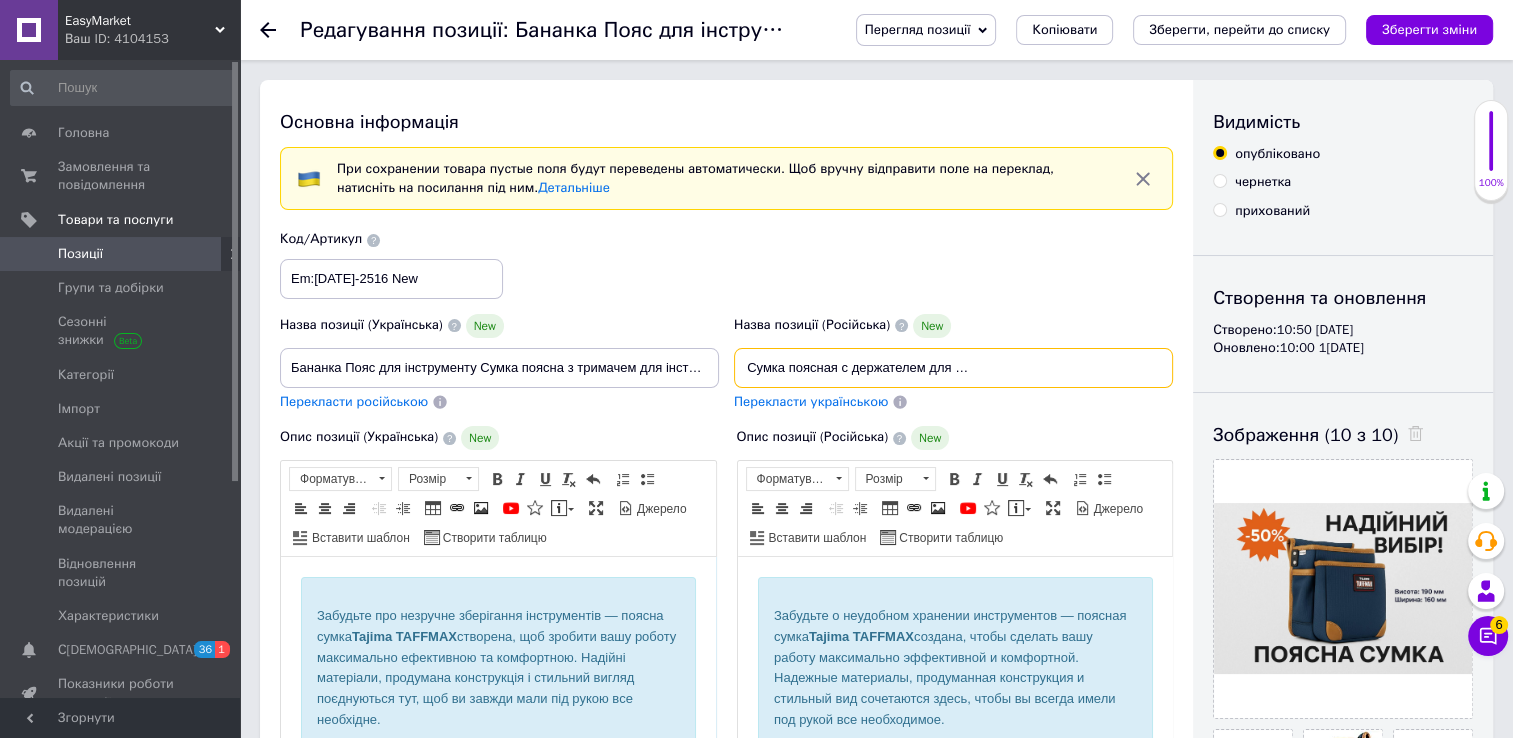 scroll, scrollTop: 0, scrollLeft: 425, axis: horizontal 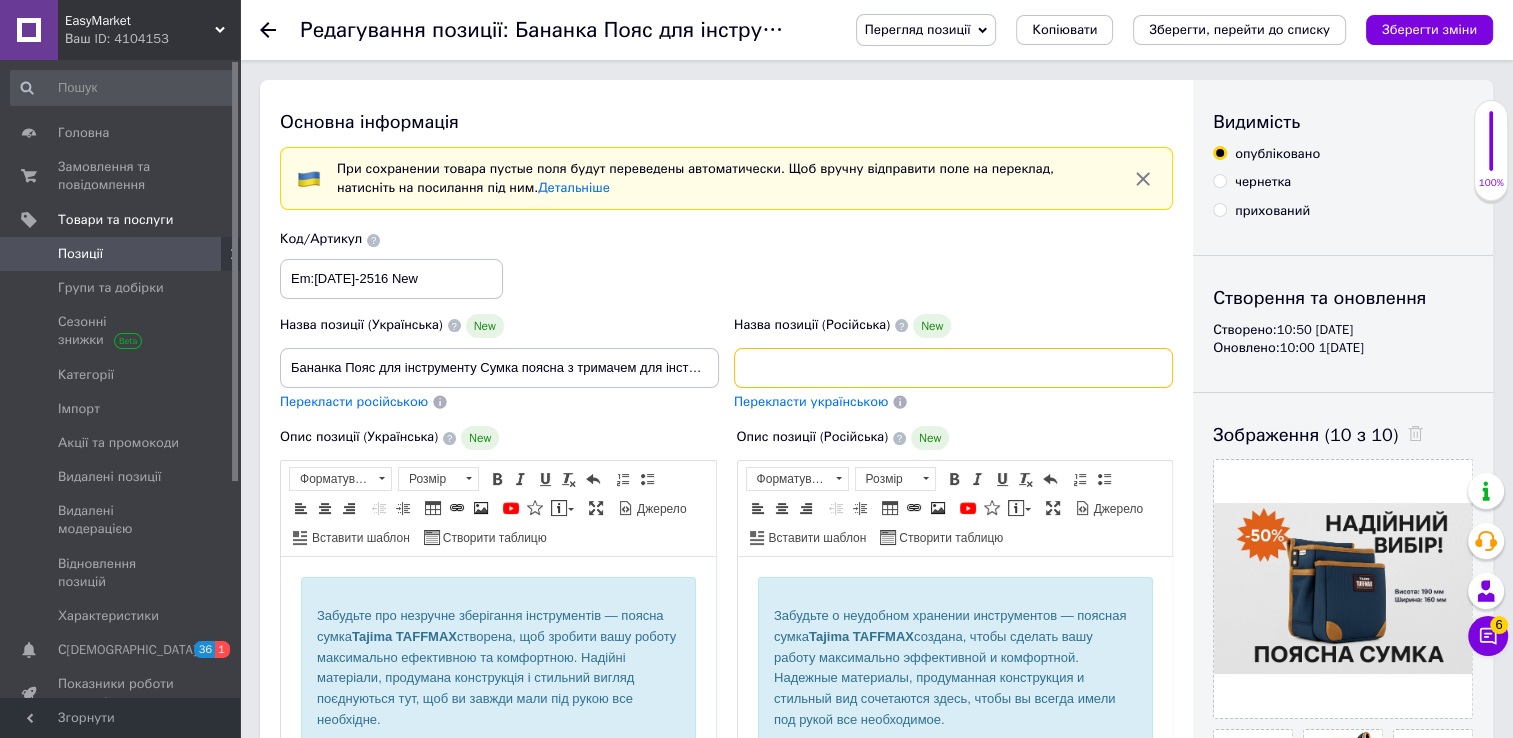 drag, startPoint x: 980, startPoint y: 390, endPoint x: 1177, endPoint y: 384, distance: 197.09135 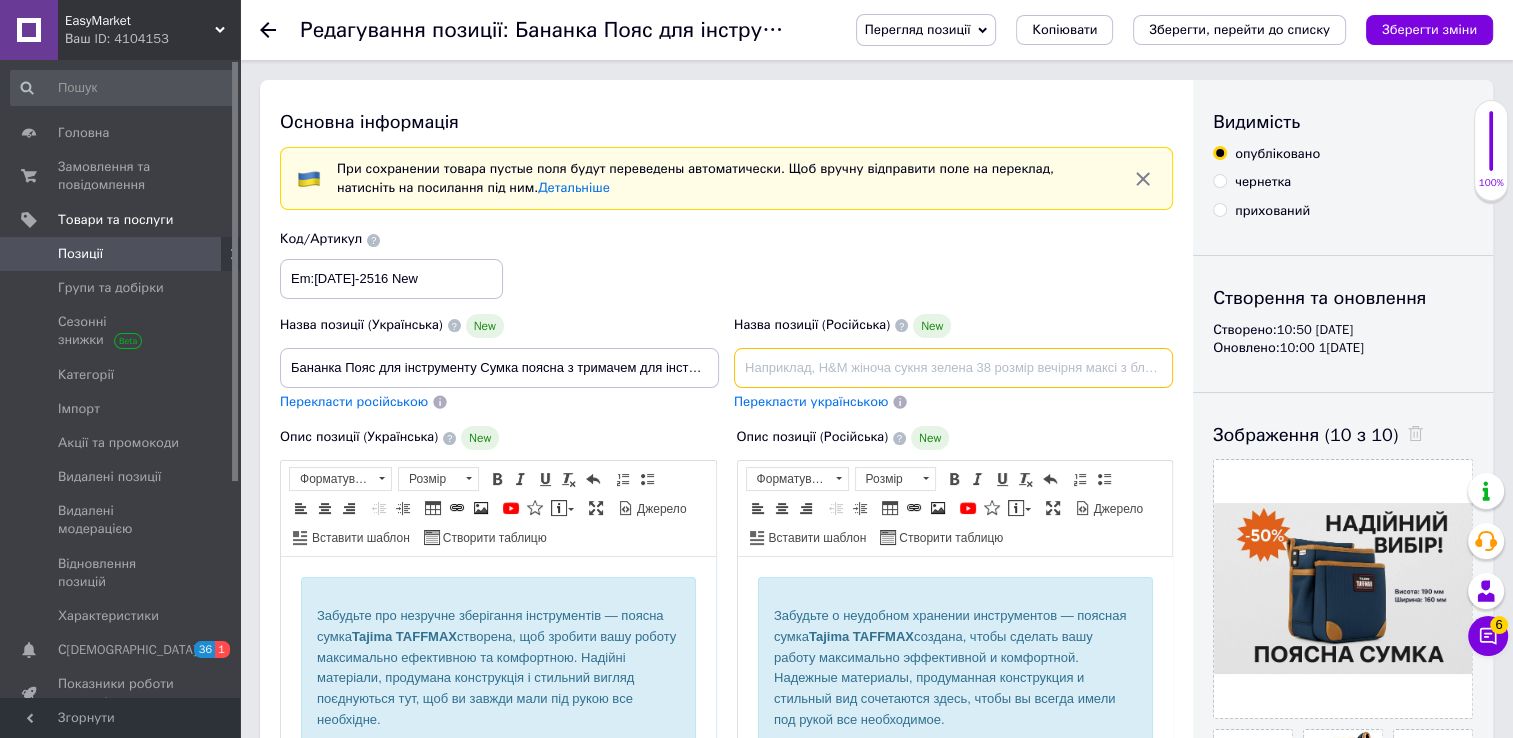 scroll, scrollTop: 0, scrollLeft: 0, axis: both 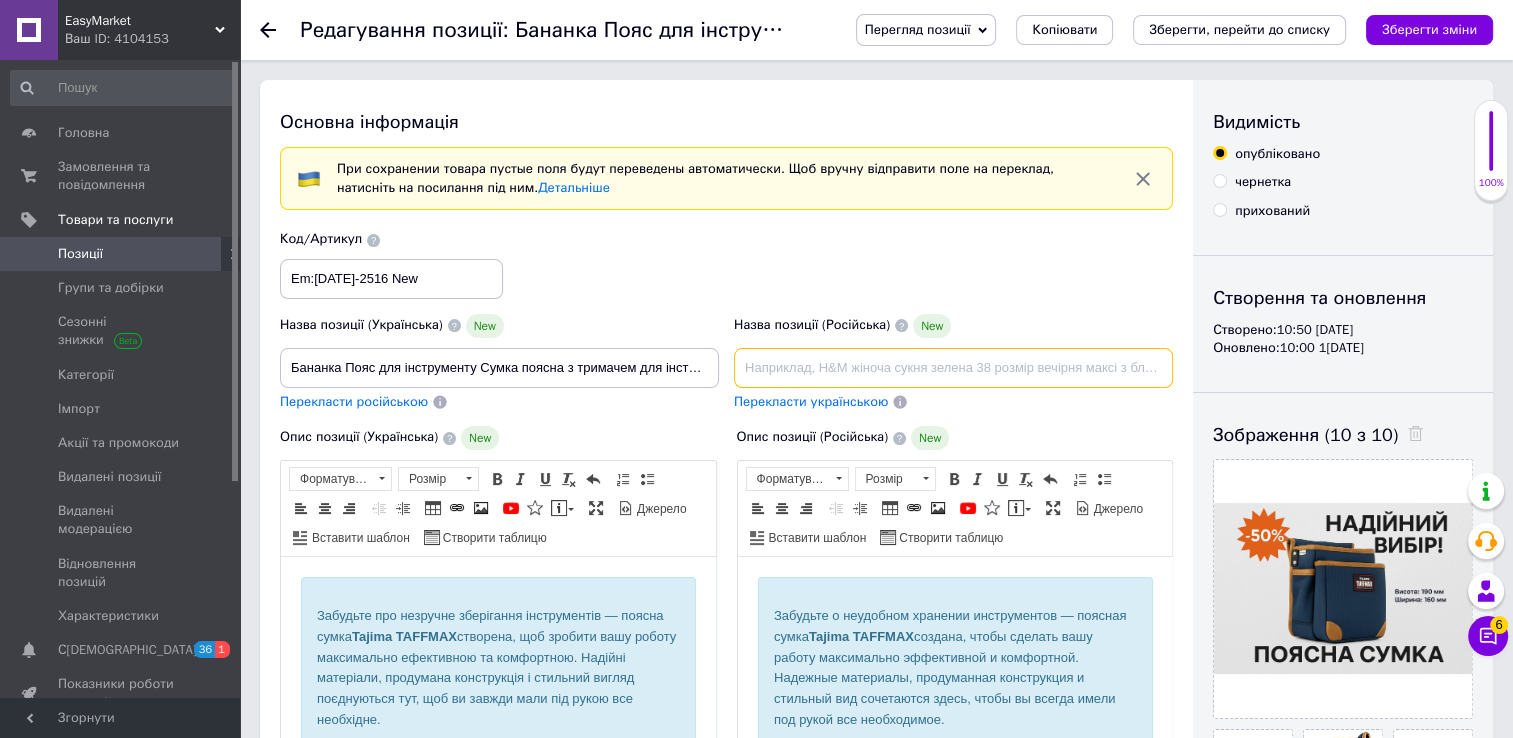 paste on "Сумка поясная повседневная  Сумка люкс Сумка ремень на пояс мужская  сумка для работы походная сумка Сумка для инструментов" 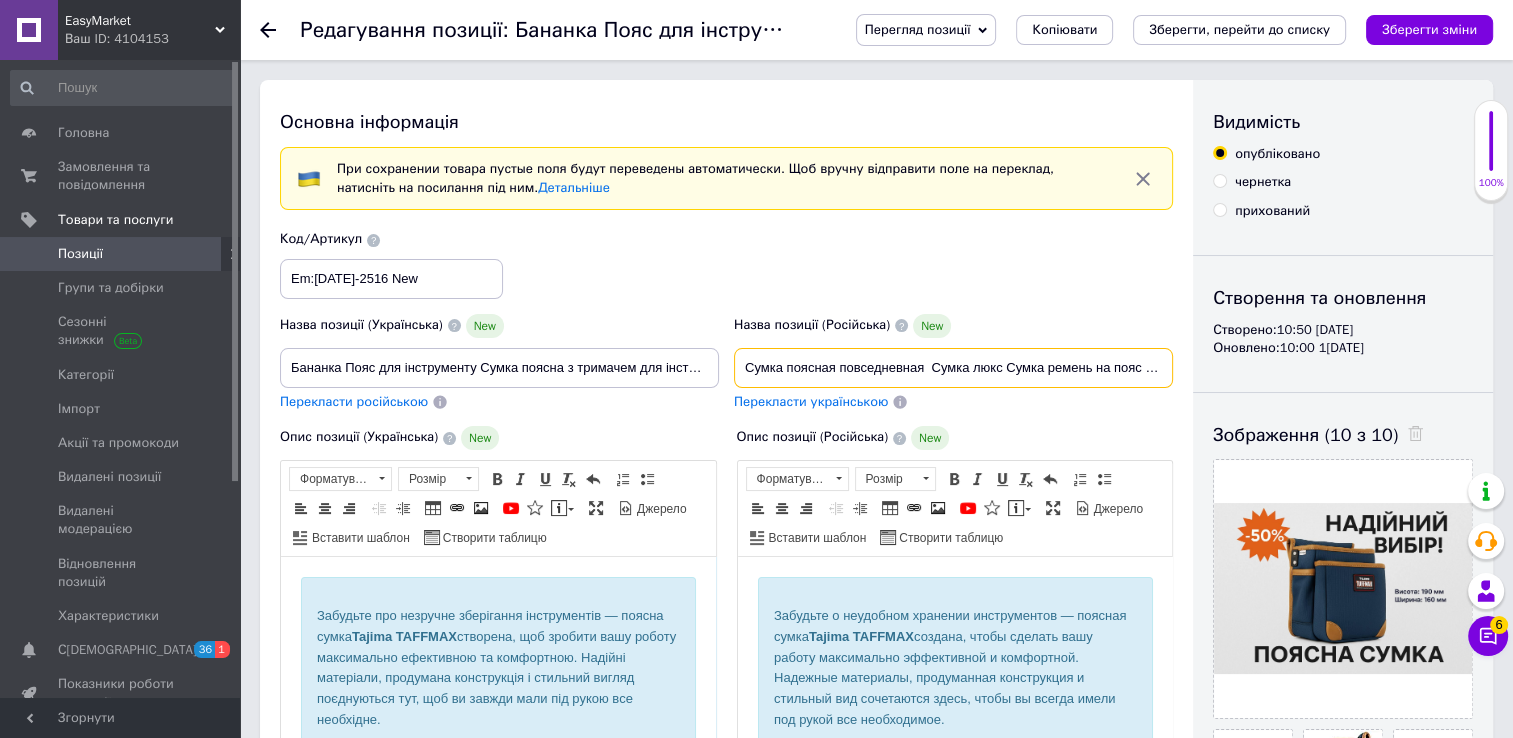 scroll, scrollTop: 0, scrollLeft: 405, axis: horizontal 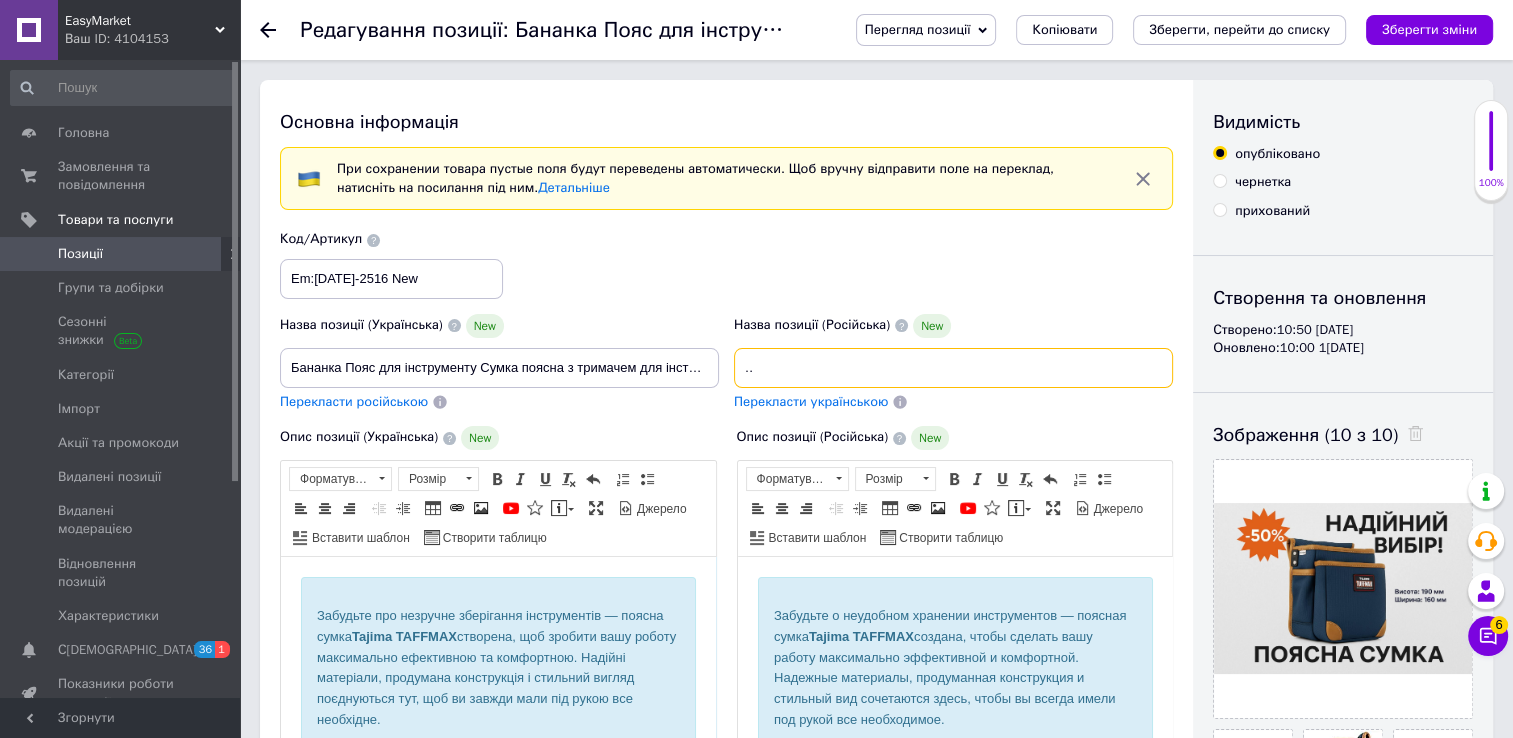 type on "Сумка поясная повседневная  Сумка люкс Сумка ремень на пояс мужская  сумка для работы походная сумка Сумка для инструментов" 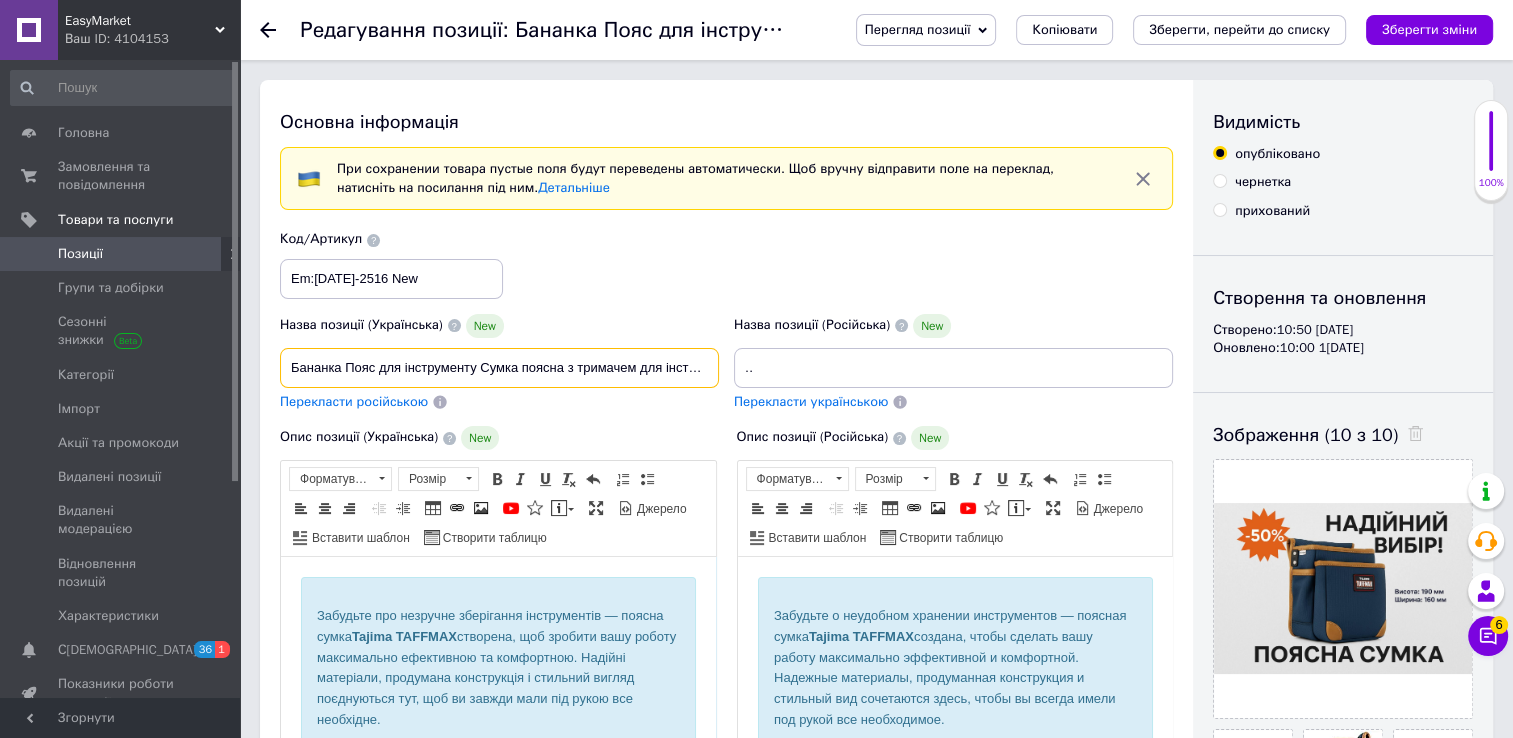 scroll, scrollTop: 0, scrollLeft: 0, axis: both 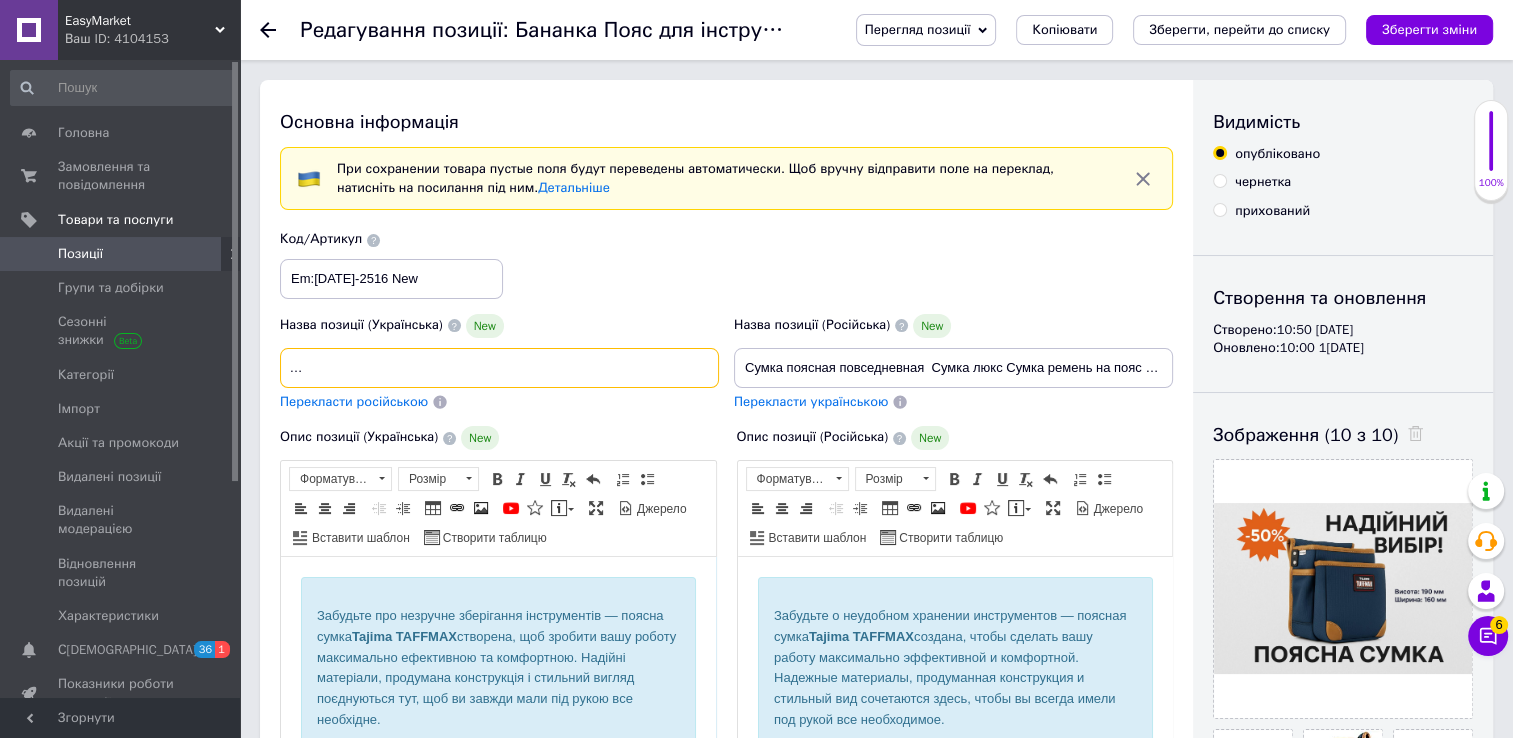 drag, startPoint x: 292, startPoint y: 361, endPoint x: 728, endPoint y: 356, distance: 436.02866 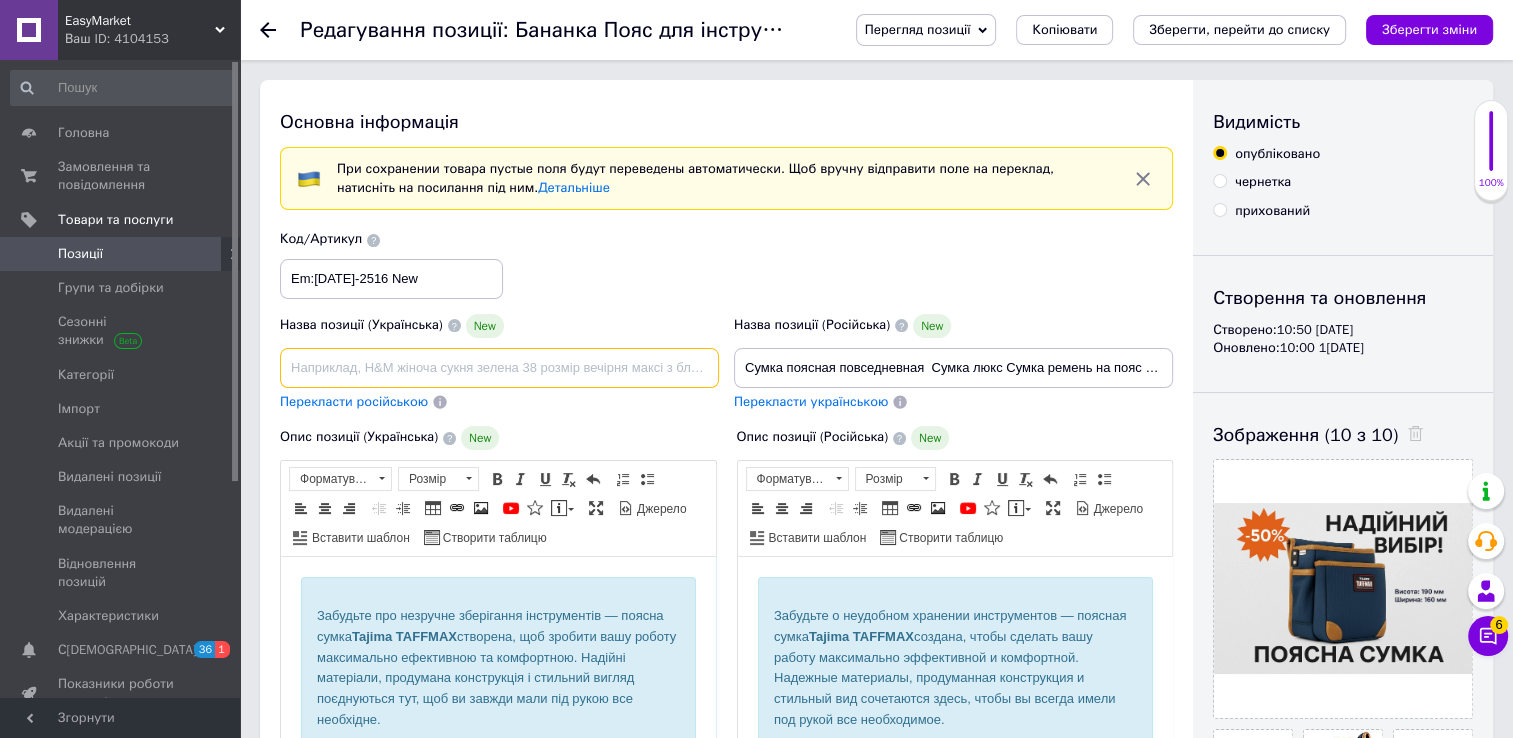 scroll, scrollTop: 0, scrollLeft: 0, axis: both 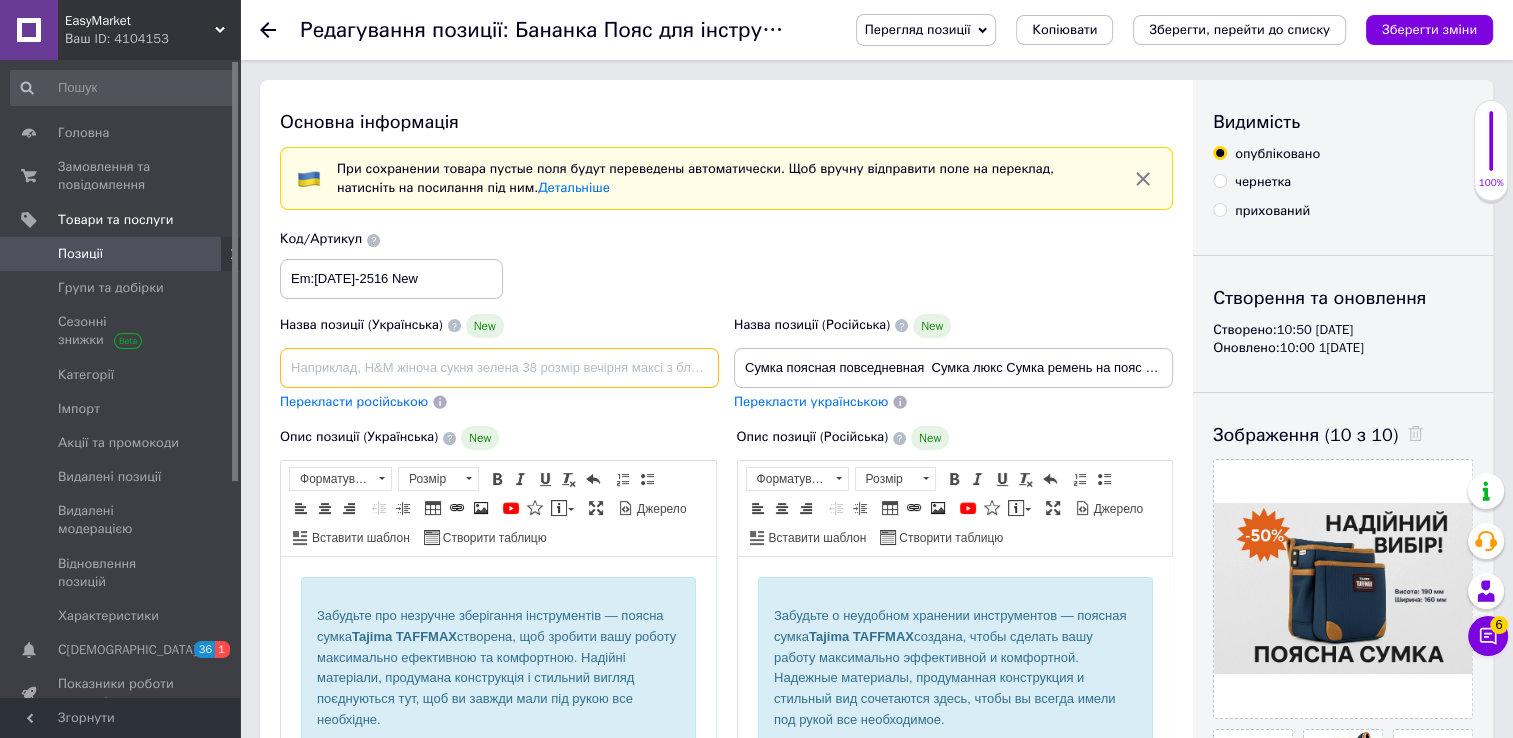 paste on "Сумка поясна повсякденна  Сумка люкс Сумка ремінь на пояс чоловіча  сумка для роботи похідна сумка Сумка для інструментів" 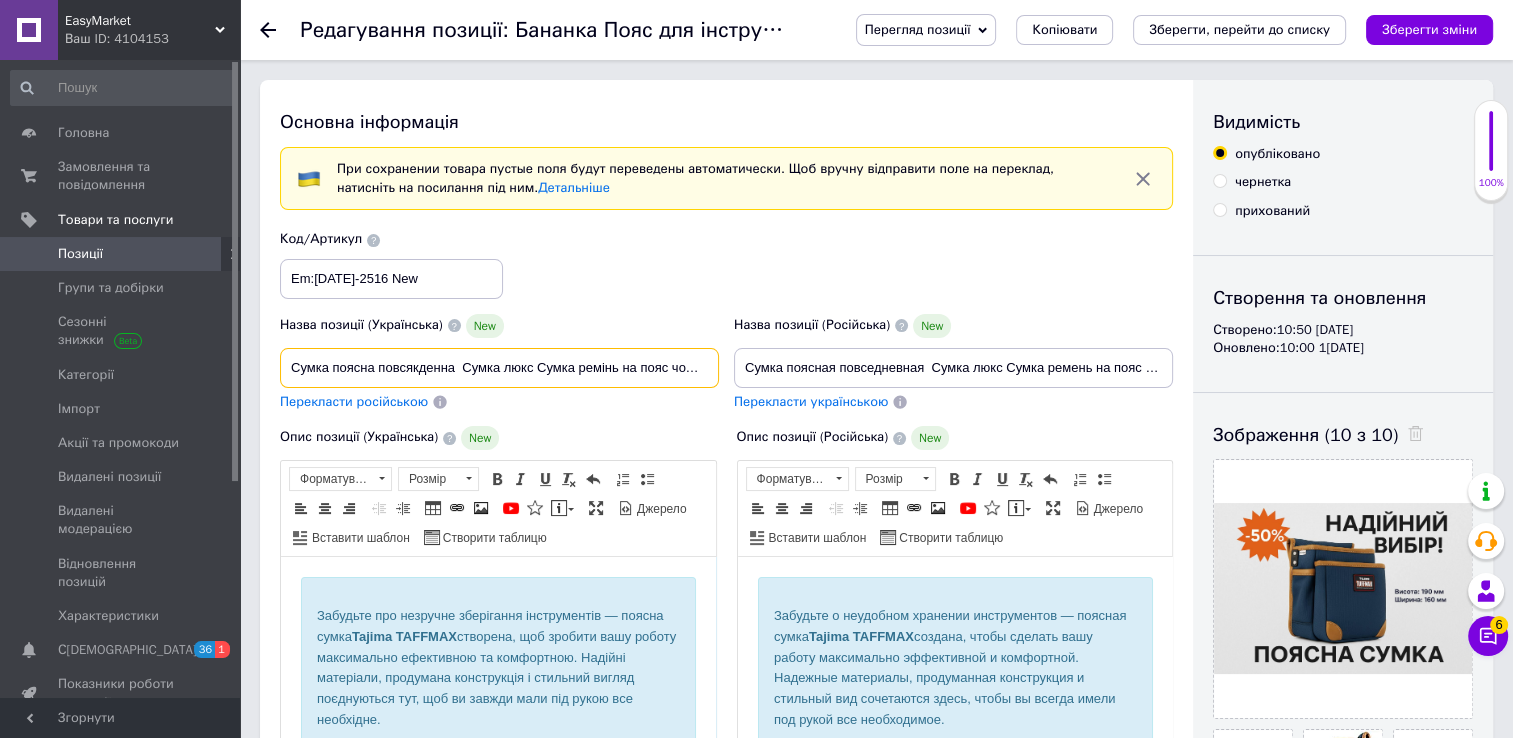 scroll, scrollTop: 0, scrollLeft: 364, axis: horizontal 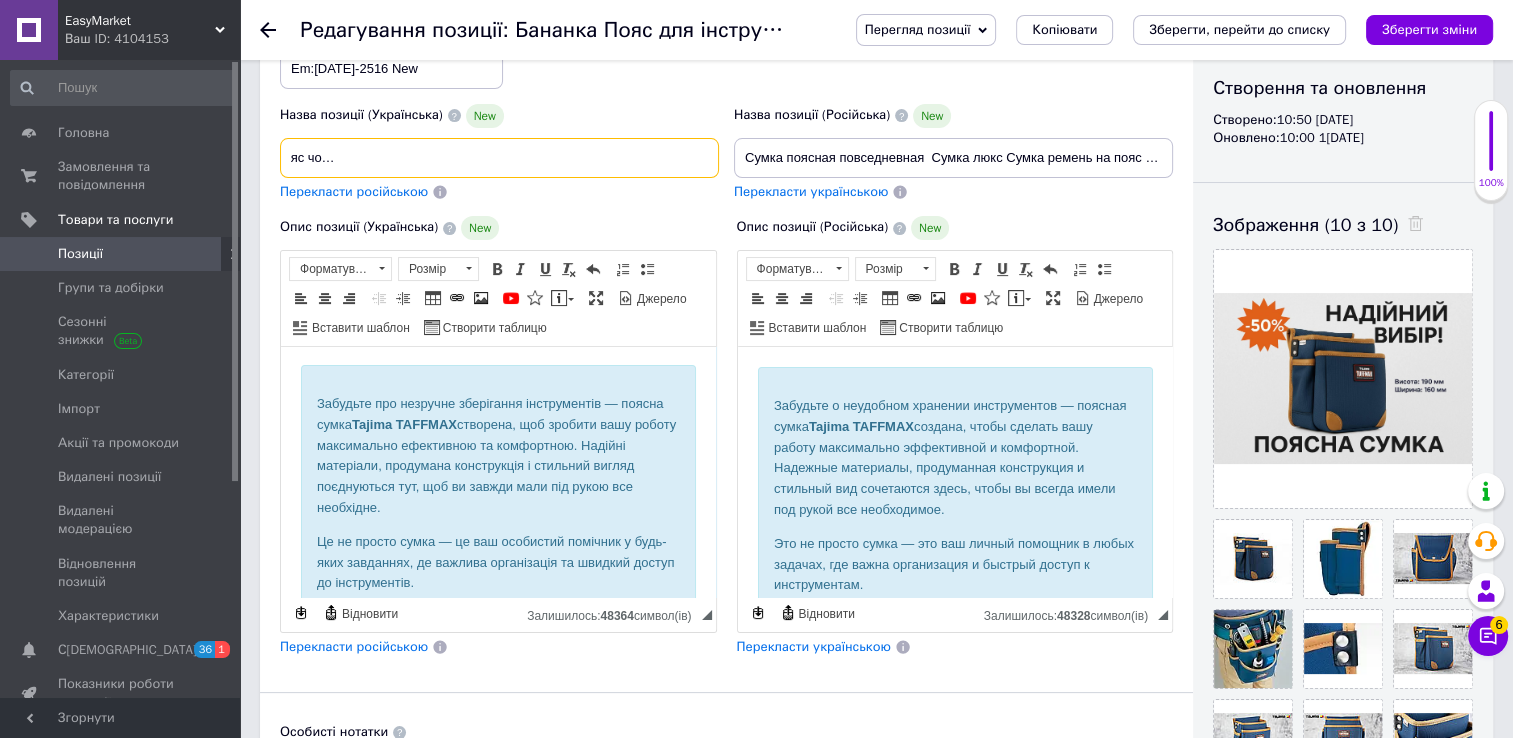 type on "Сумка поясна повсякденна  Сумка люкс Сумка ремінь на пояс чоловіча  сумка для роботи похідна сумка Сумка для інструментів" 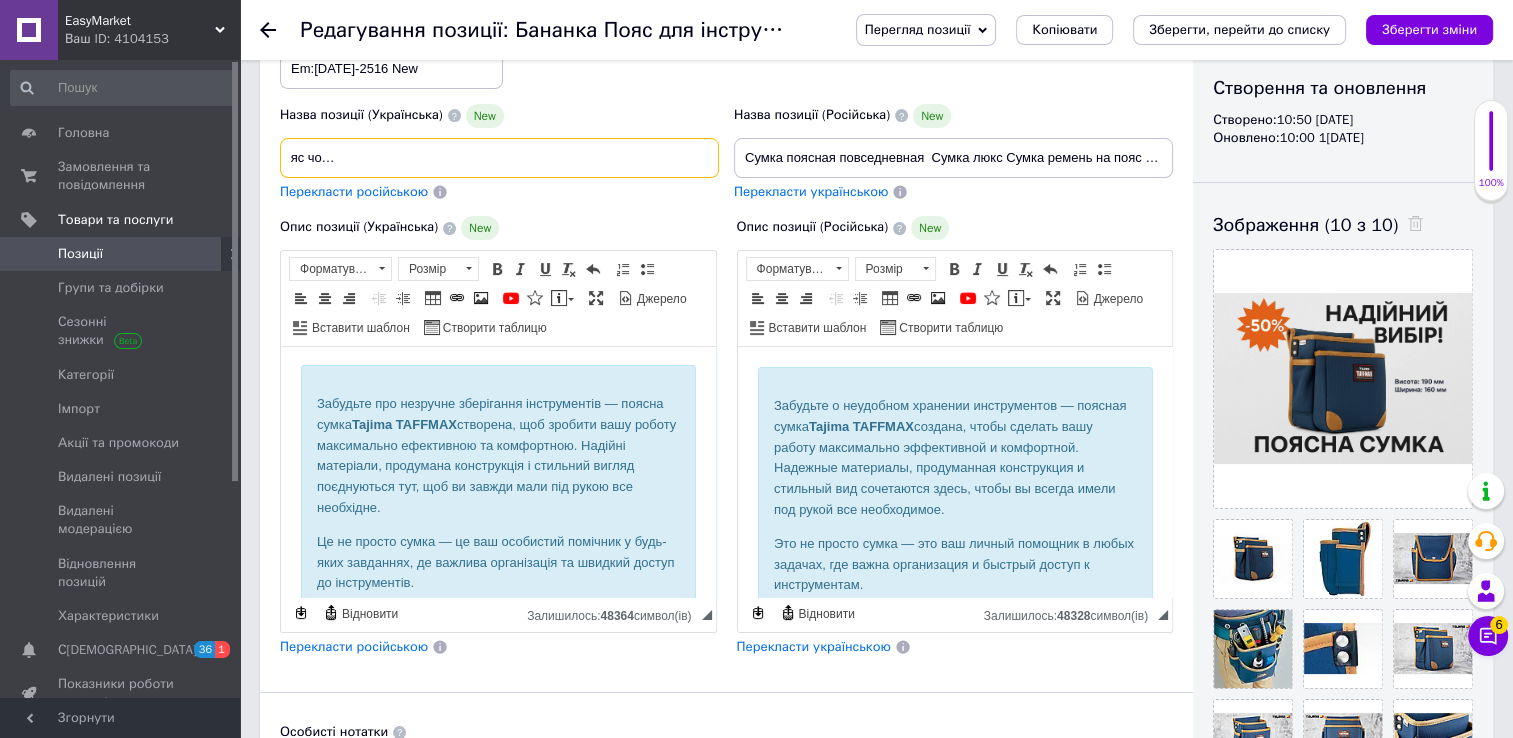 scroll, scrollTop: 0, scrollLeft: 0, axis: both 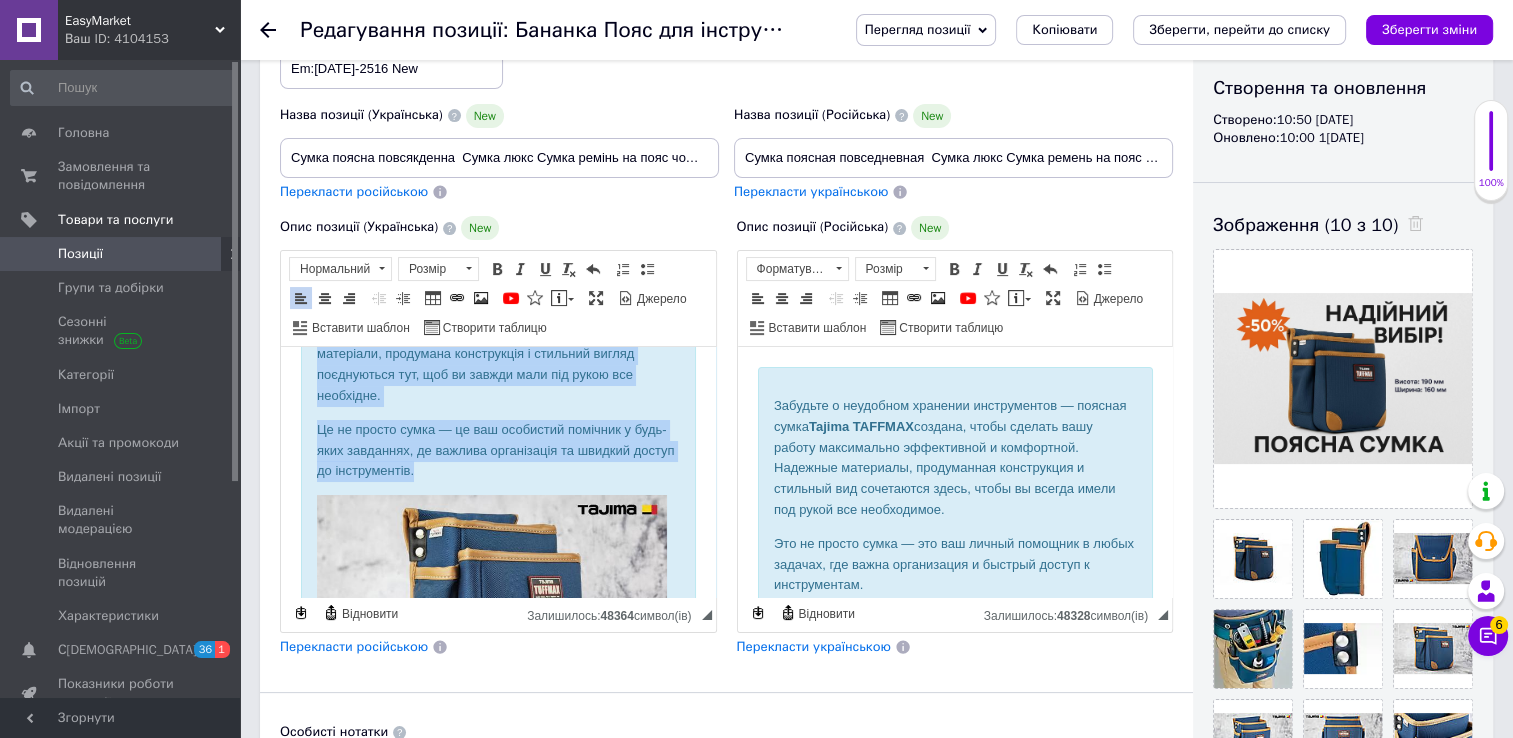drag, startPoint x: 316, startPoint y: 398, endPoint x: 470, endPoint y: 471, distance: 170.42593 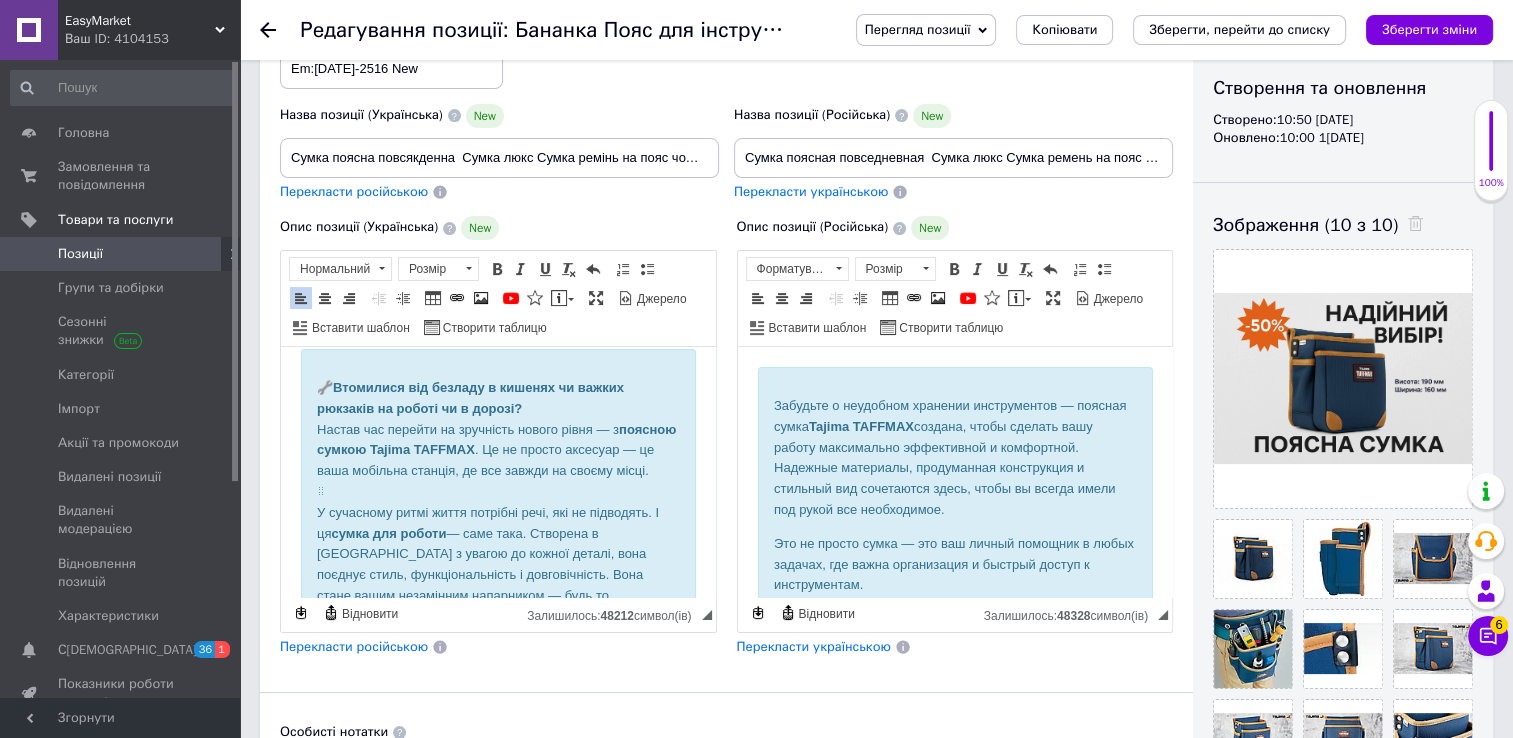 scroll, scrollTop: 13, scrollLeft: 0, axis: vertical 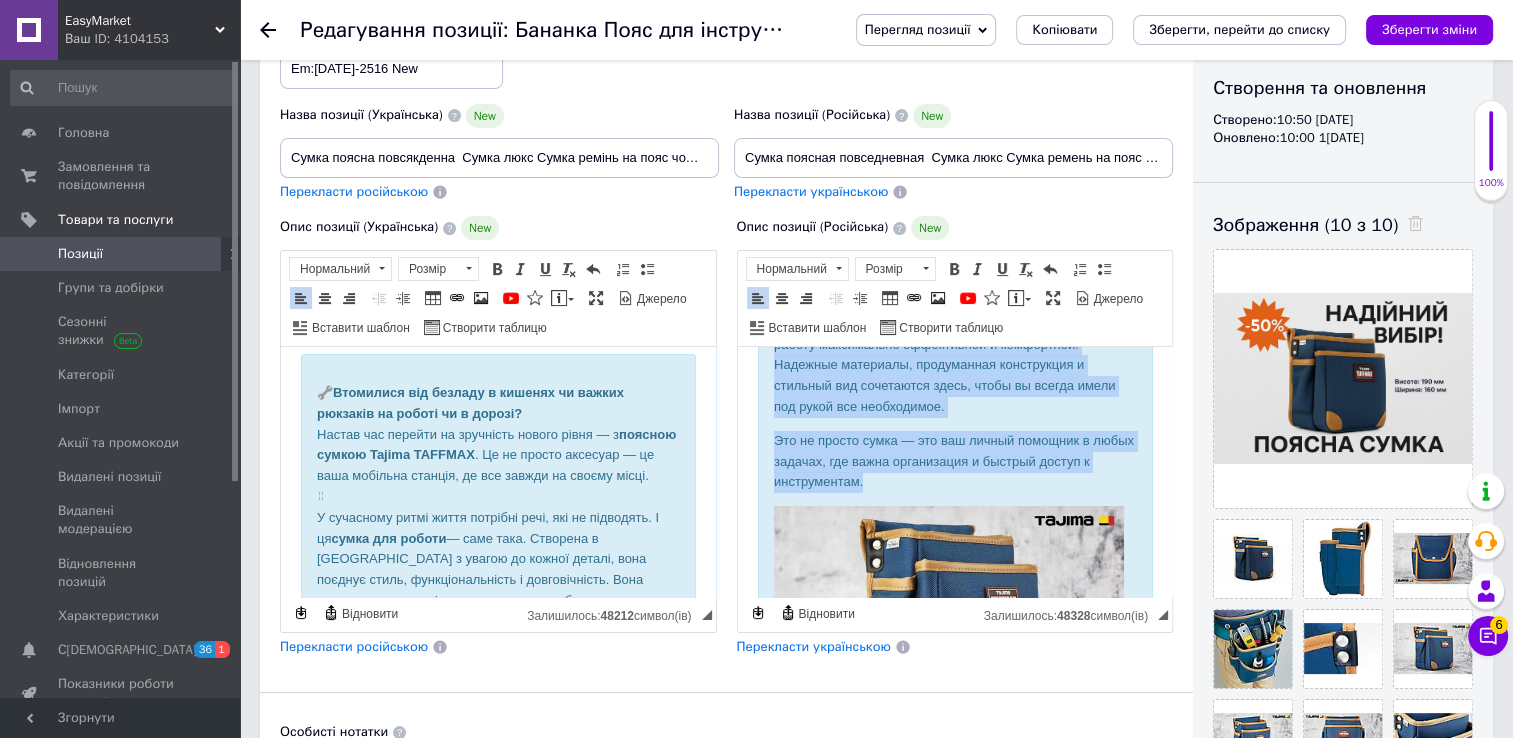 drag, startPoint x: 791, startPoint y: 421, endPoint x: 922, endPoint y: 480, distance: 143.67323 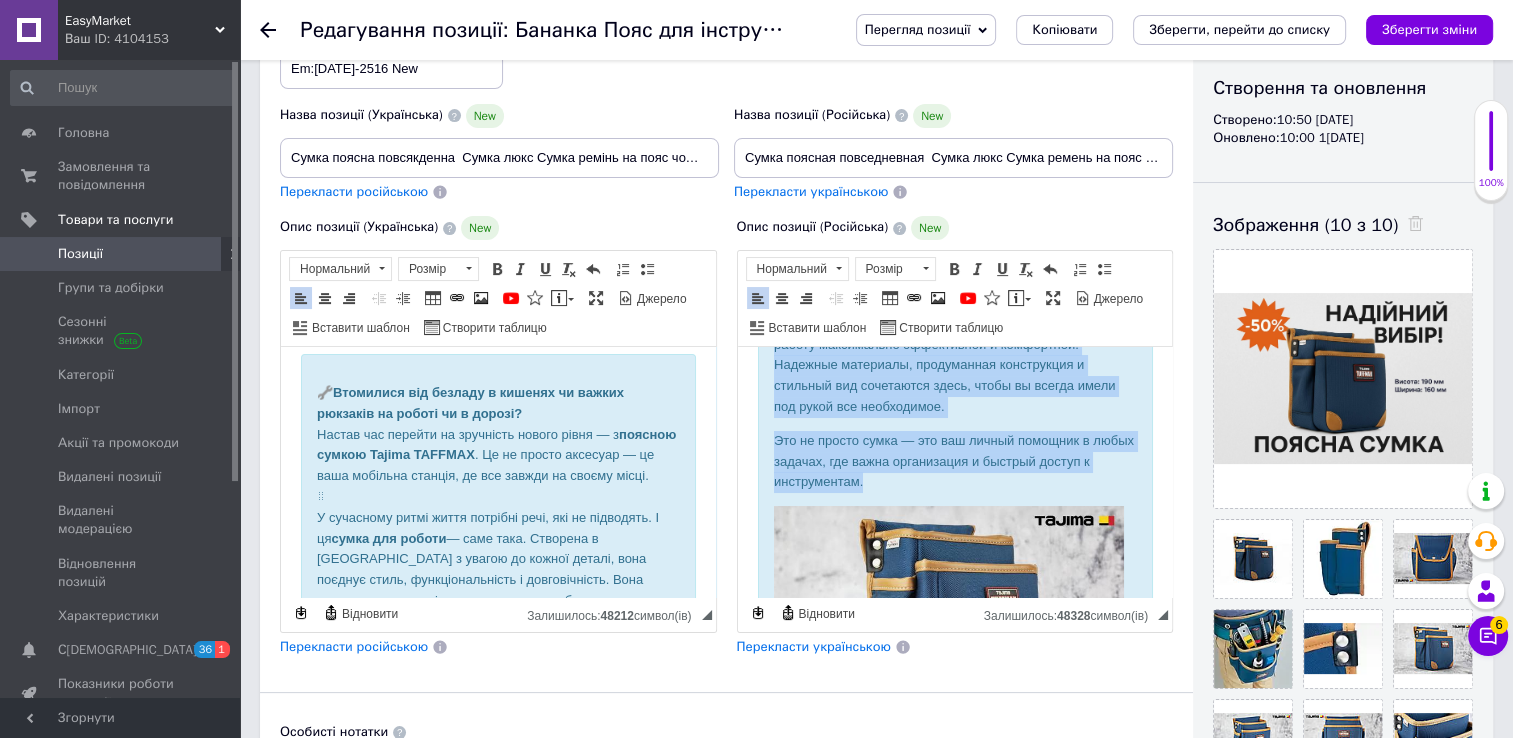 click on "Забудьте о неудобном хранении инструментов — поясная сумка  Tajima TAFFMAX  создана, чтобы сделать вашу работу максимально эффективной и комфортной. Надежные материалы, продуманная конструкция и стильный вид сочетаются здесь, чтобы вы всегда имели под рукой все необходимое. Это не просто сумка — это ваш личный помощник в любых задачах, где важна организация и быстрый доступ к инструментам. 🔹 Основные преимущества: Материал EVA + нейлон:  мягкий и эластичный EVA поглощает удары, а прочный нейлон с водостойким покрытием защищает от влаги и износа. Стильный дизайн:" at bounding box center [954, 1263] 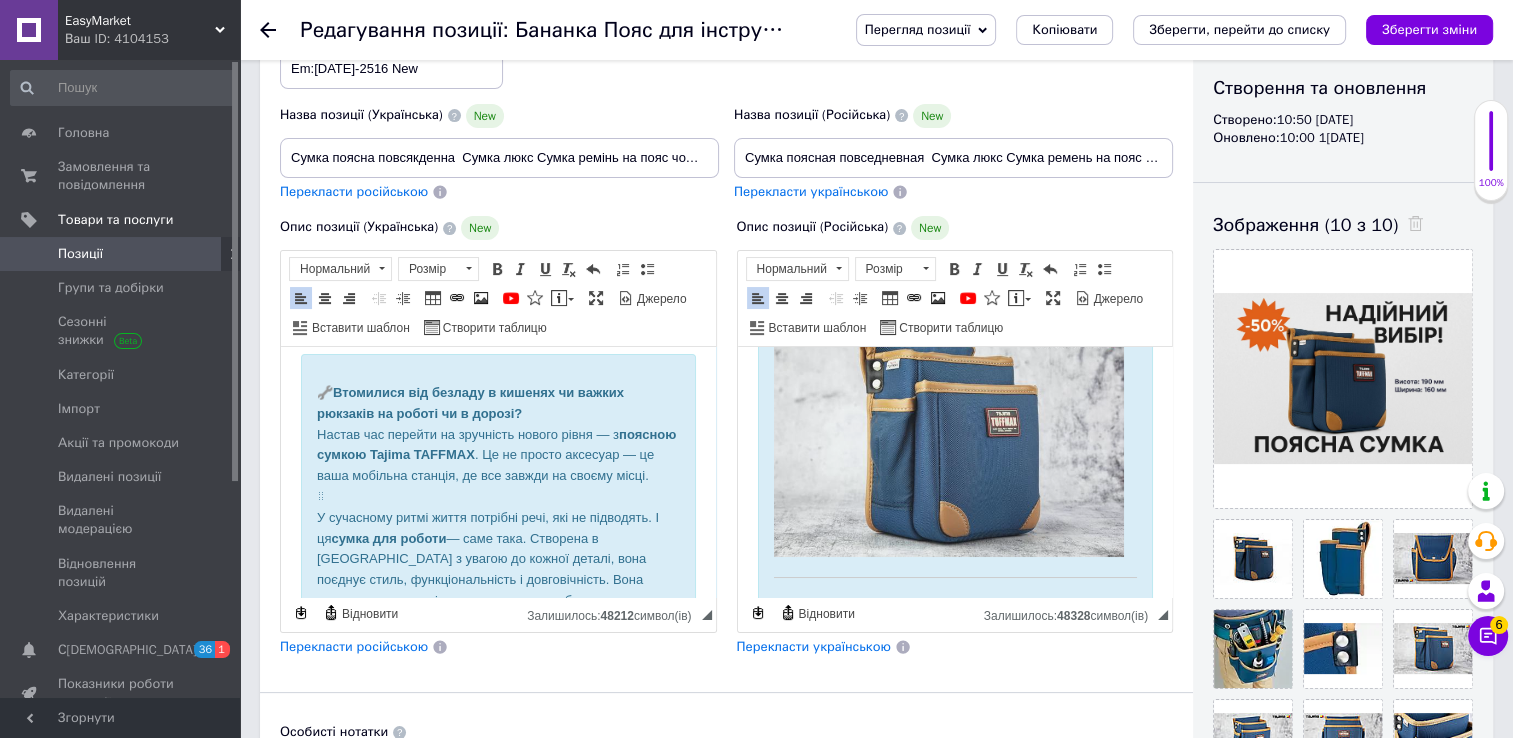 scroll, scrollTop: 52, scrollLeft: 0, axis: vertical 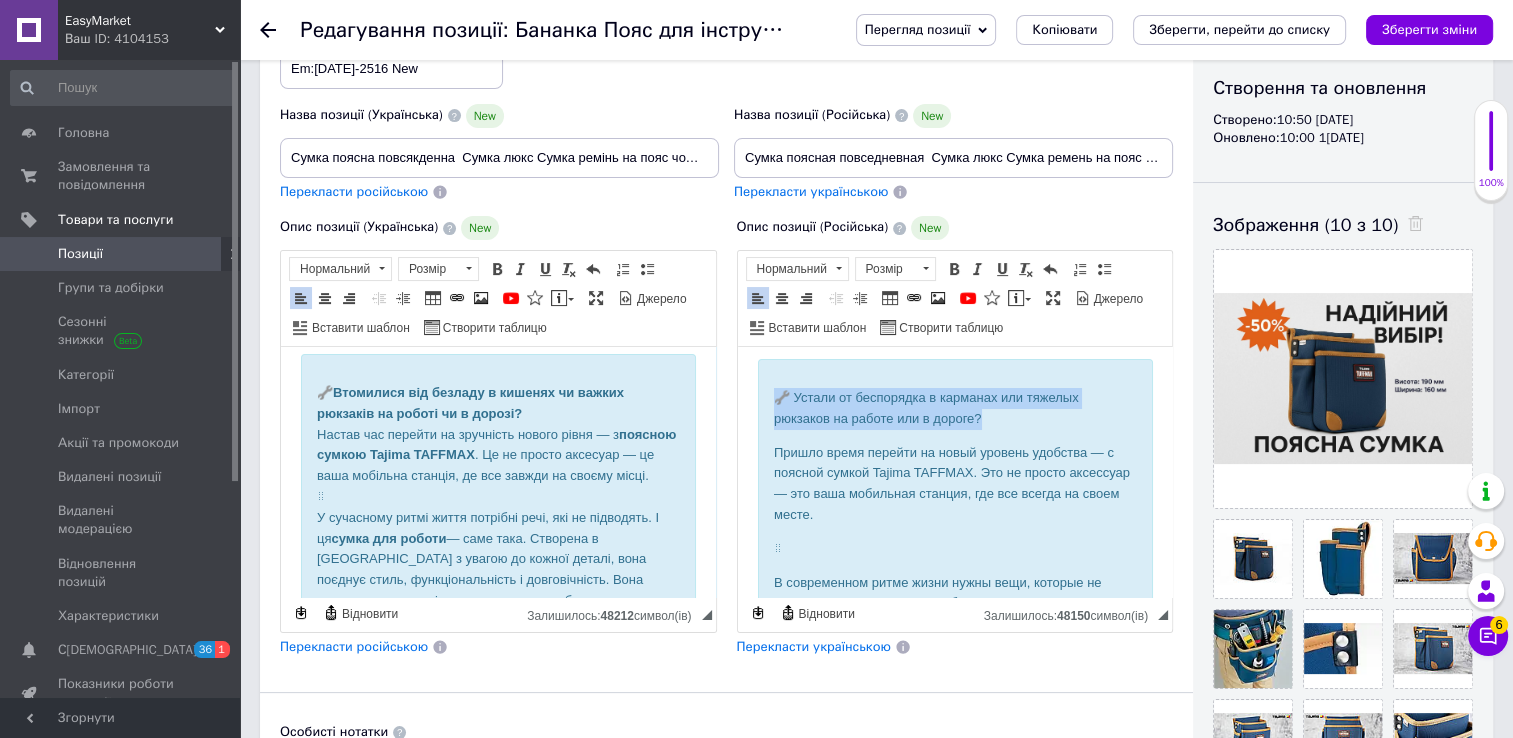 drag, startPoint x: 781, startPoint y: 394, endPoint x: 983, endPoint y: 412, distance: 202.8004 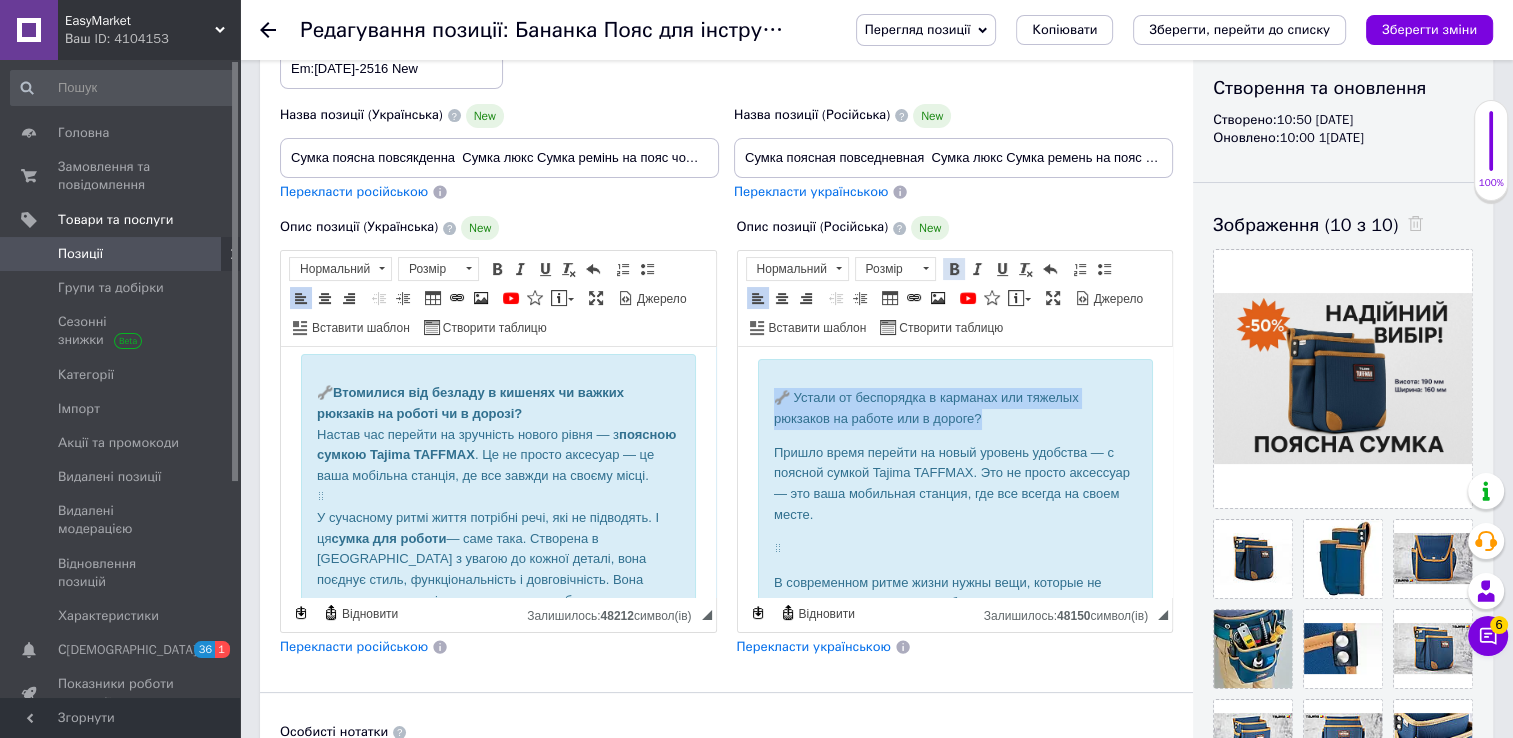 click at bounding box center (954, 269) 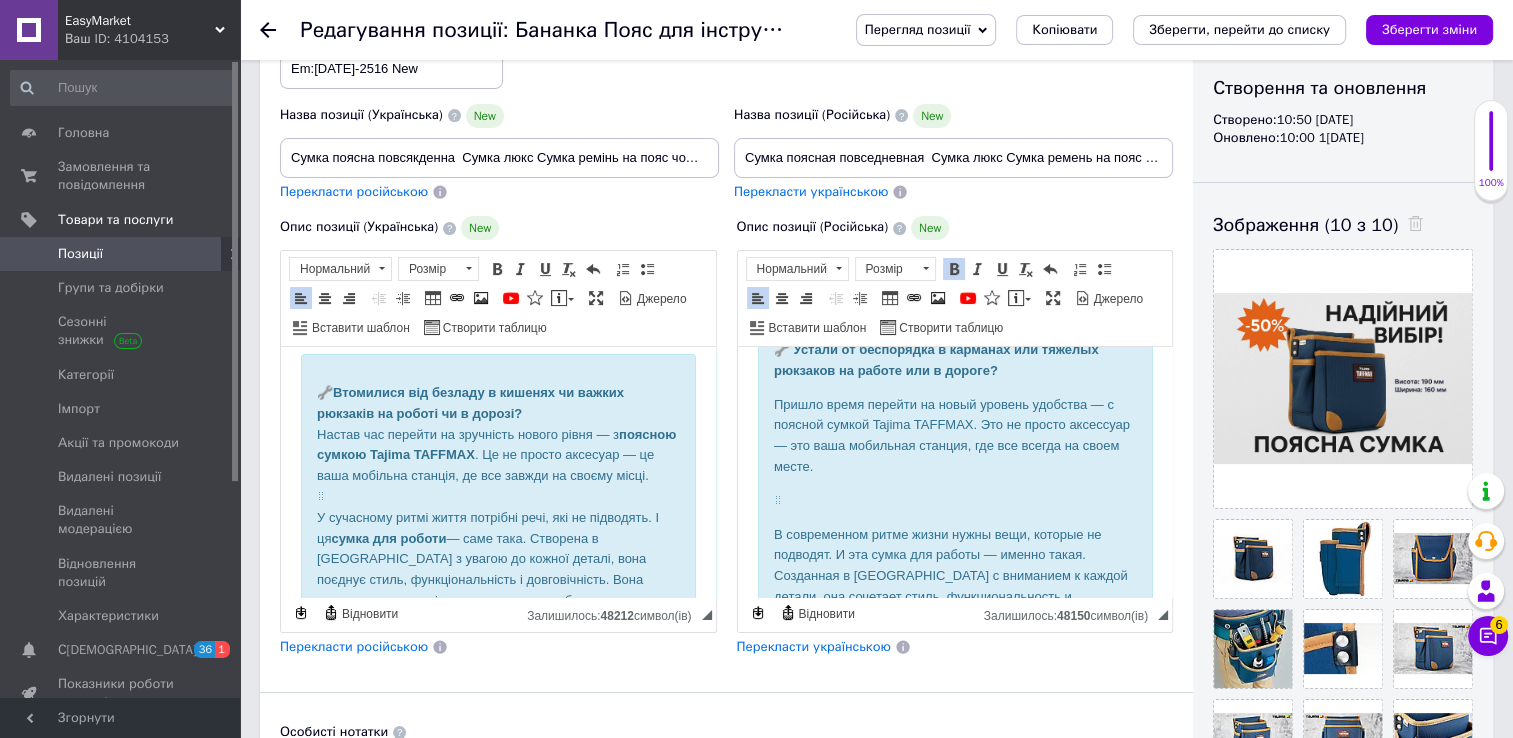 scroll, scrollTop: 55, scrollLeft: 0, axis: vertical 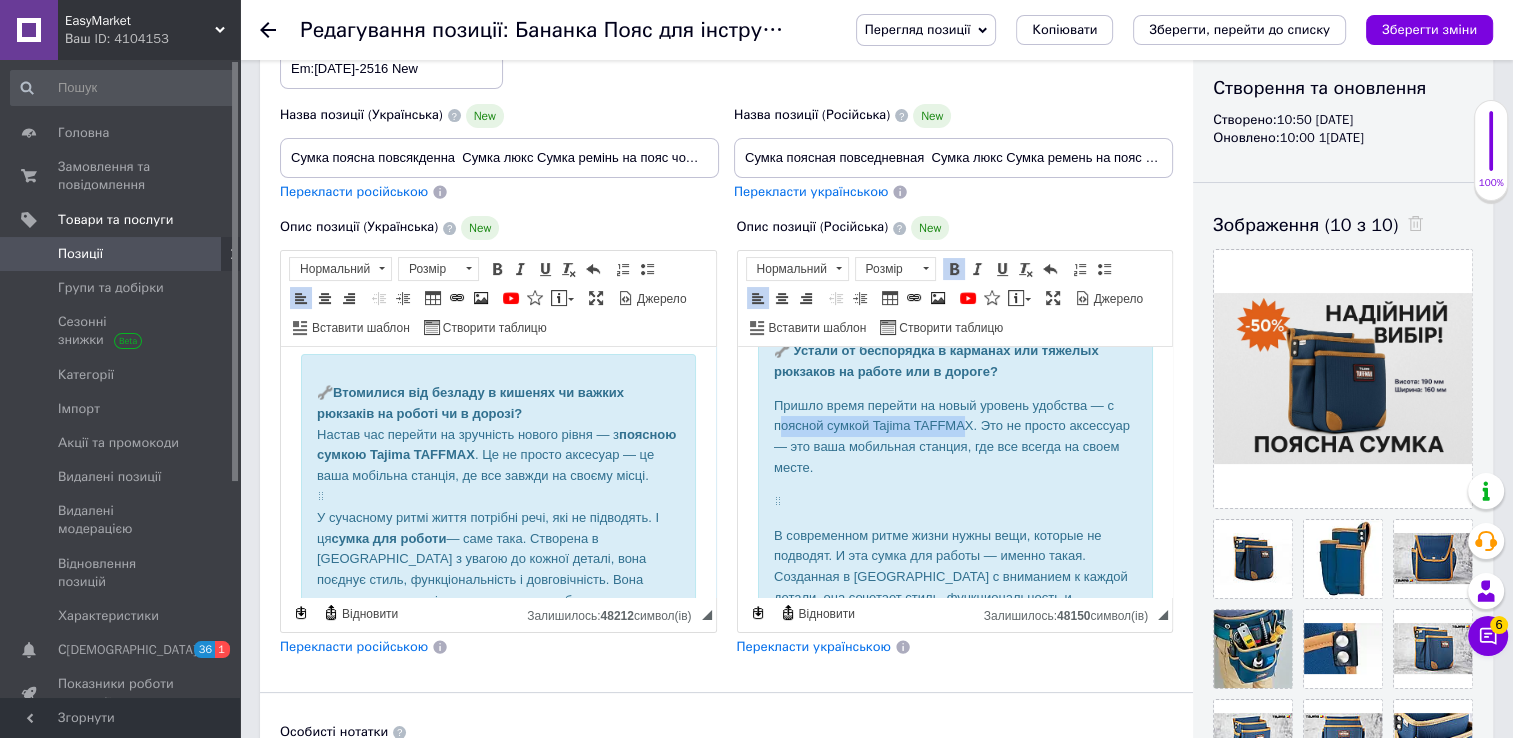 drag, startPoint x: 780, startPoint y: 425, endPoint x: 962, endPoint y: 429, distance: 182.04395 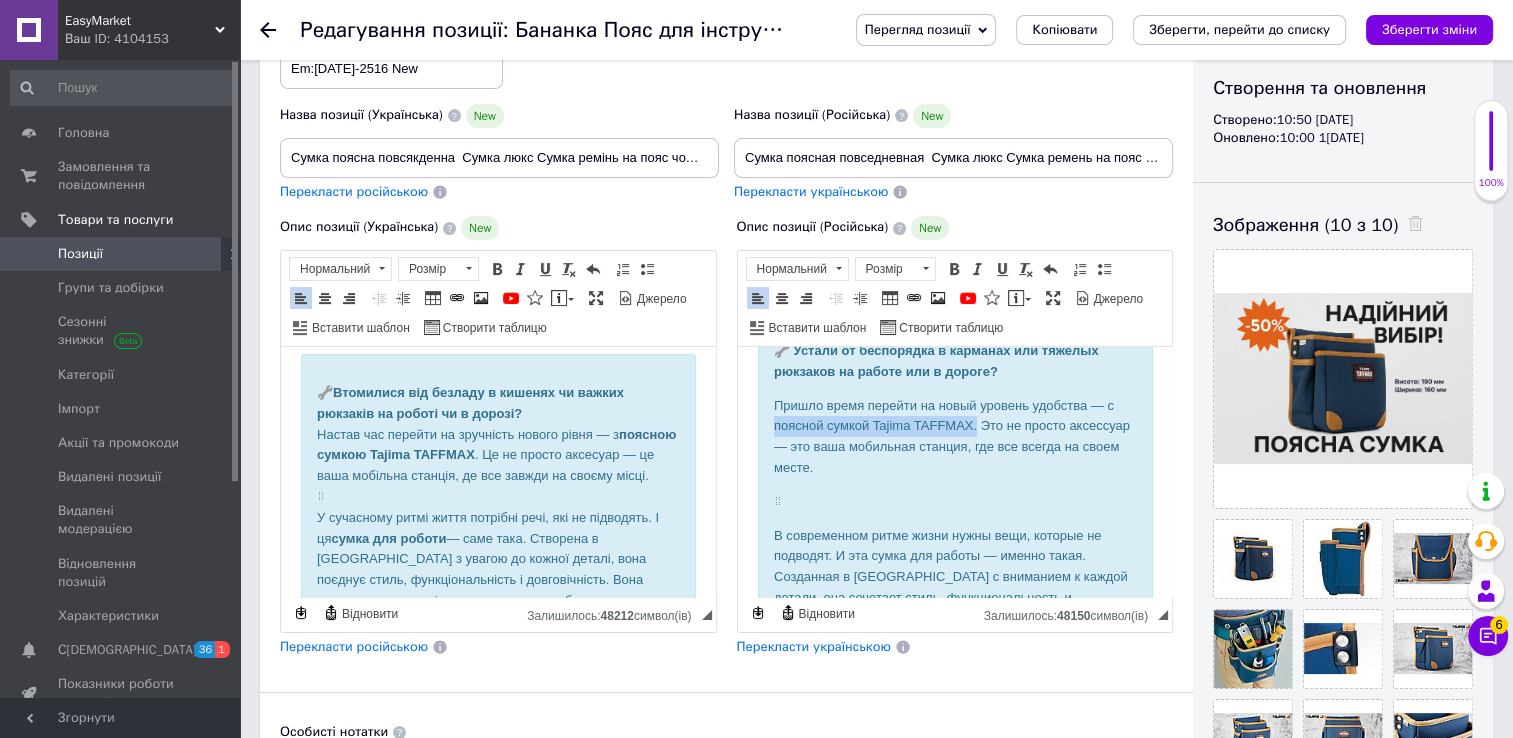 drag, startPoint x: 976, startPoint y: 425, endPoint x: 764, endPoint y: 426, distance: 212.00237 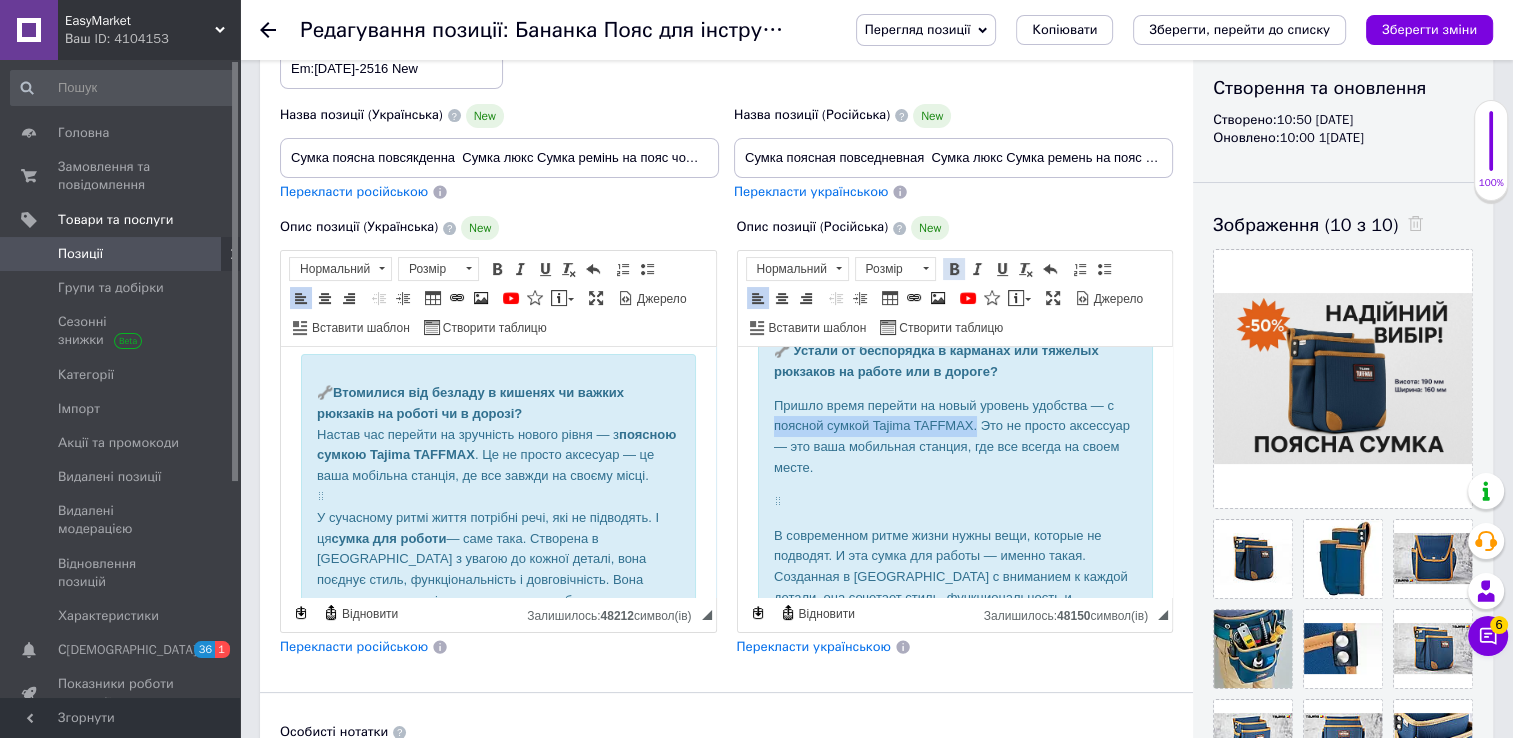 click at bounding box center (954, 269) 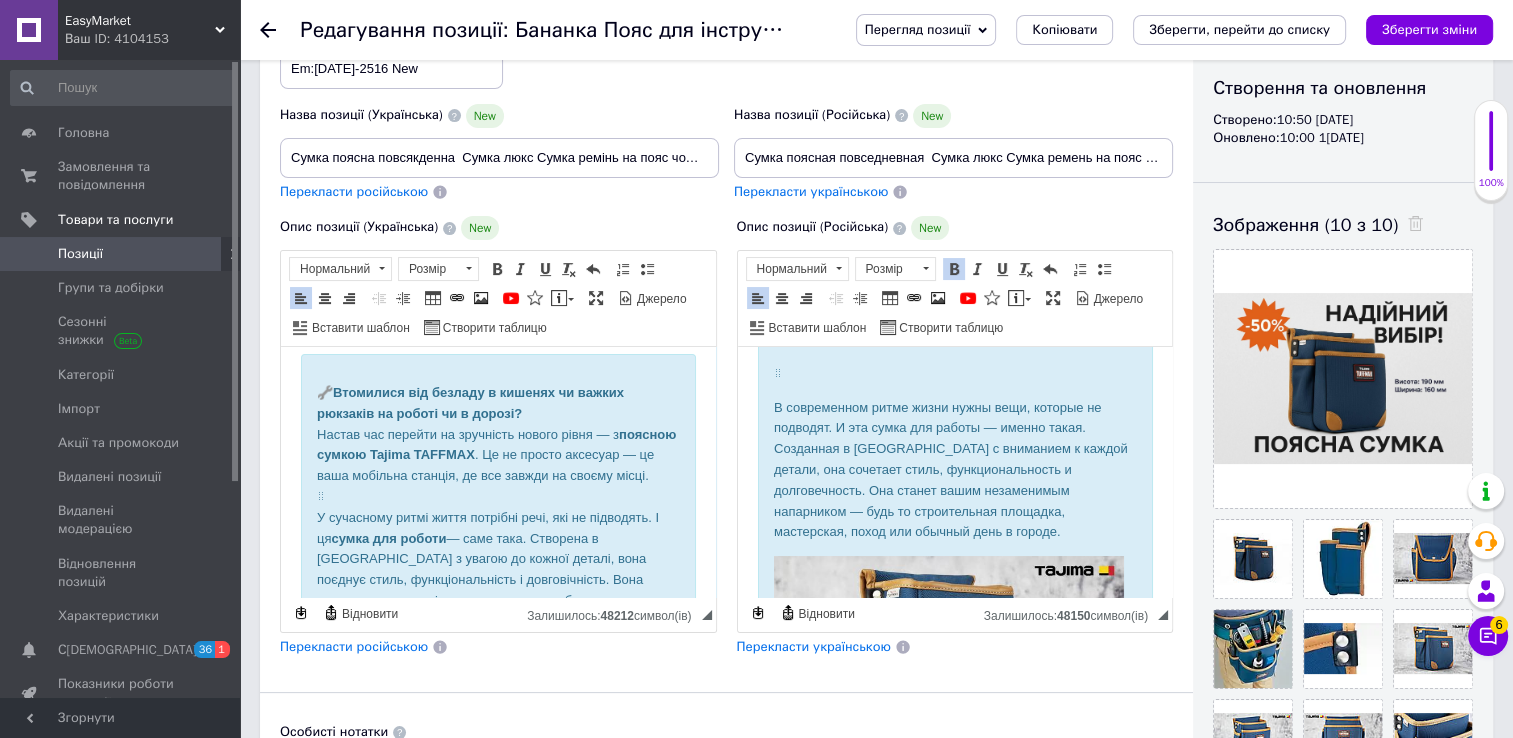 scroll, scrollTop: 180, scrollLeft: 0, axis: vertical 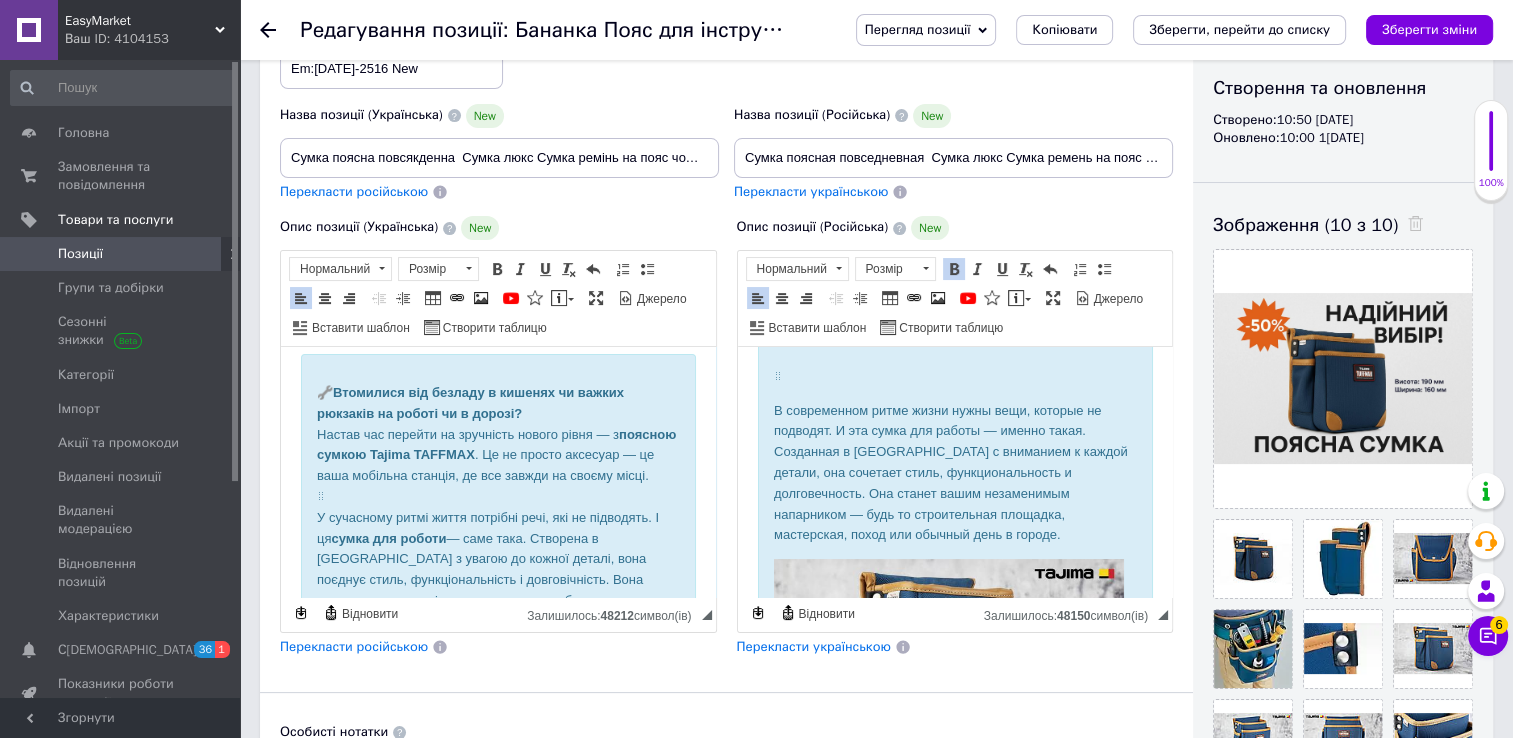 click on "🔧 Устали от беспорядка в карманах или тяжелых рюкзаков на работе или в дороге? Пришло время перейти на новый уровень удобства — с  поясной сумкой Tajima TAFFMAX.  Это не просто аксессуар — это ваша мобильная станция, где все всегда на своем месте. ⠀ В современном ритме жизни нужны вещи, которые не подводят. И эта сумка для работы — именно такая. Созданная в [GEOGRAPHIC_DATA] с вниманием к каждой детали, она сочетает стиль, функциональность и долговечность. Она станет вашим незаменимым напарником — будь то строительная площадка, мастерская, поход или обычный день в городе." at bounding box center (954, 1251) 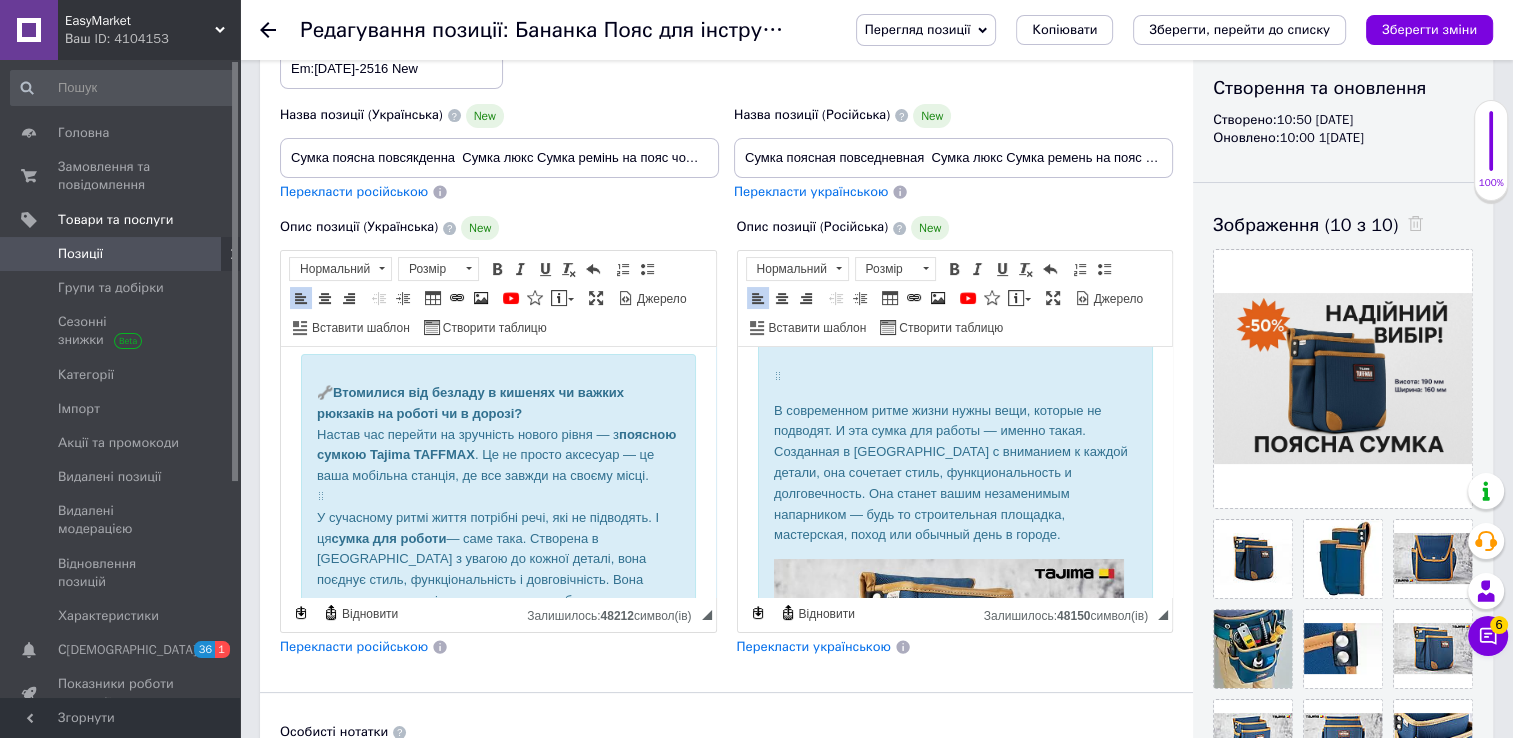 click on "🔧 Устали от беспорядка в карманах или тяжелых рюкзаков на работе или в дороге? Пришло время перейти на новый уровень удобства — с  поясной сумкой Tajima TAFFMAX.  Это не просто аксессуар — это ваша мобильная станция, где все всегда на своем месте. ⠀ В современном ритме жизни нужны вещи, которые не подводят. И эта сумка для работы — именно такая. Созданная в [GEOGRAPHIC_DATA] с вниманием к каждой детали, она сочетает стиль, функциональность и долговечность. Она станет вашим незаменимым напарником — будь то строительная площадка, мастерская, поход или обычный день в городе." at bounding box center [954, 1251] 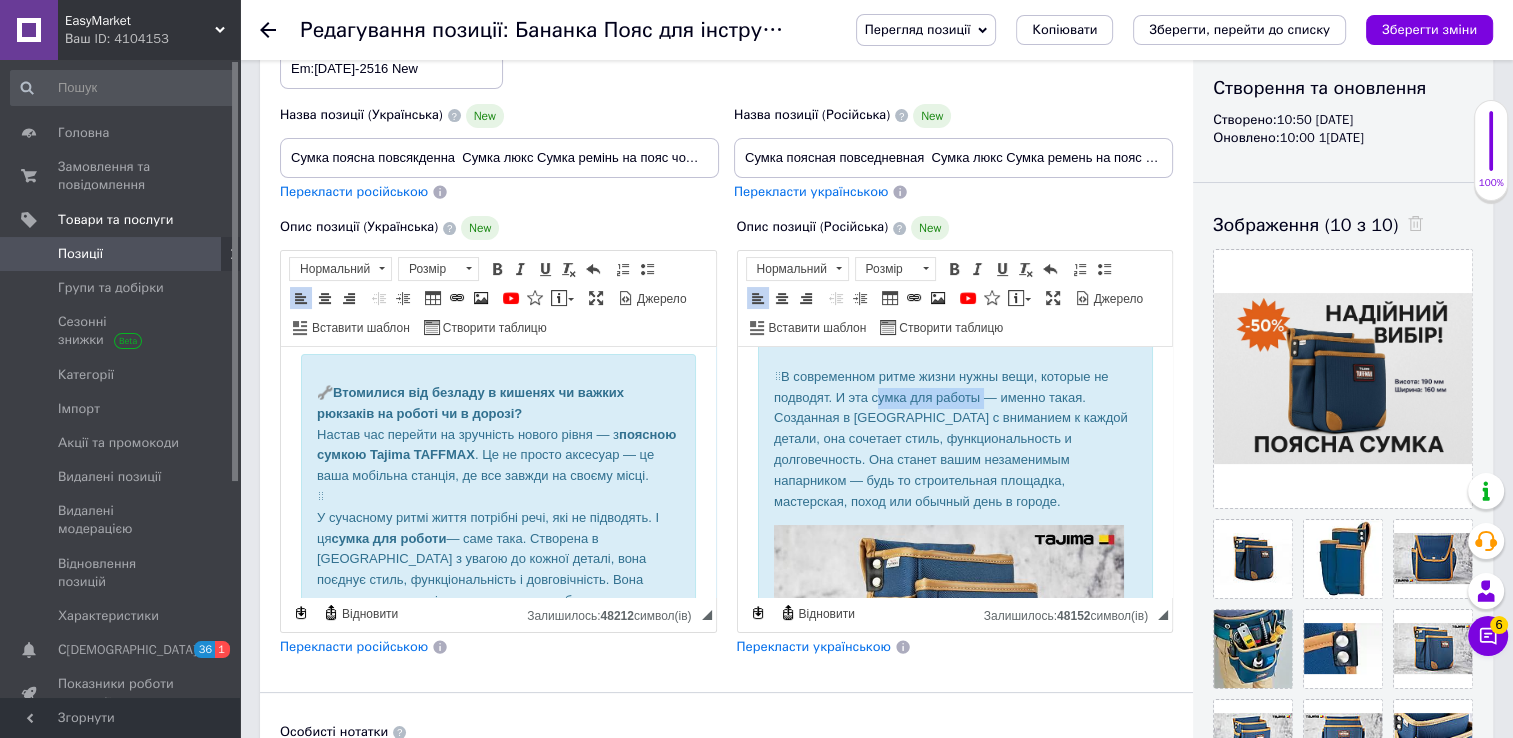 drag, startPoint x: 875, startPoint y: 400, endPoint x: 983, endPoint y: 398, distance: 108.01852 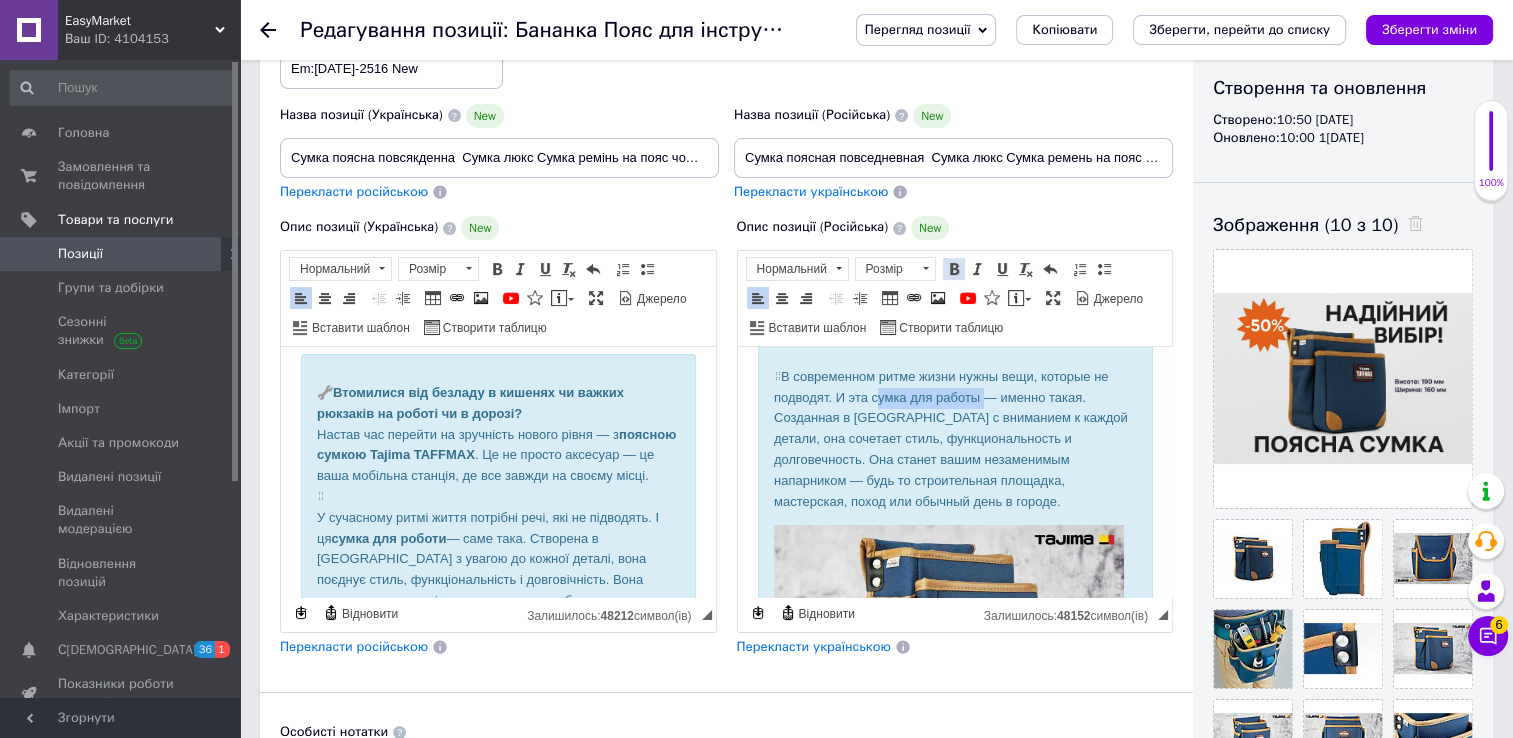click at bounding box center [954, 269] 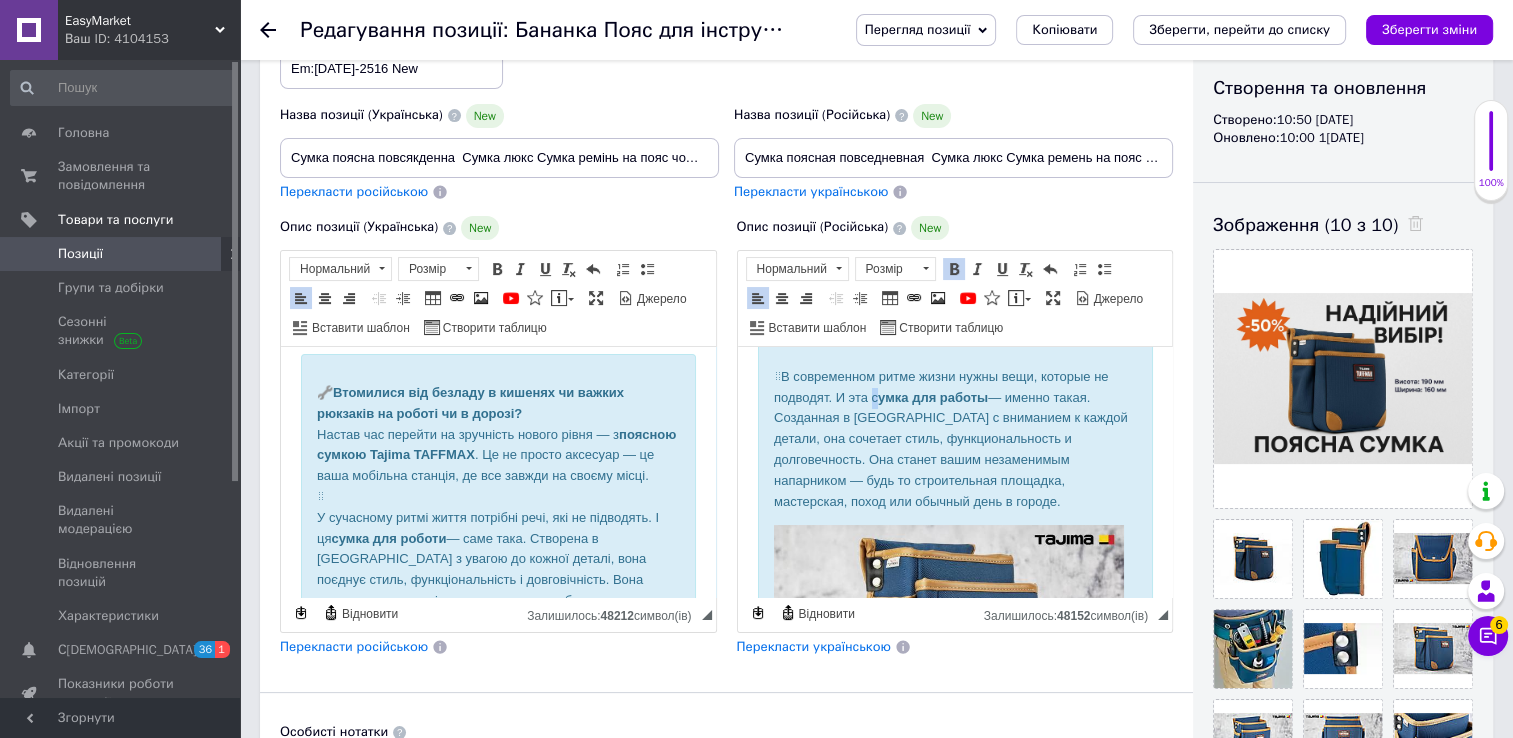 drag, startPoint x: 868, startPoint y: 399, endPoint x: 879, endPoint y: 399, distance: 11 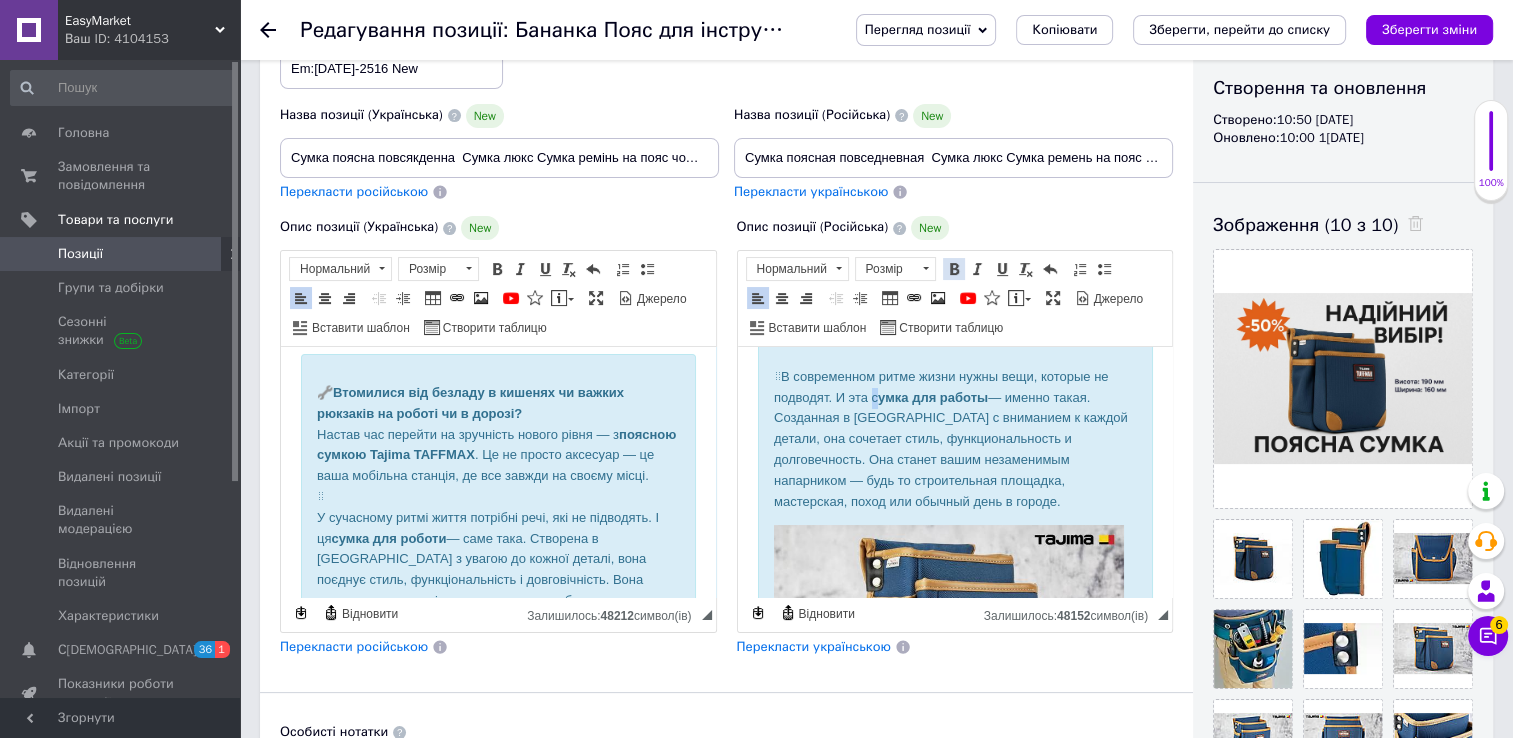 click on "Жирний  Сполучення клавіш Ctrl+B" at bounding box center [954, 269] 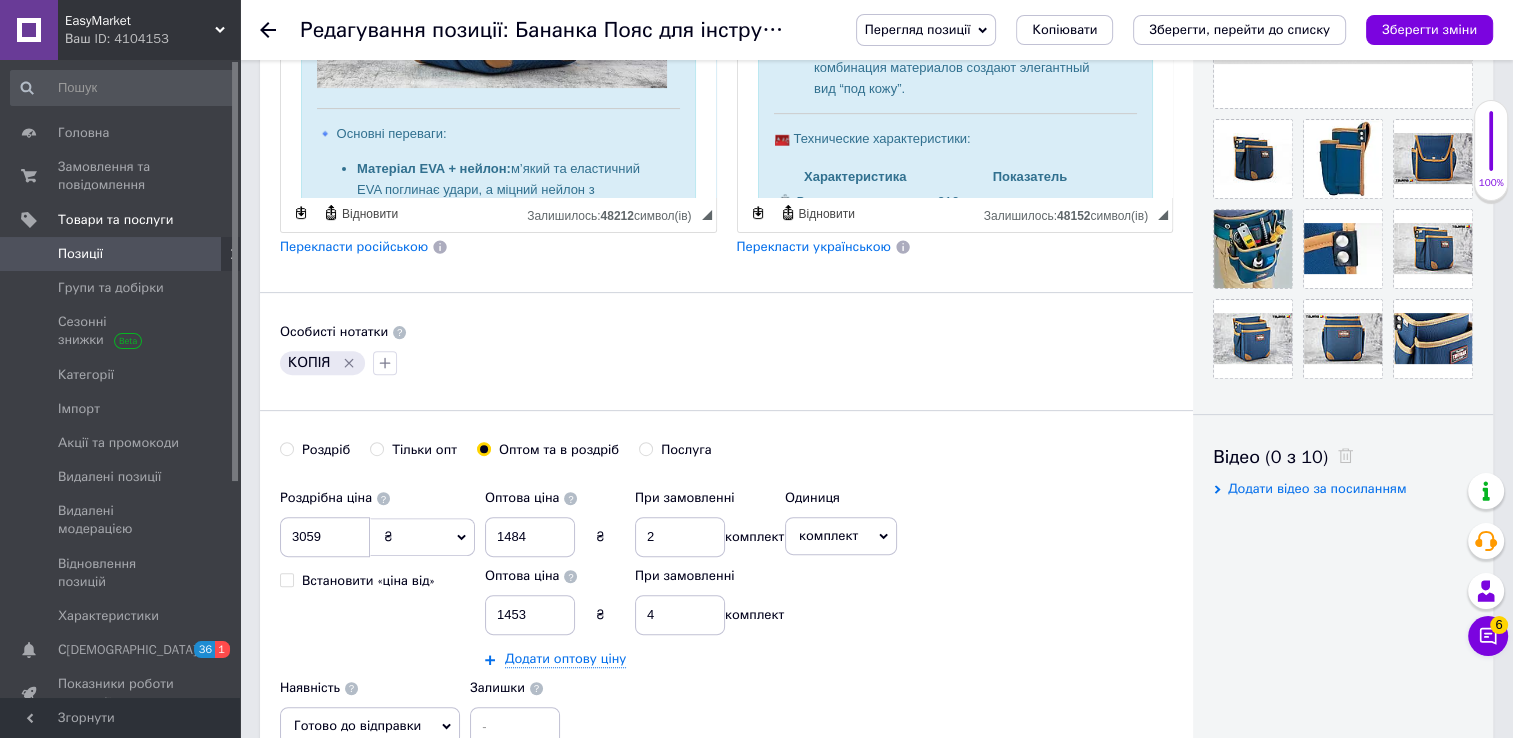 scroll, scrollTop: 608, scrollLeft: 0, axis: vertical 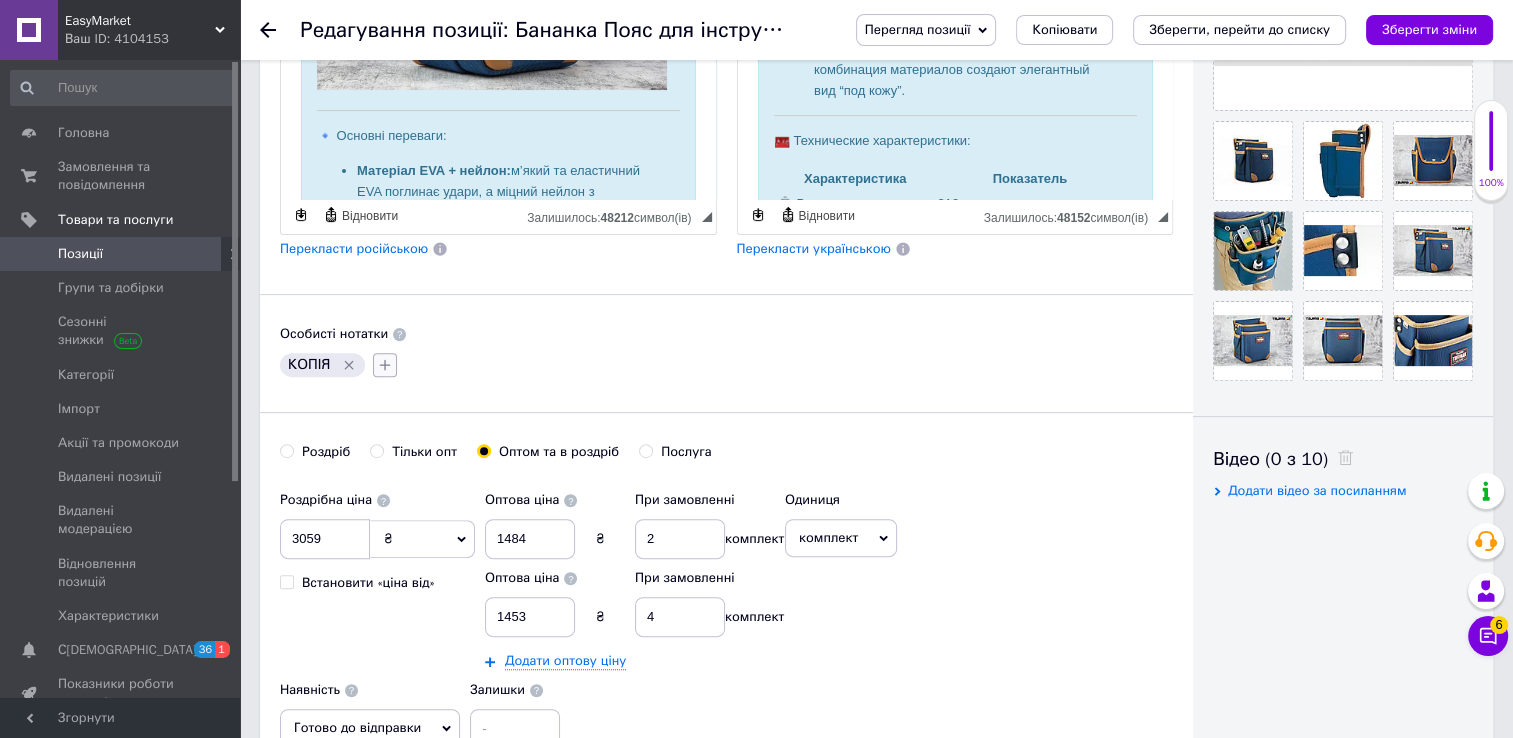 click 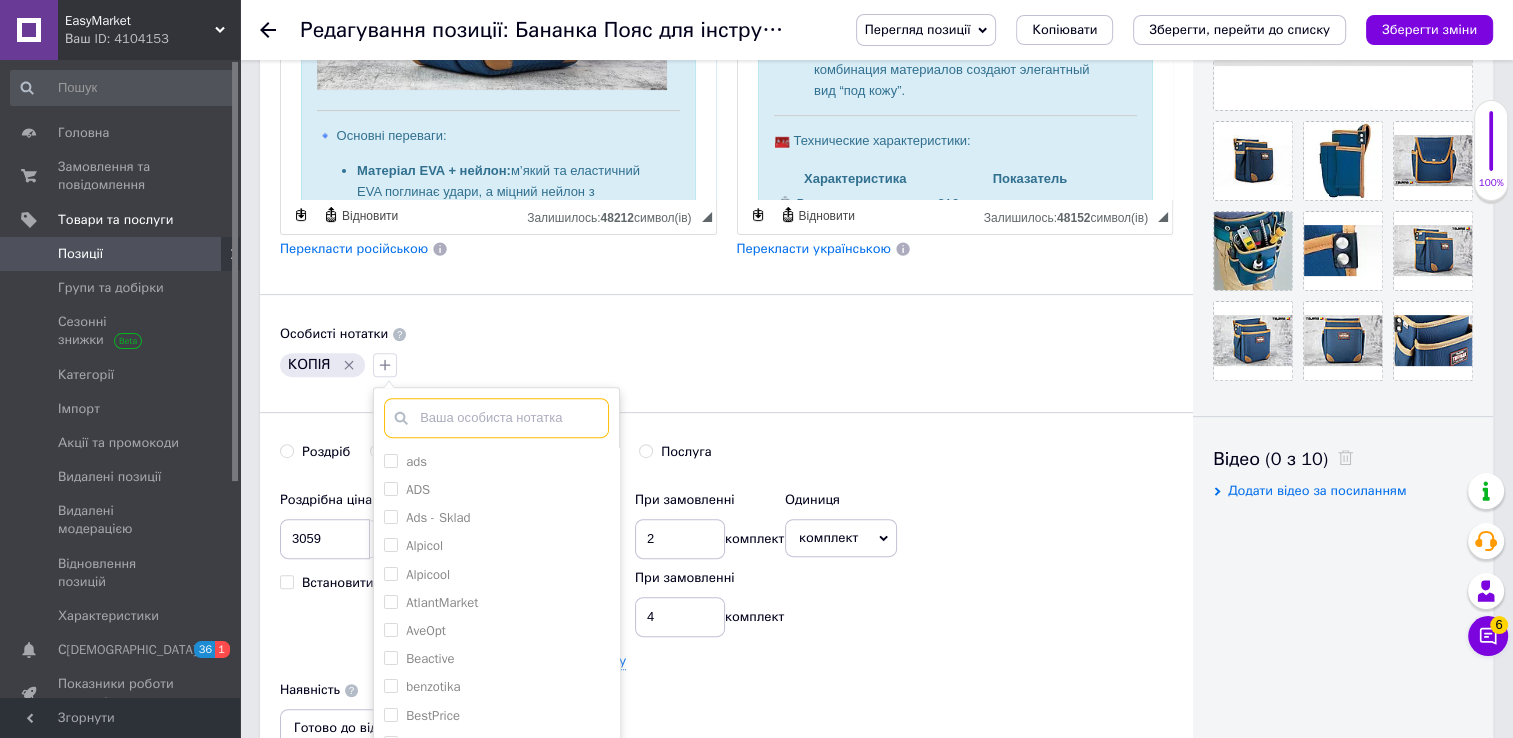 paste on "Zainstryment" 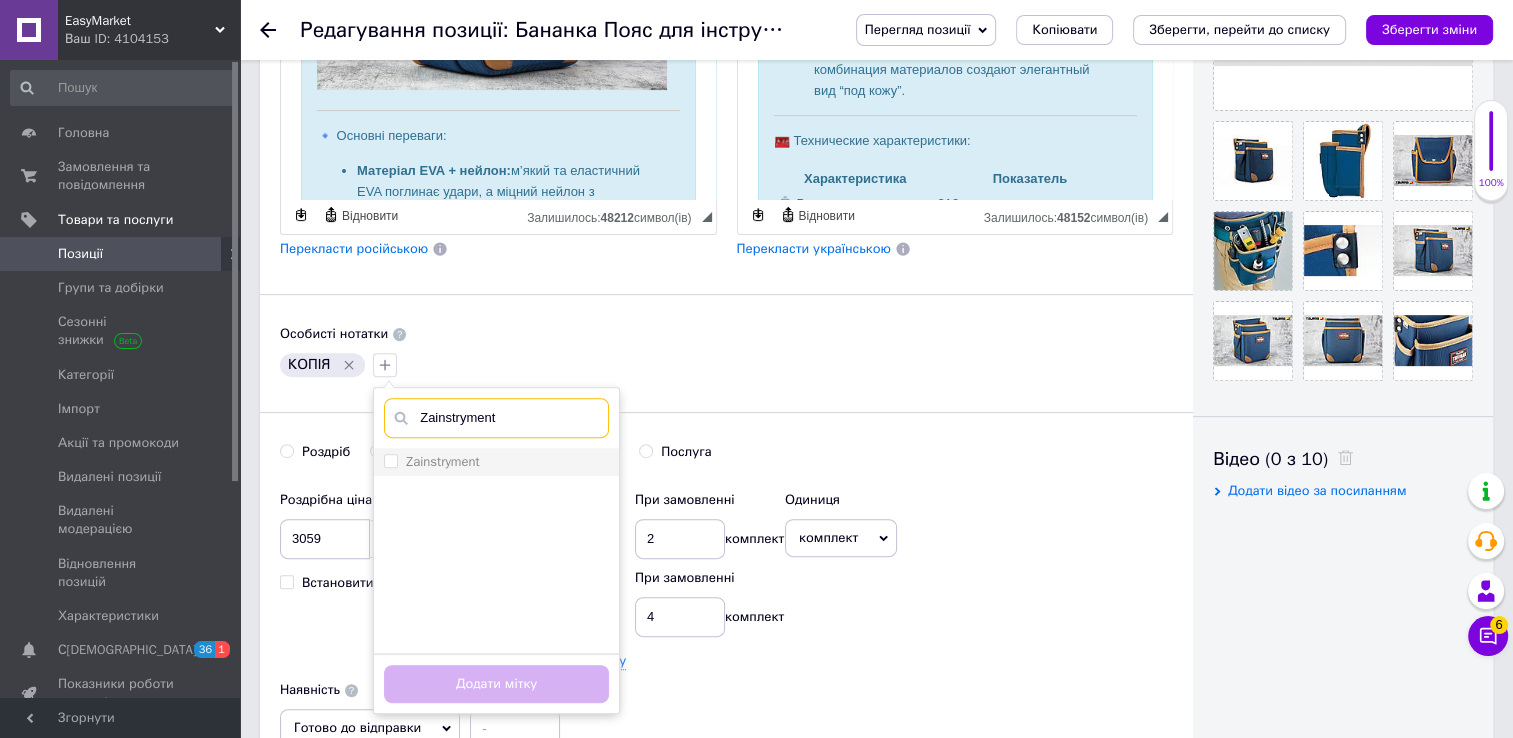 type on "Zainstryment" 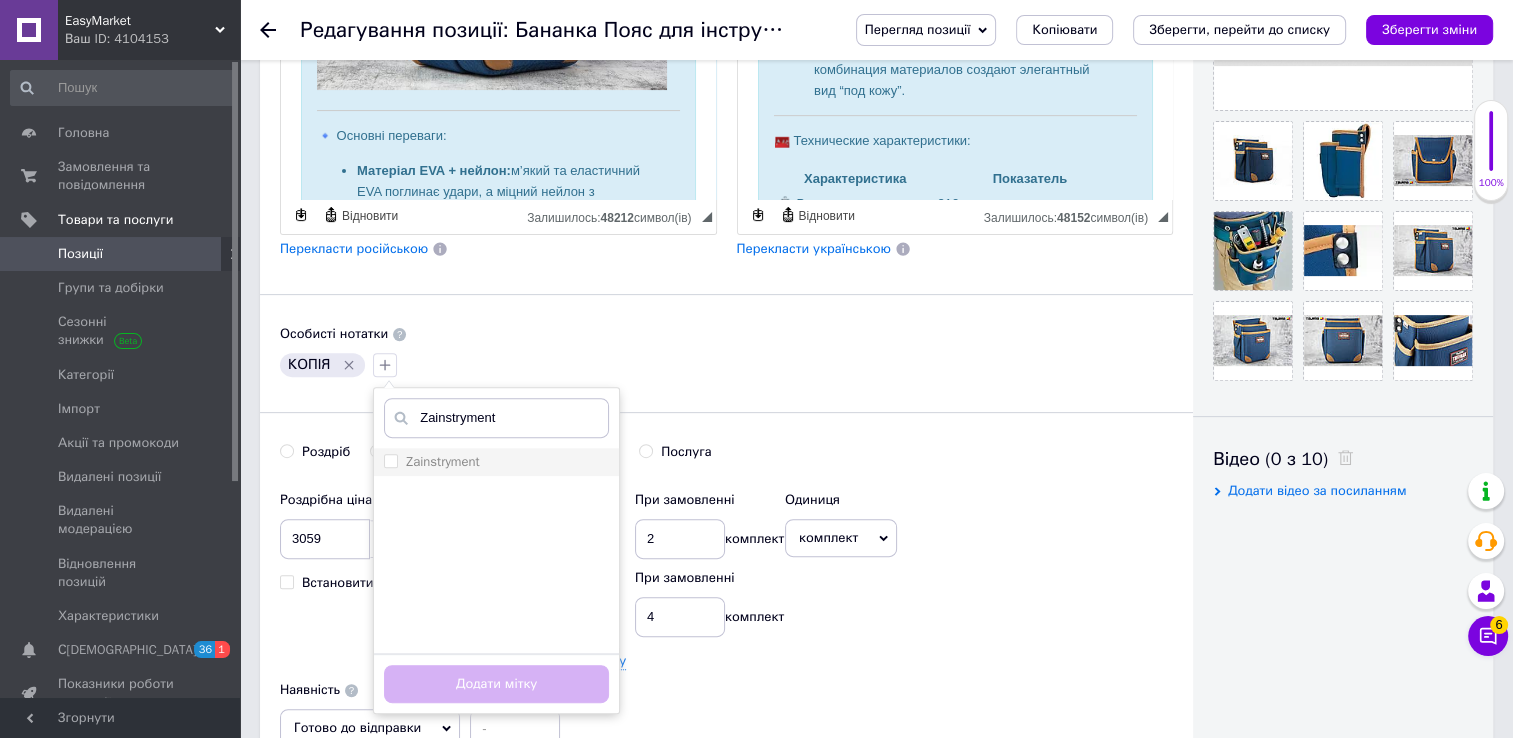 click on "Zainstryment" at bounding box center [442, 461] 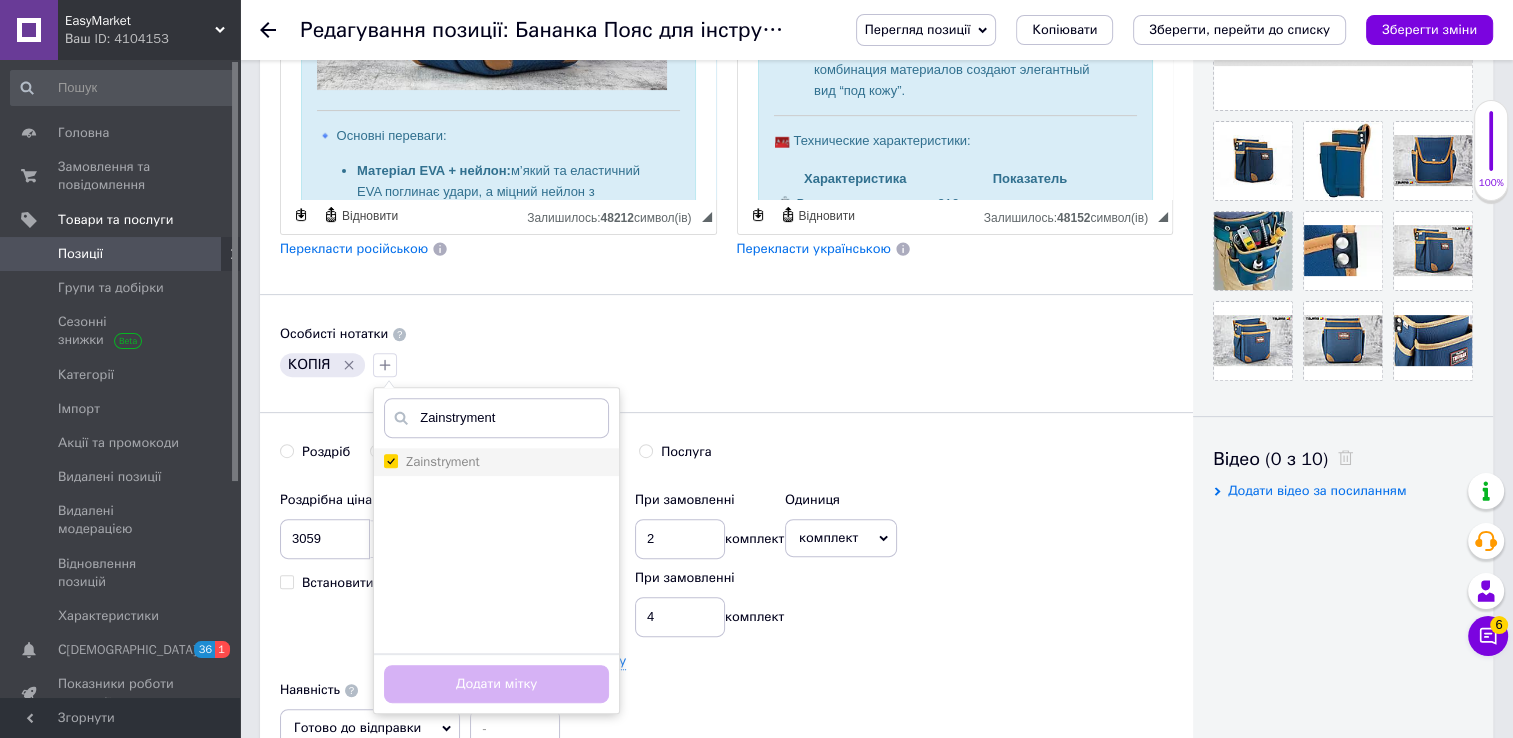 checkbox on "true" 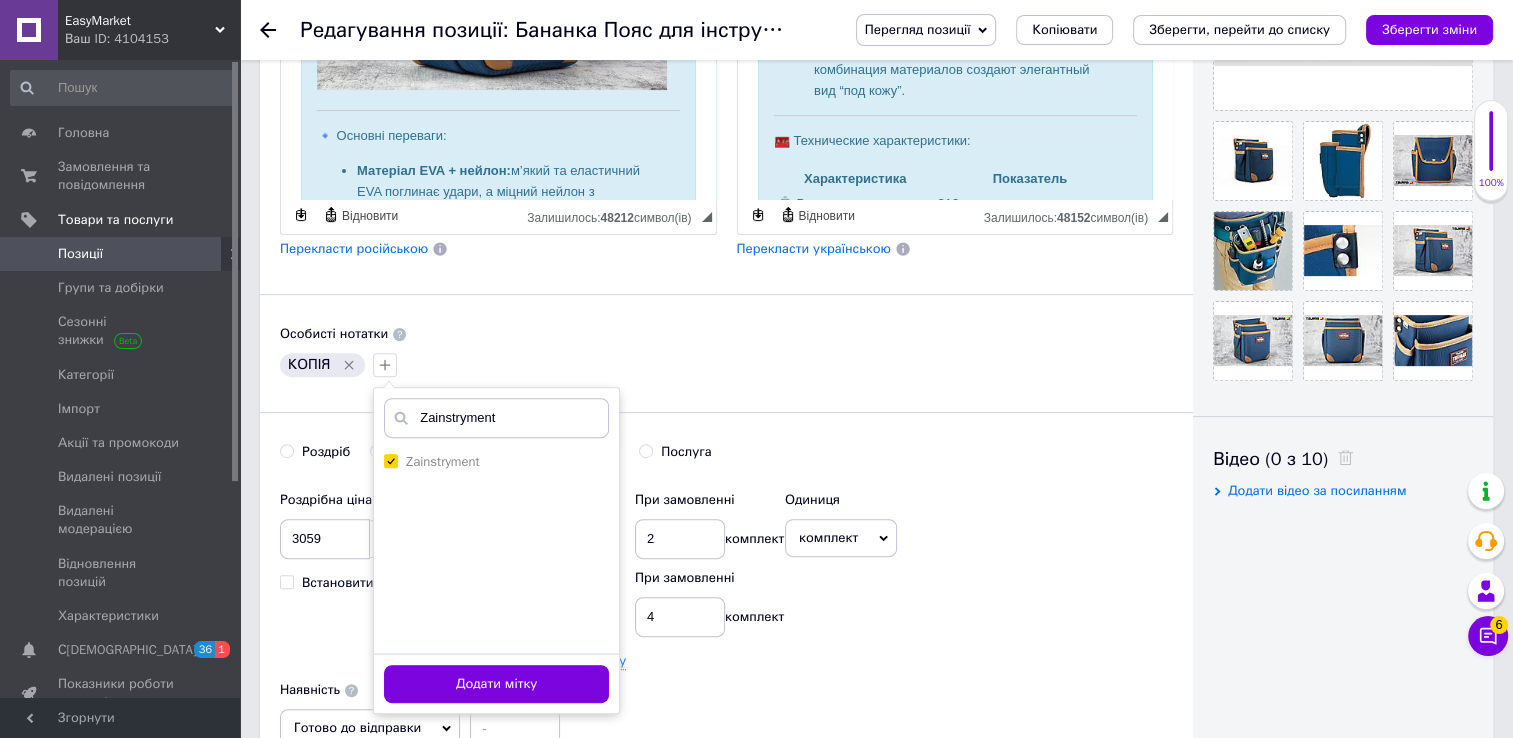 click on "Додати мітку" at bounding box center (496, 684) 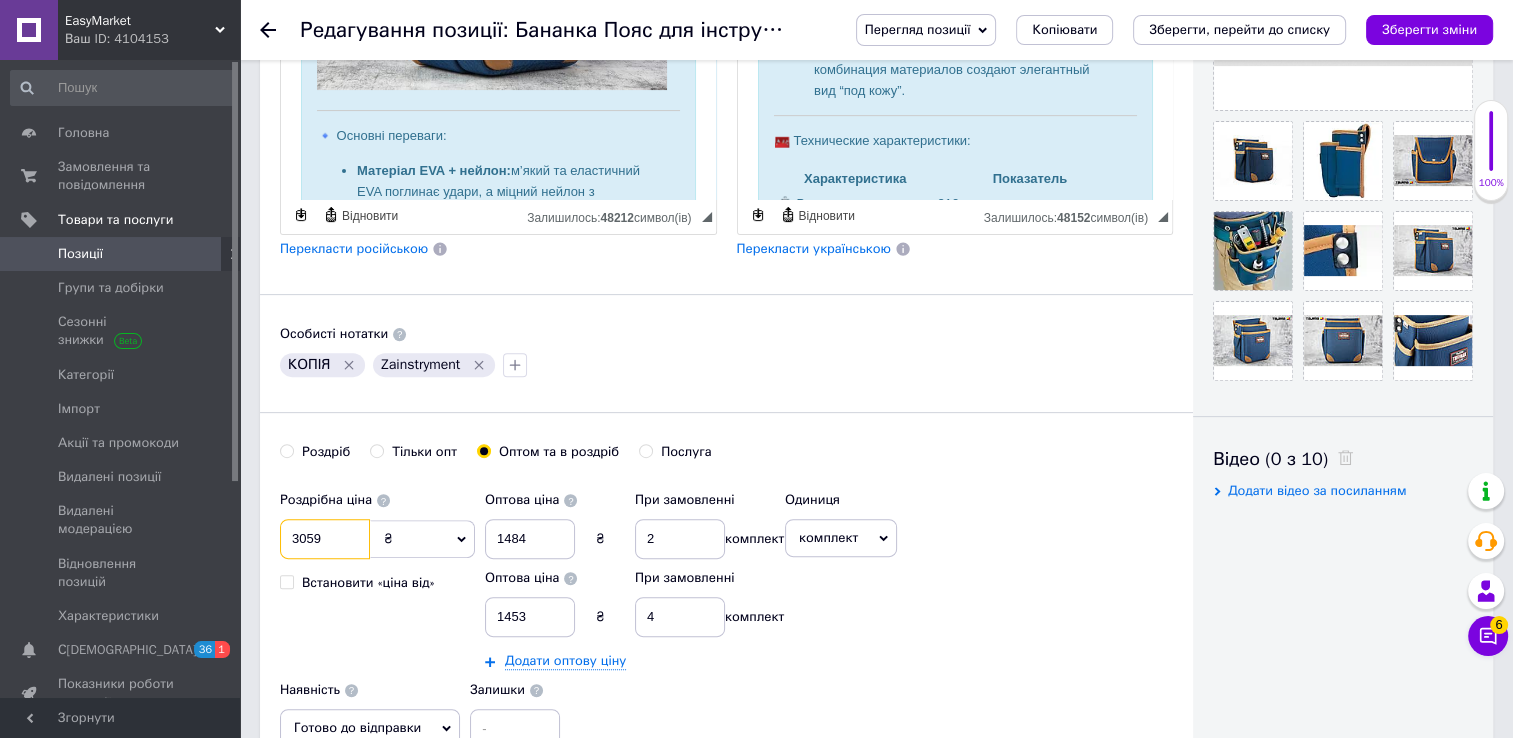 click on "3059" at bounding box center [325, 539] 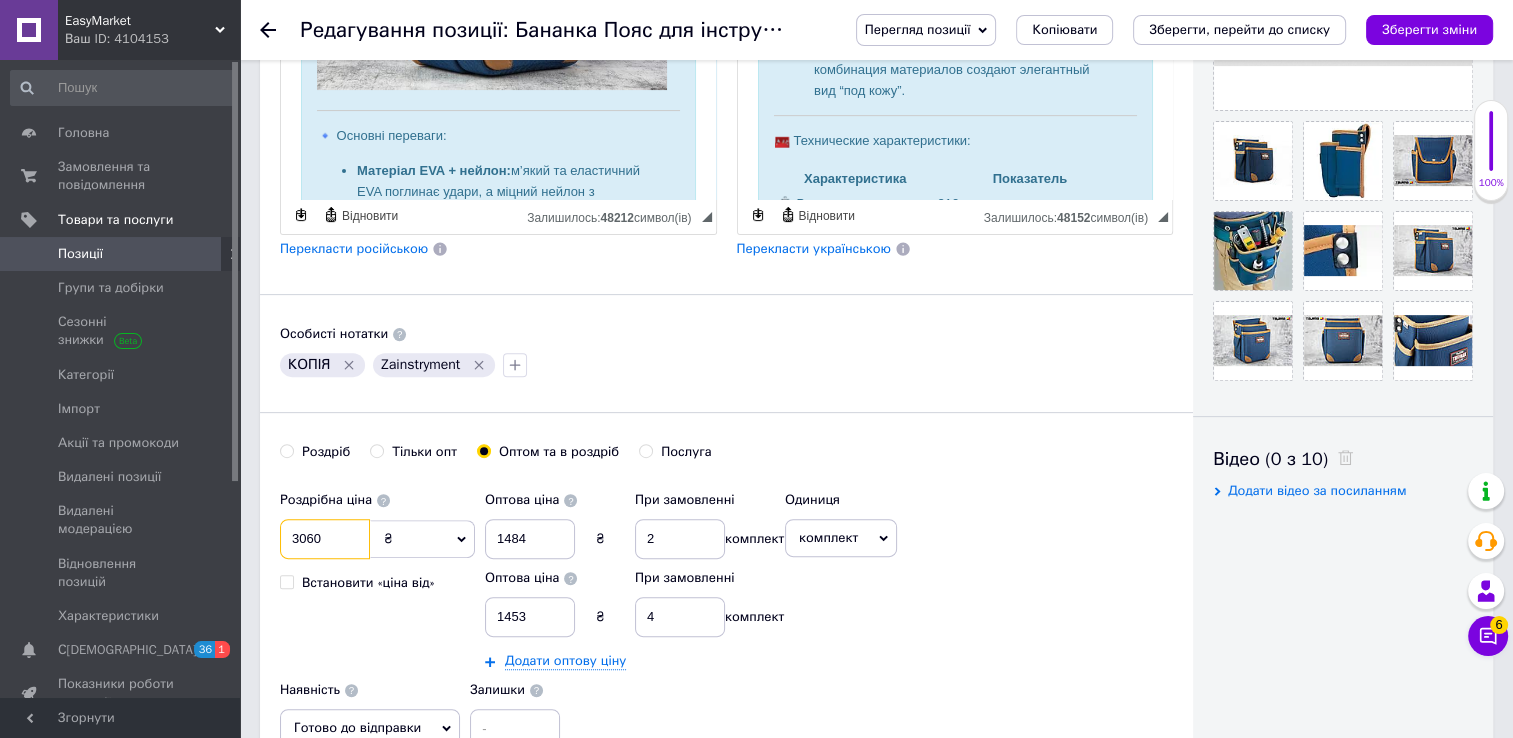 type on "3060" 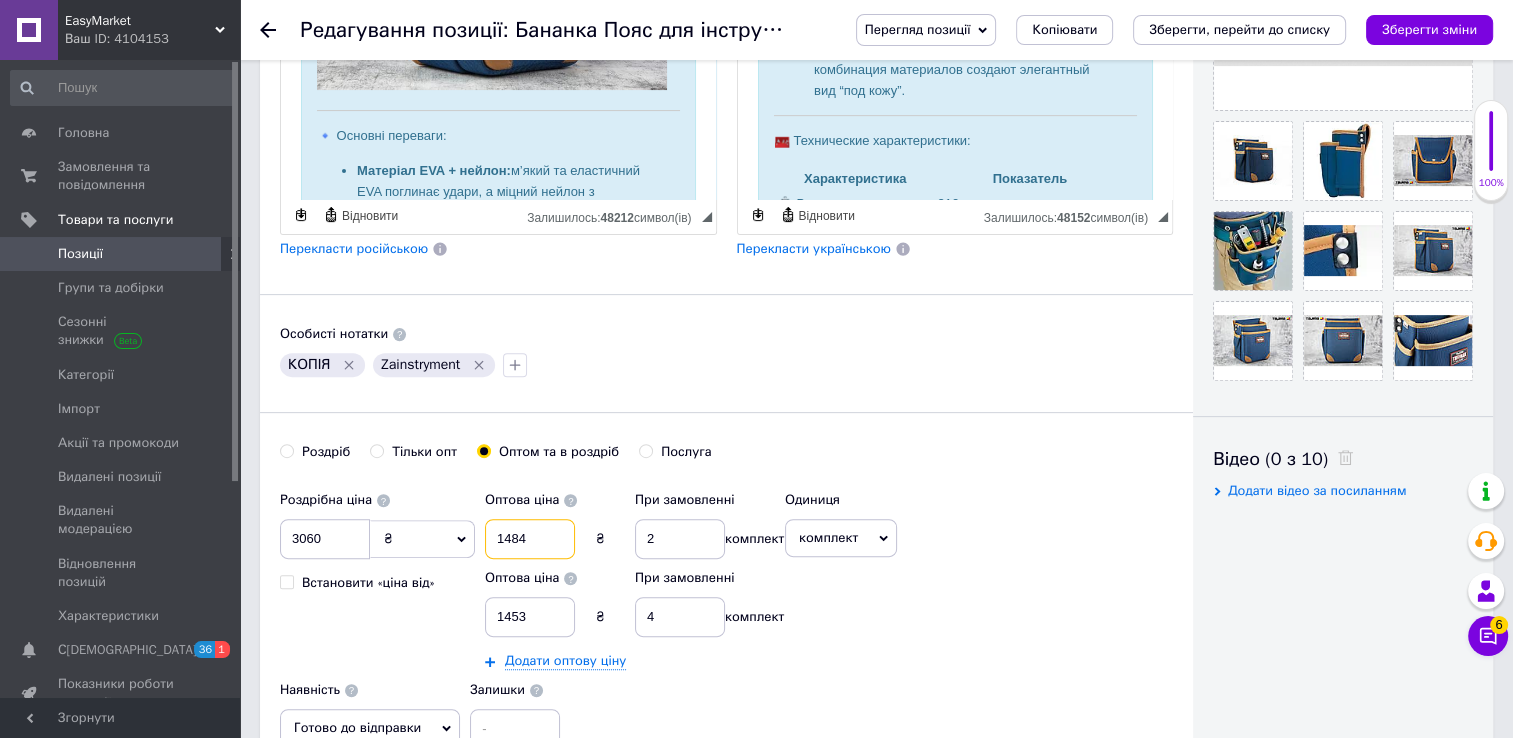 click on "1484" at bounding box center (530, 539) 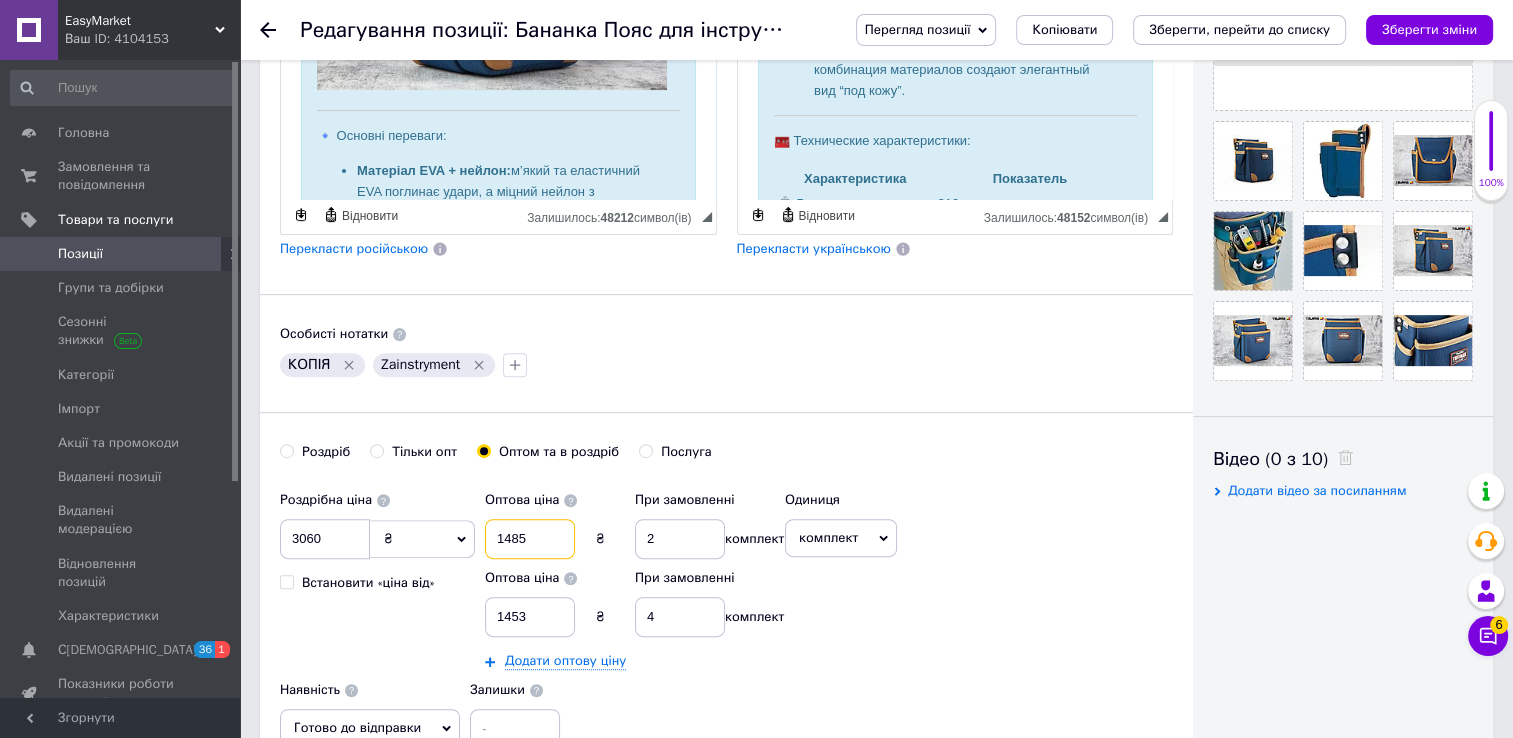 type on "1485" 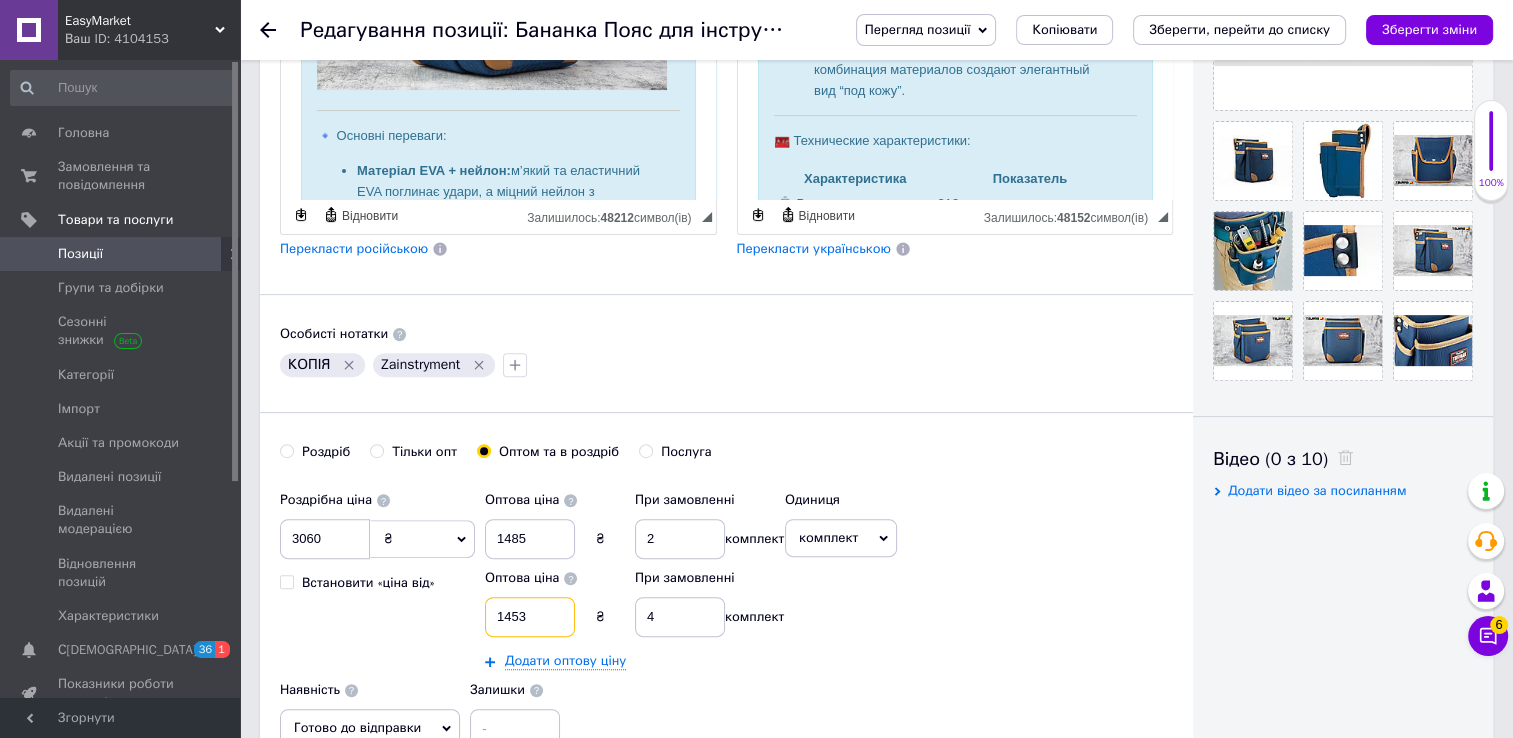 click on "1453" at bounding box center (530, 617) 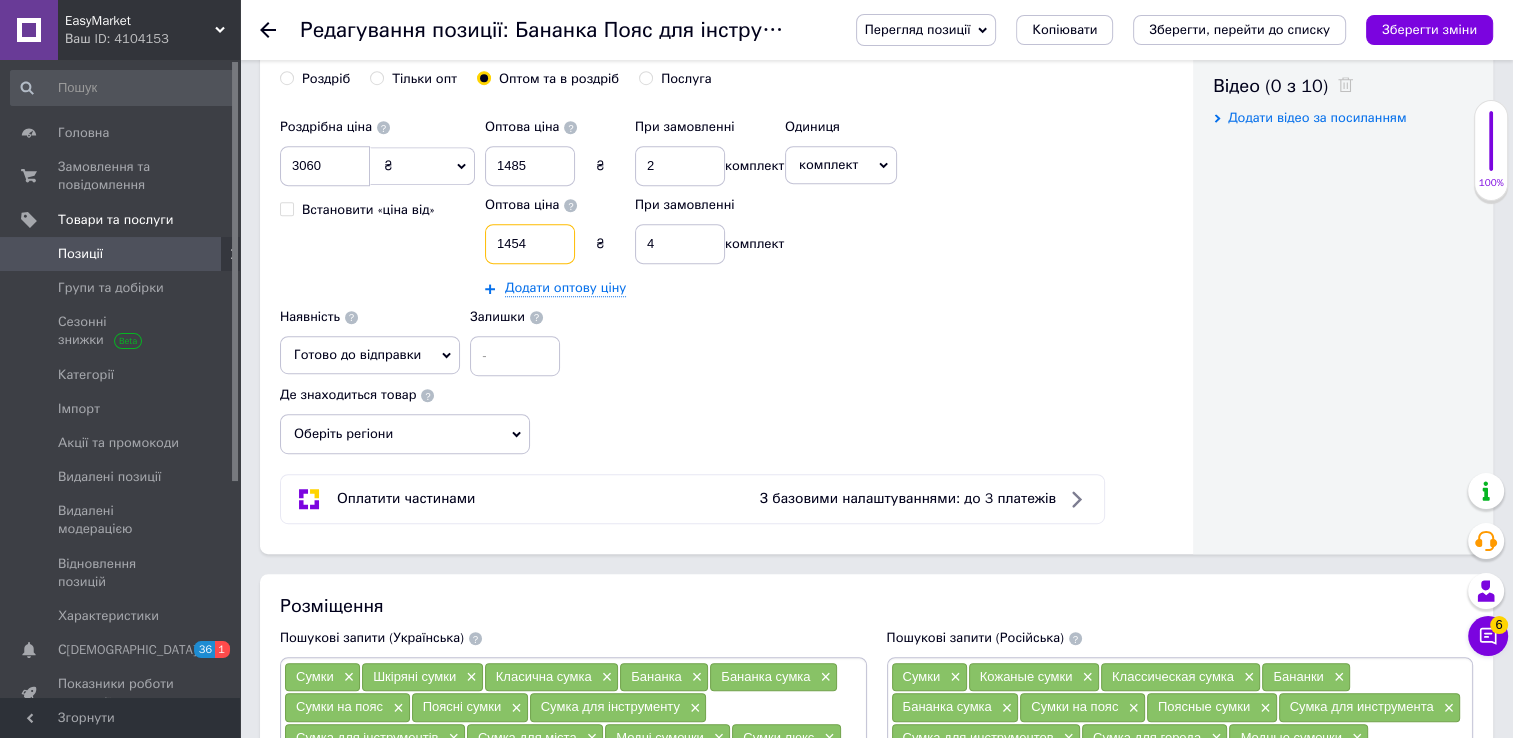 scroll, scrollTop: 982, scrollLeft: 0, axis: vertical 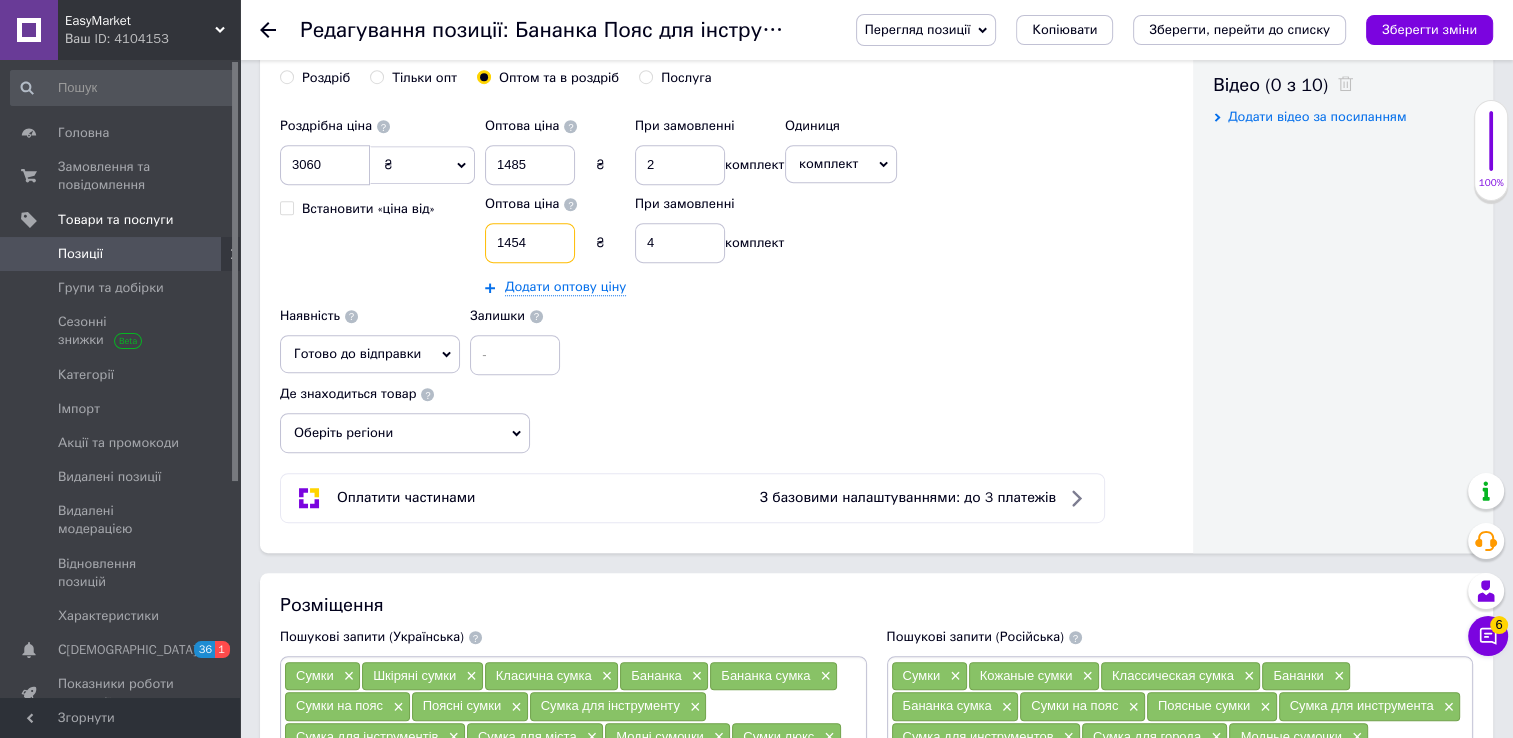 type on "1454" 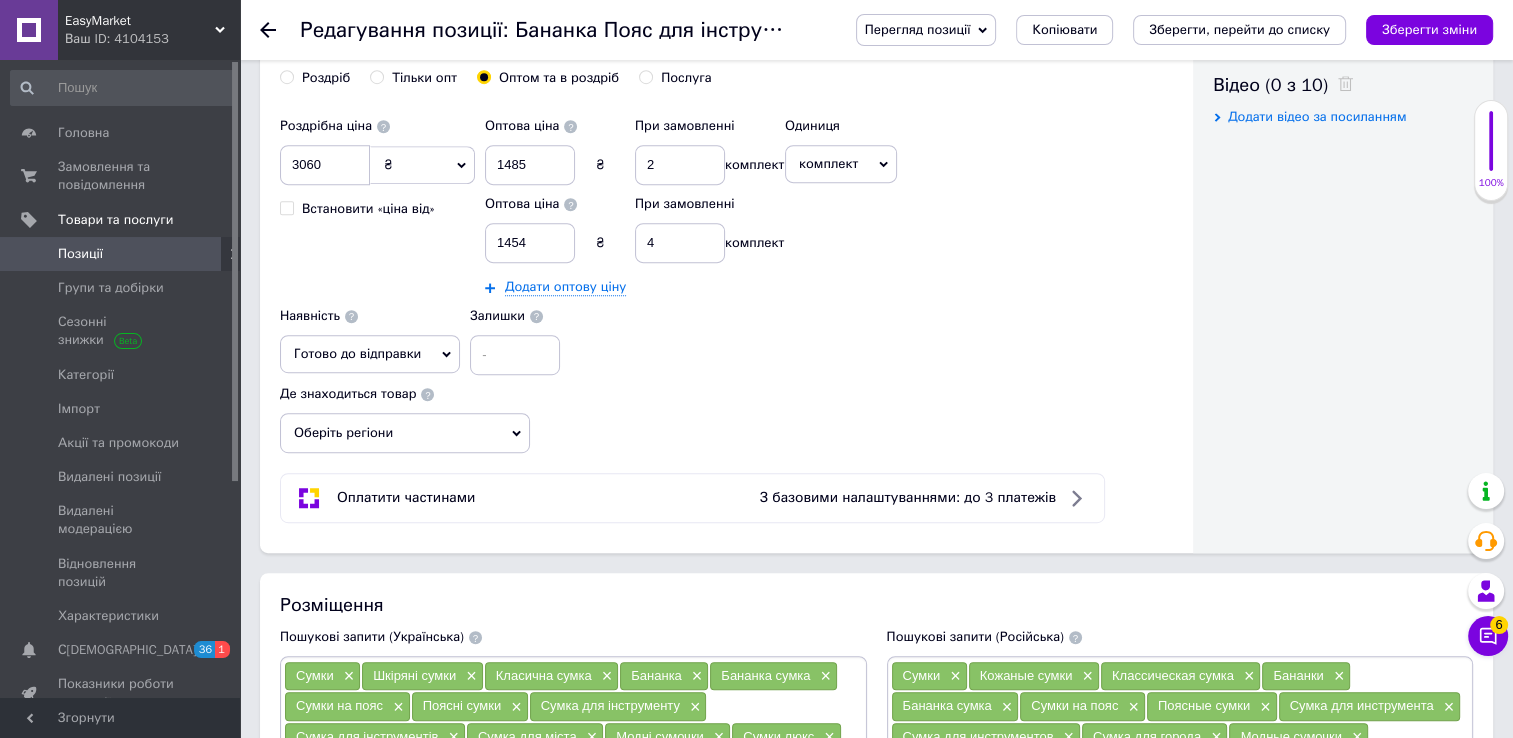 click on "Де знаходиться товар Оберіть регіони" at bounding box center (405, 414) 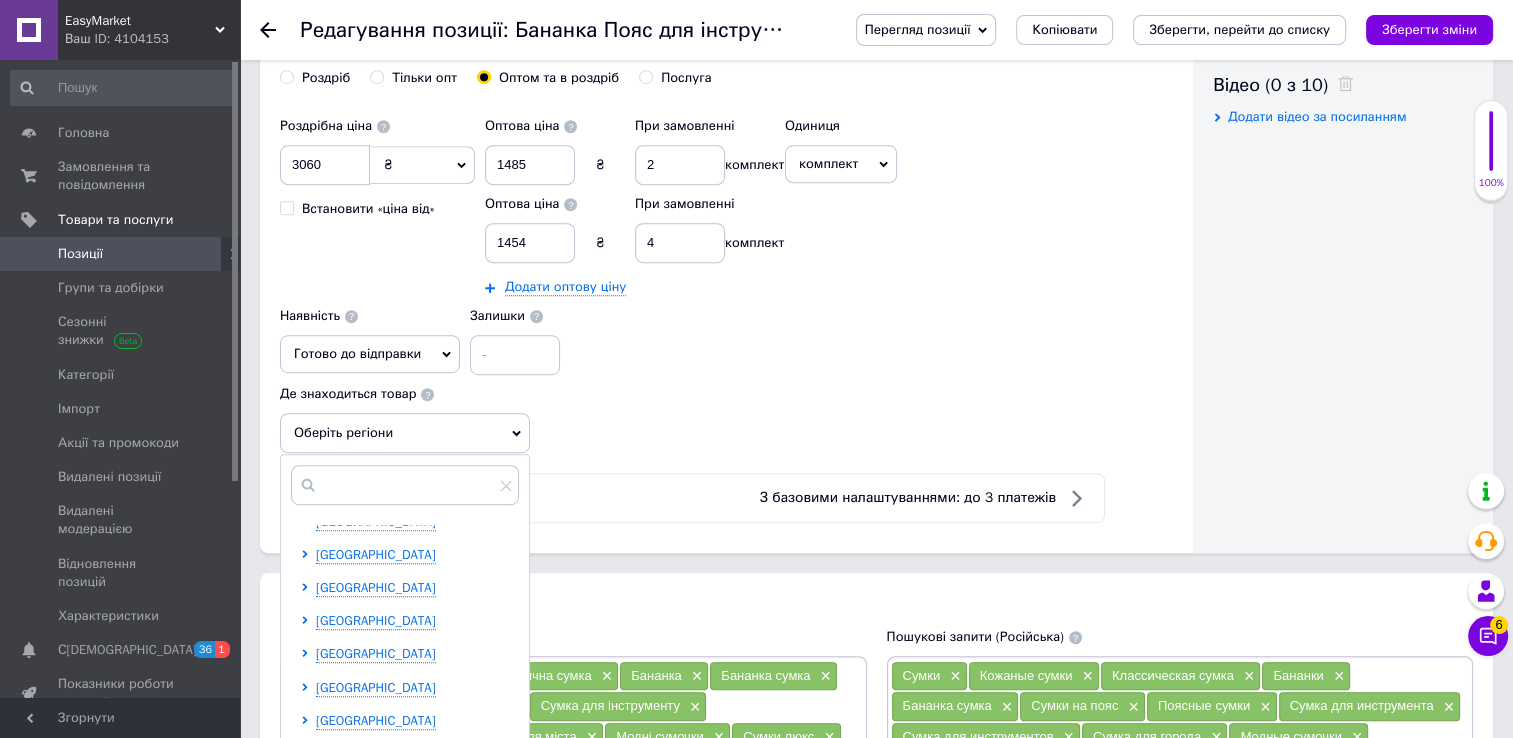 scroll, scrollTop: 110, scrollLeft: 0, axis: vertical 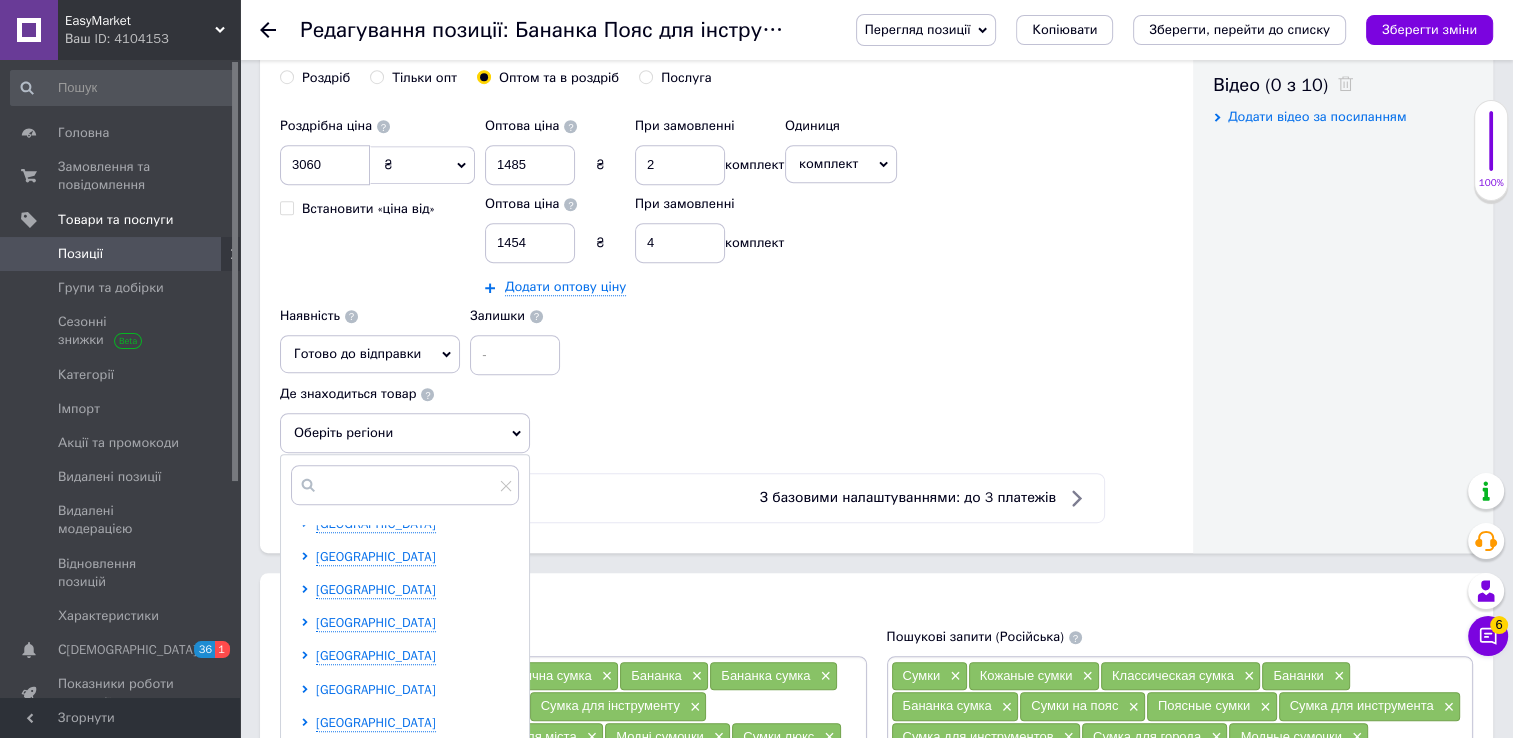 click 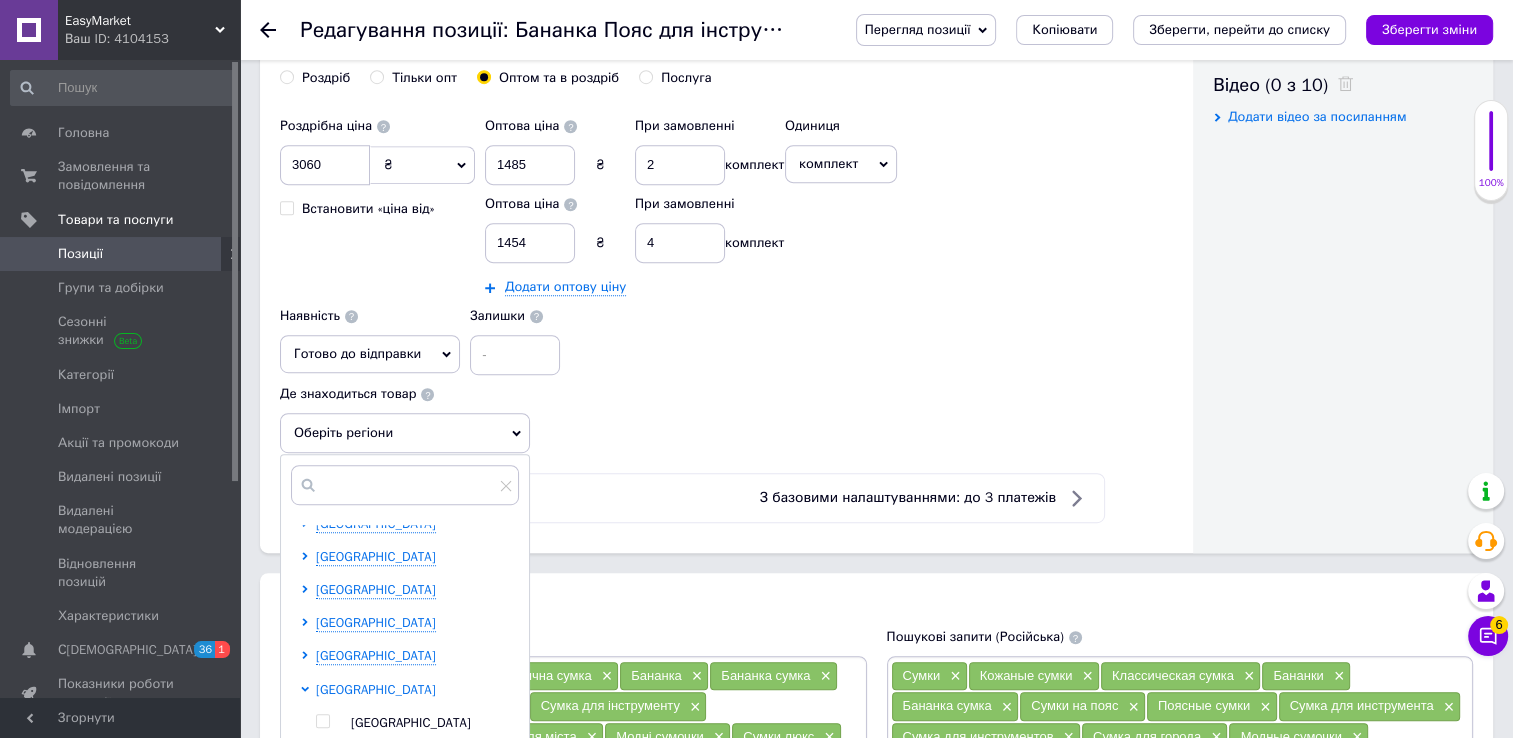 drag, startPoint x: 322, startPoint y: 711, endPoint x: 326, endPoint y: 692, distance: 19.416489 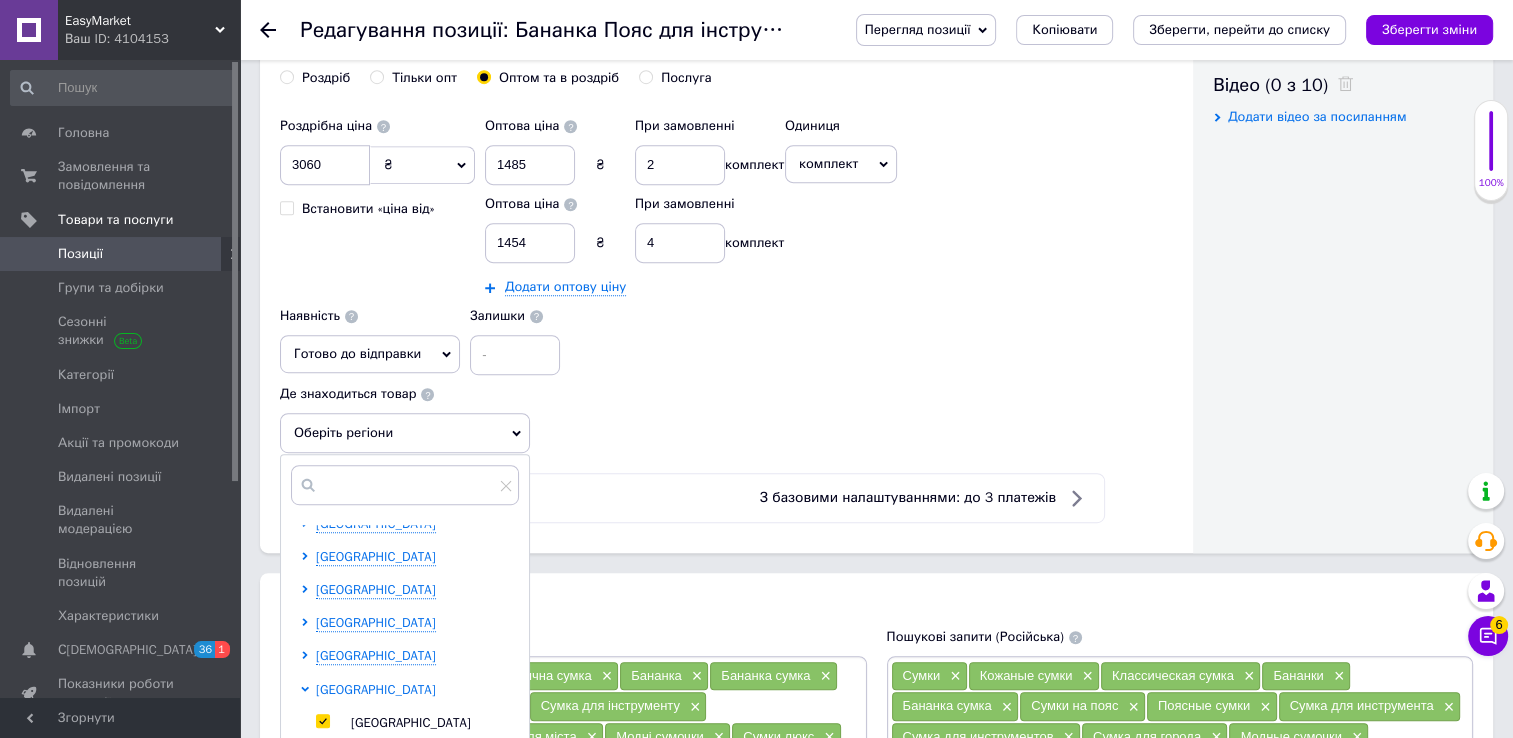checkbox on "true" 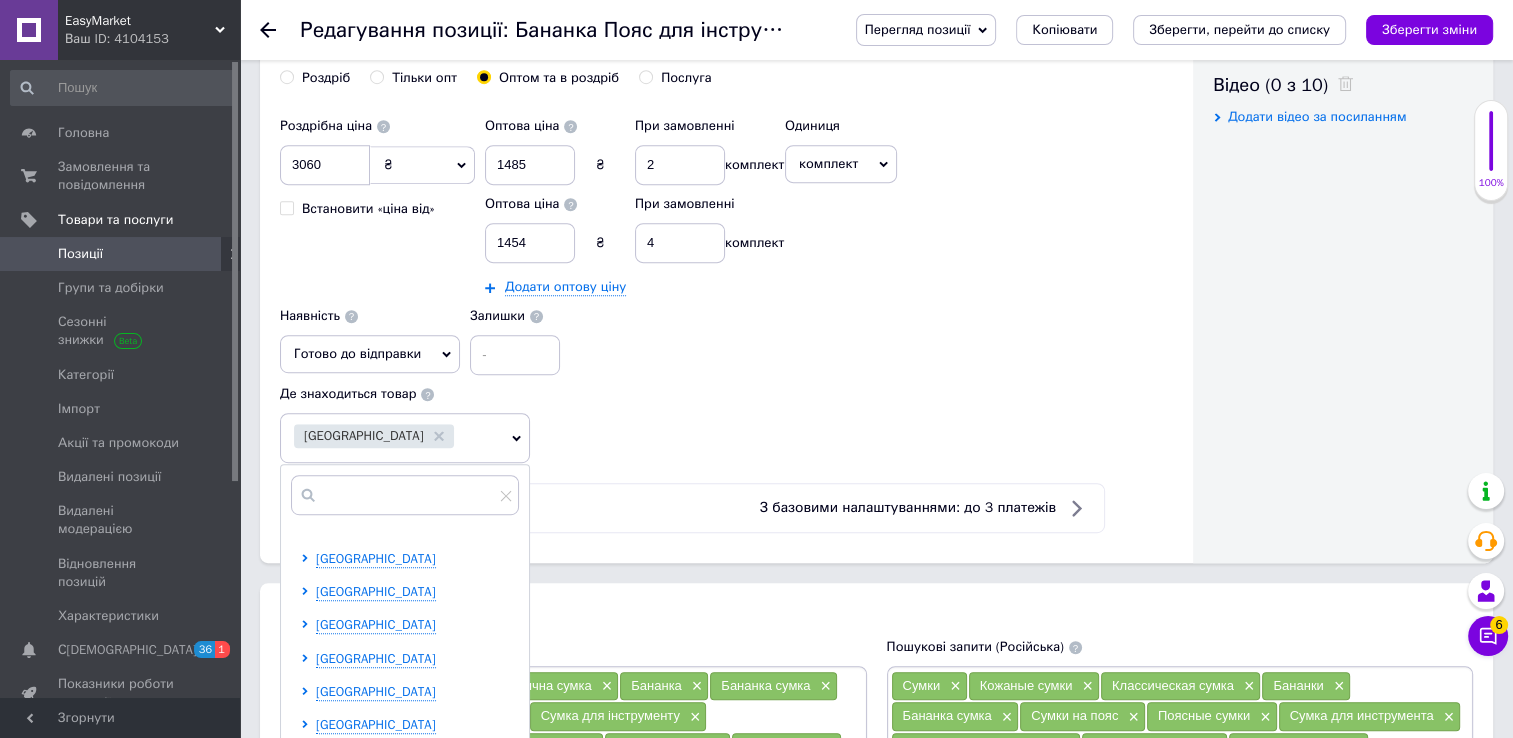 scroll, scrollTop: 1048, scrollLeft: 0, axis: vertical 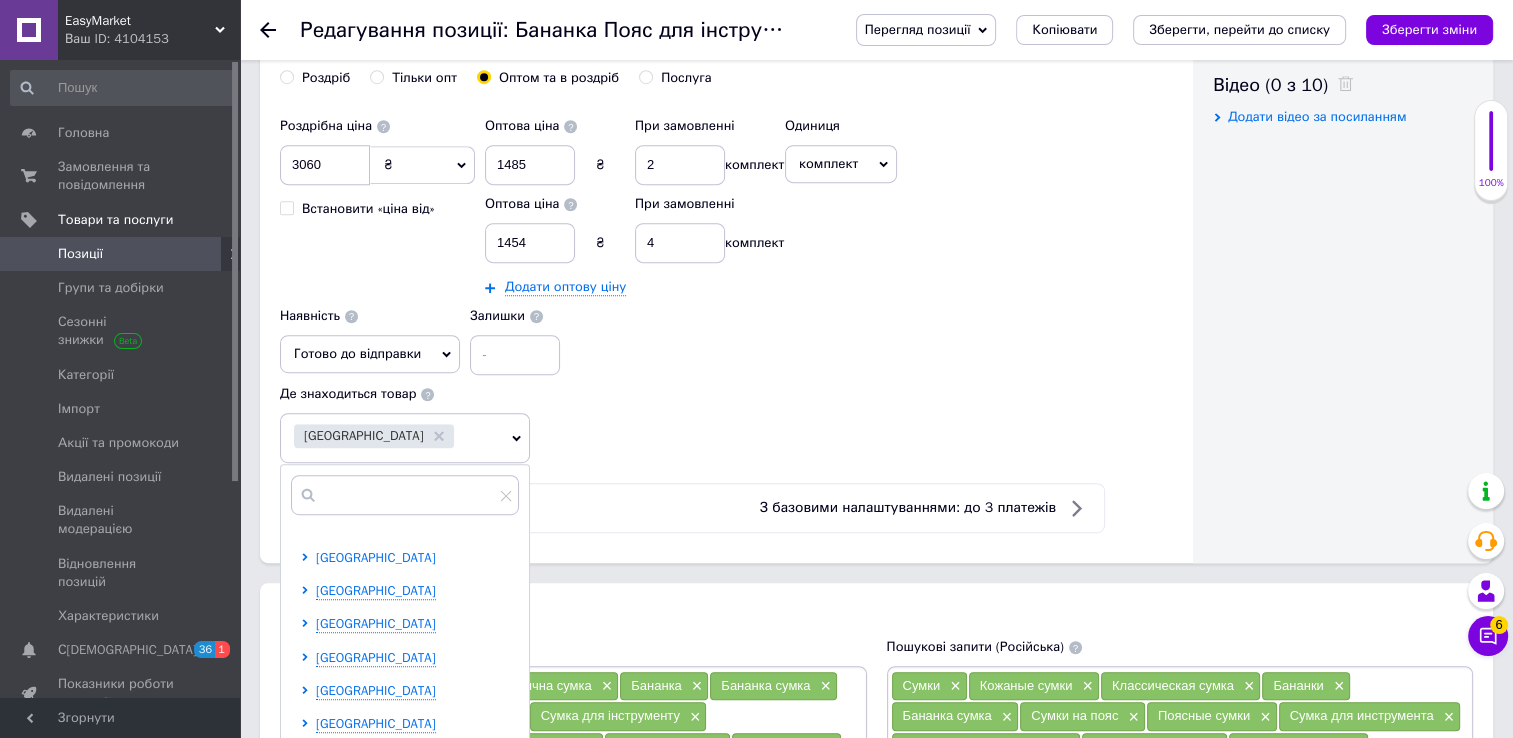 click 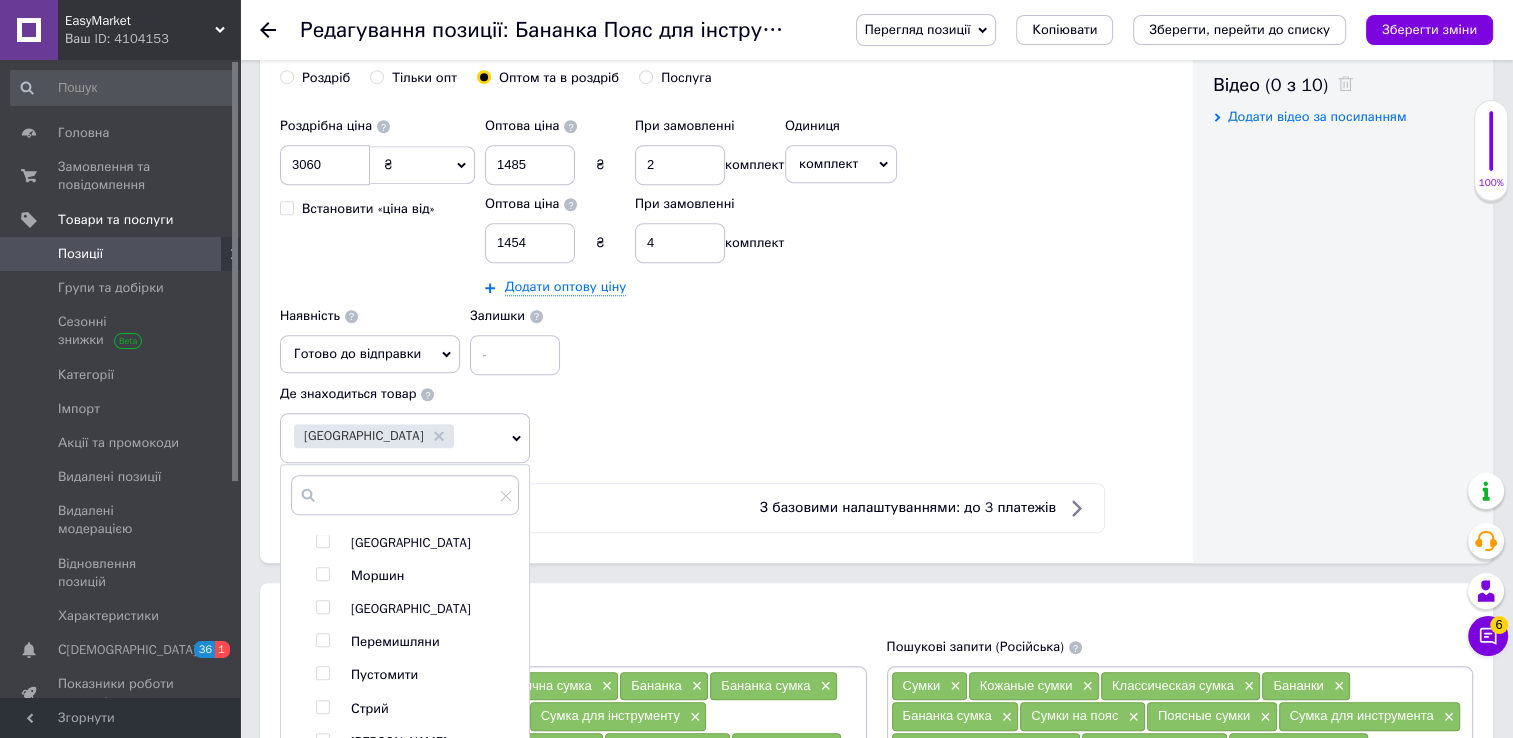 scroll, scrollTop: 1162, scrollLeft: 0, axis: vertical 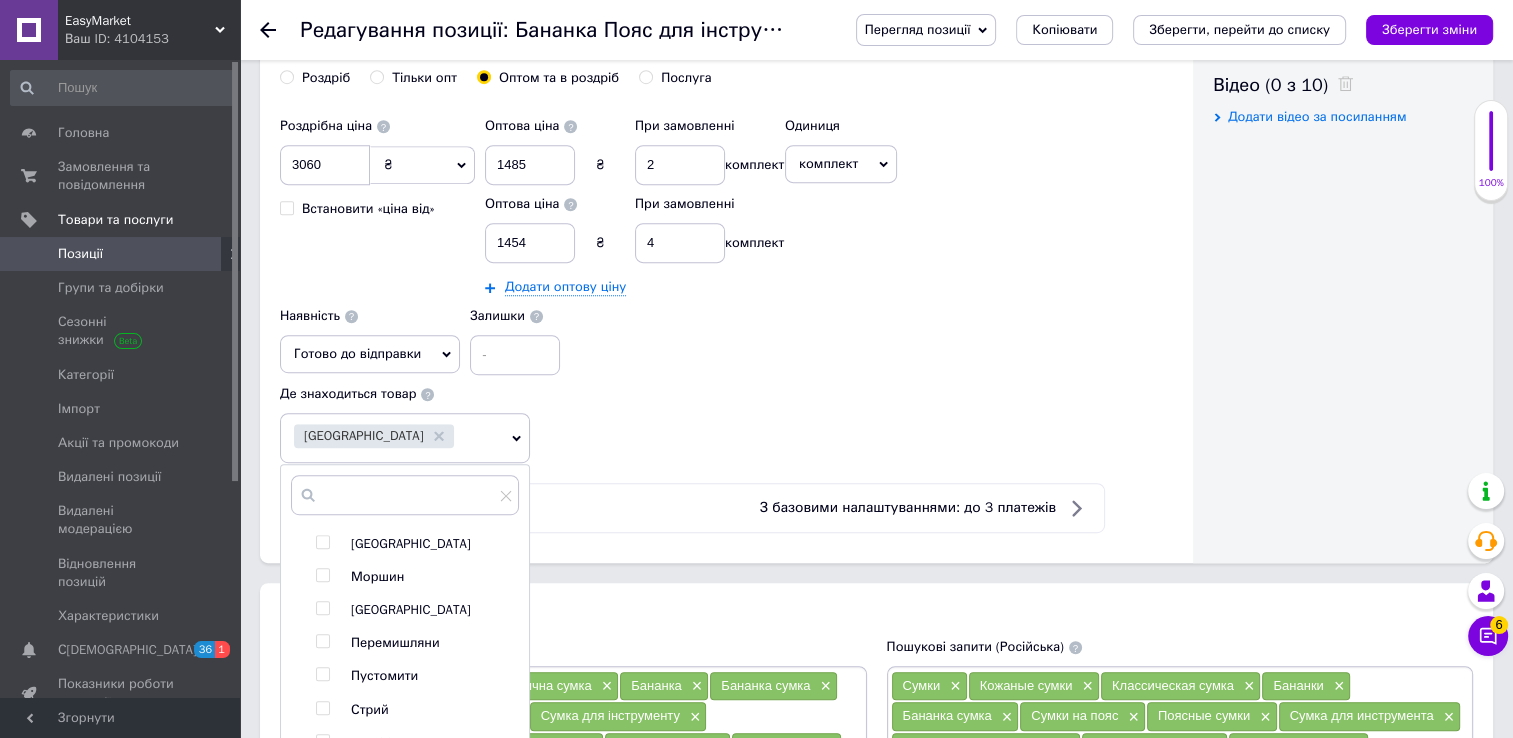 click at bounding box center (322, 542) 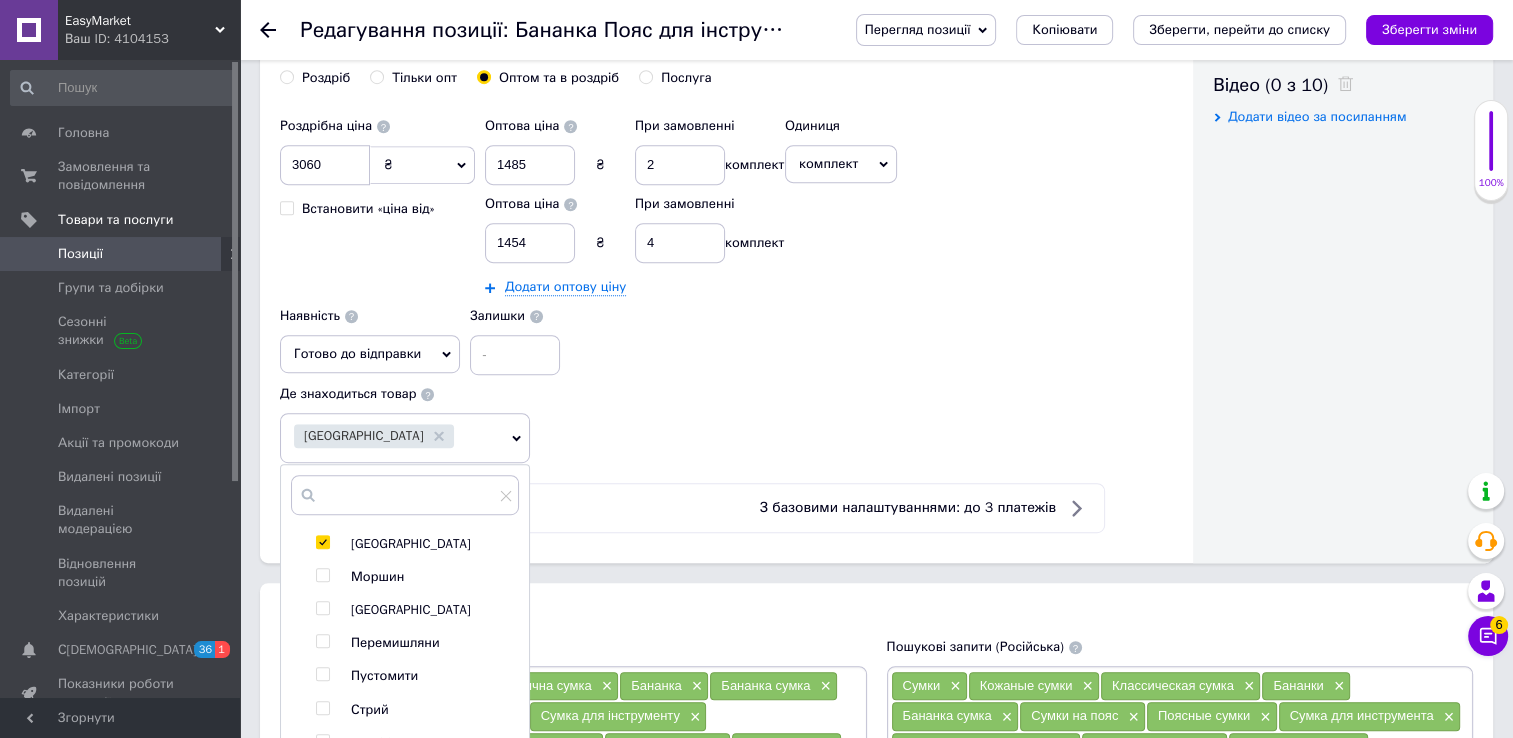 drag, startPoint x: 319, startPoint y: 552, endPoint x: 361, endPoint y: 531, distance: 46.957428 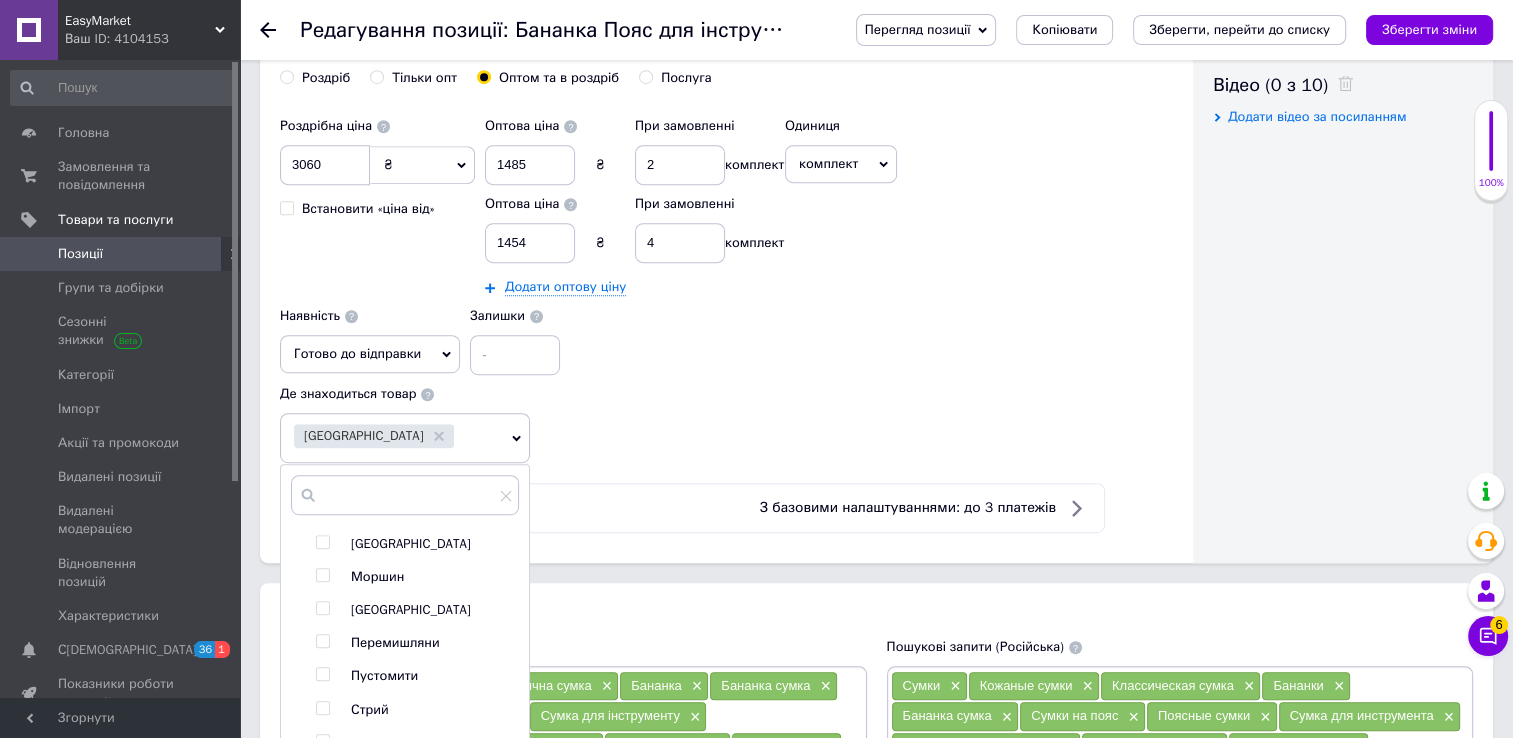 click at bounding box center [323, 542] 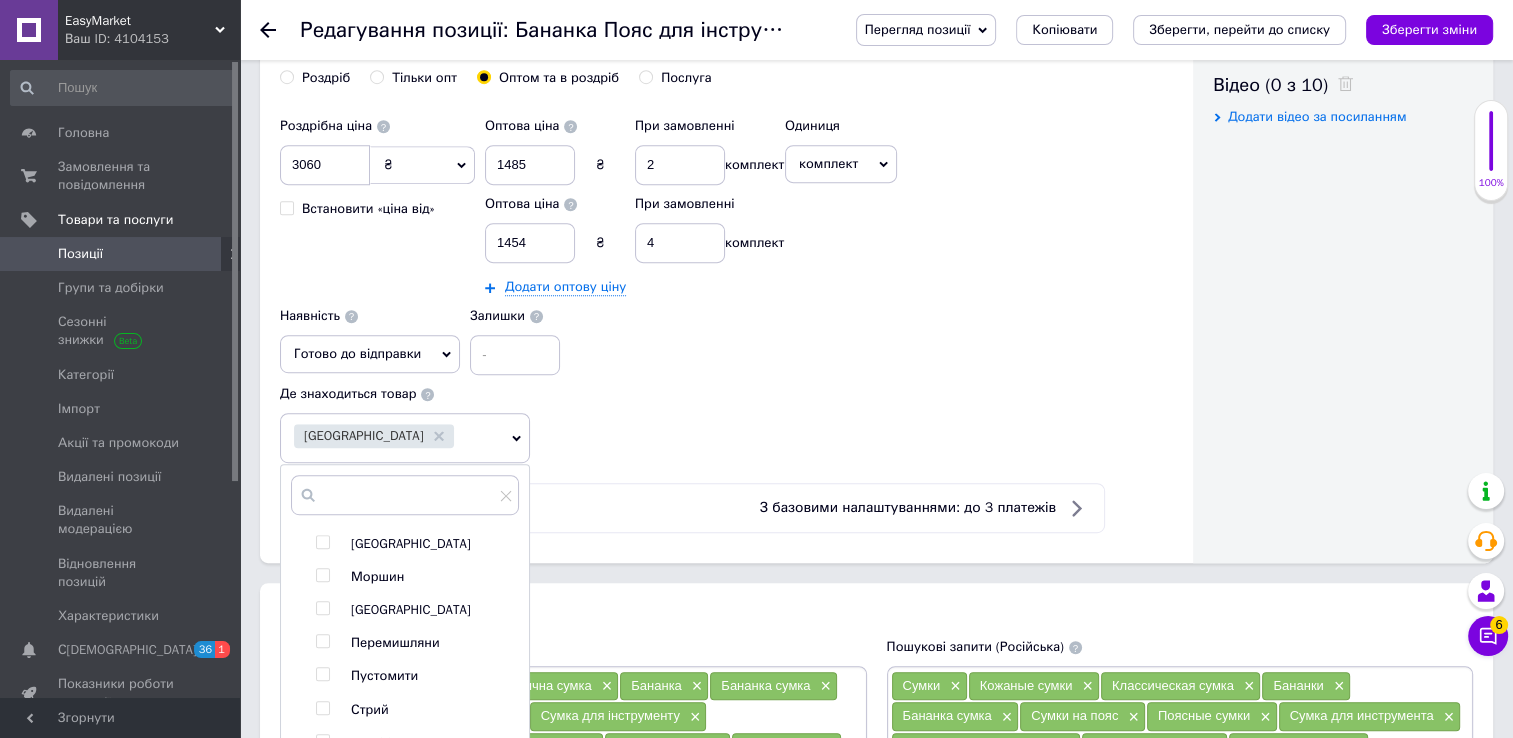 click at bounding box center (322, 542) 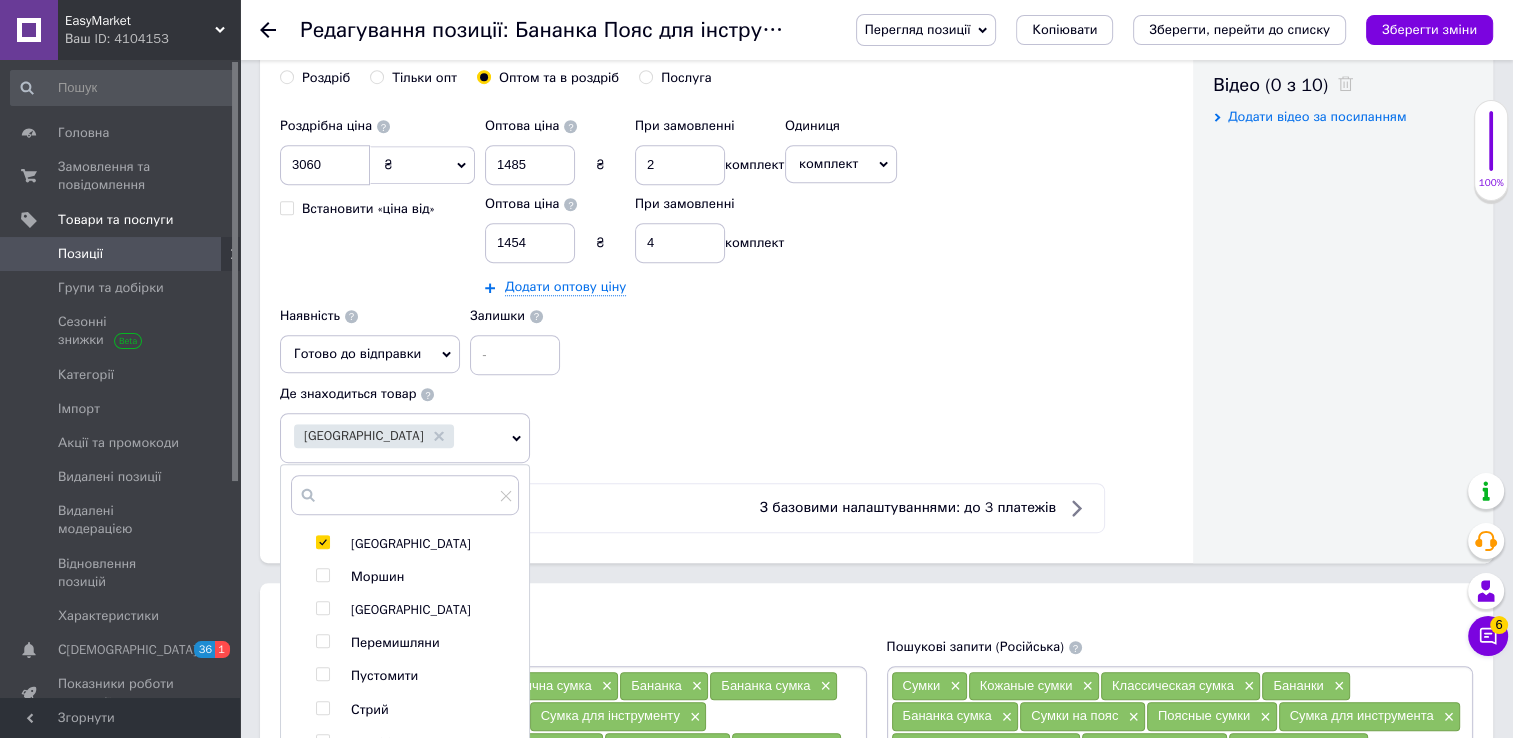 checkbox on "true" 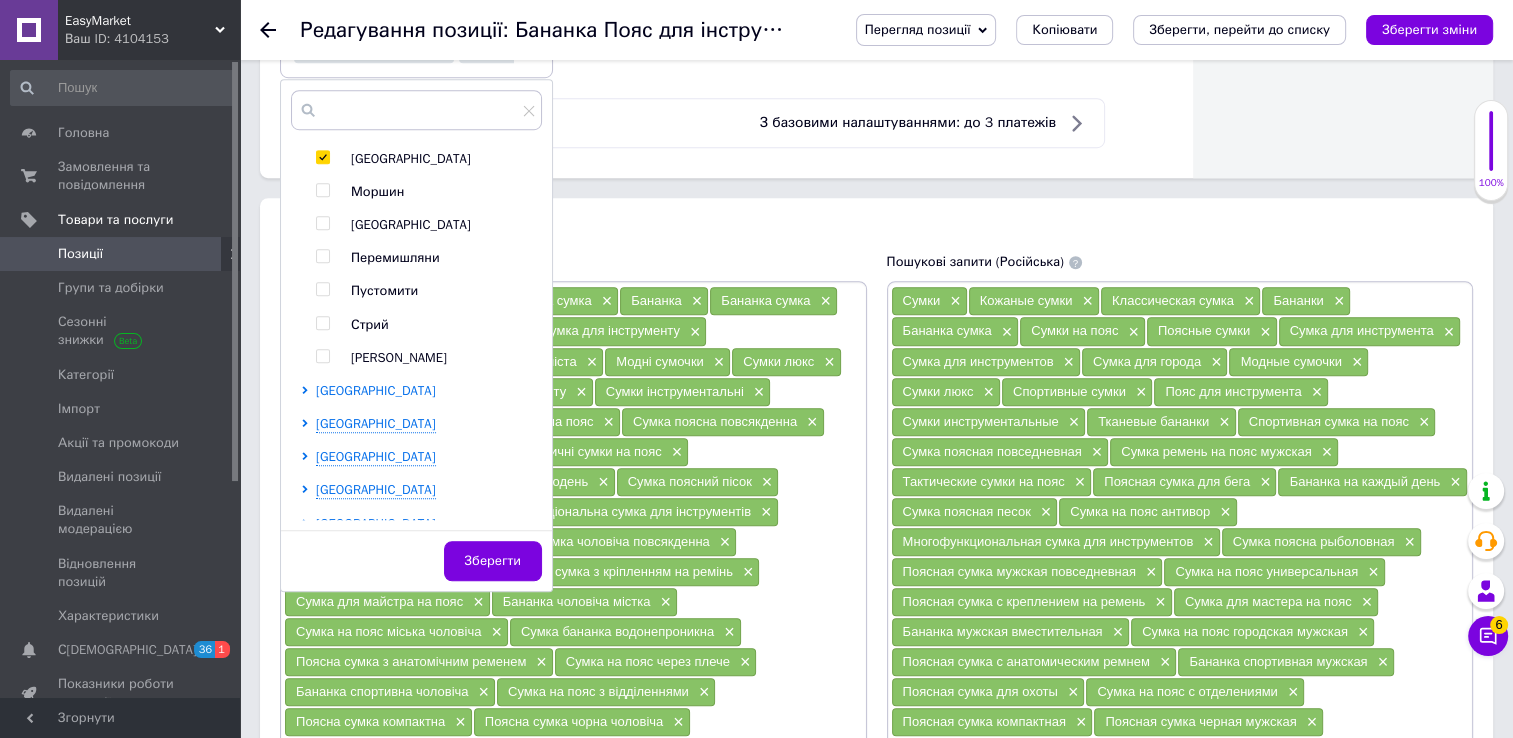 scroll, scrollTop: 1366, scrollLeft: 0, axis: vertical 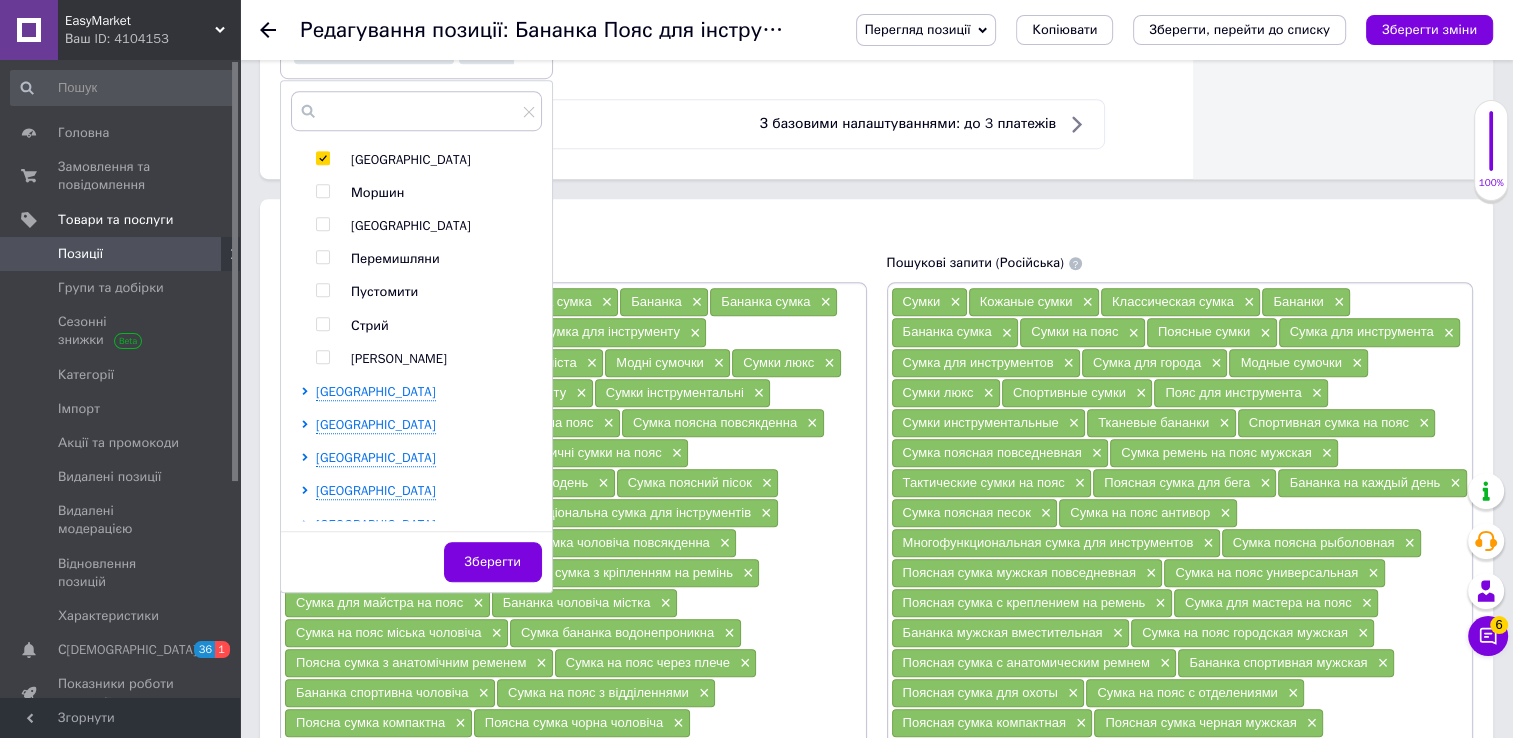 click at bounding box center [308, 425] 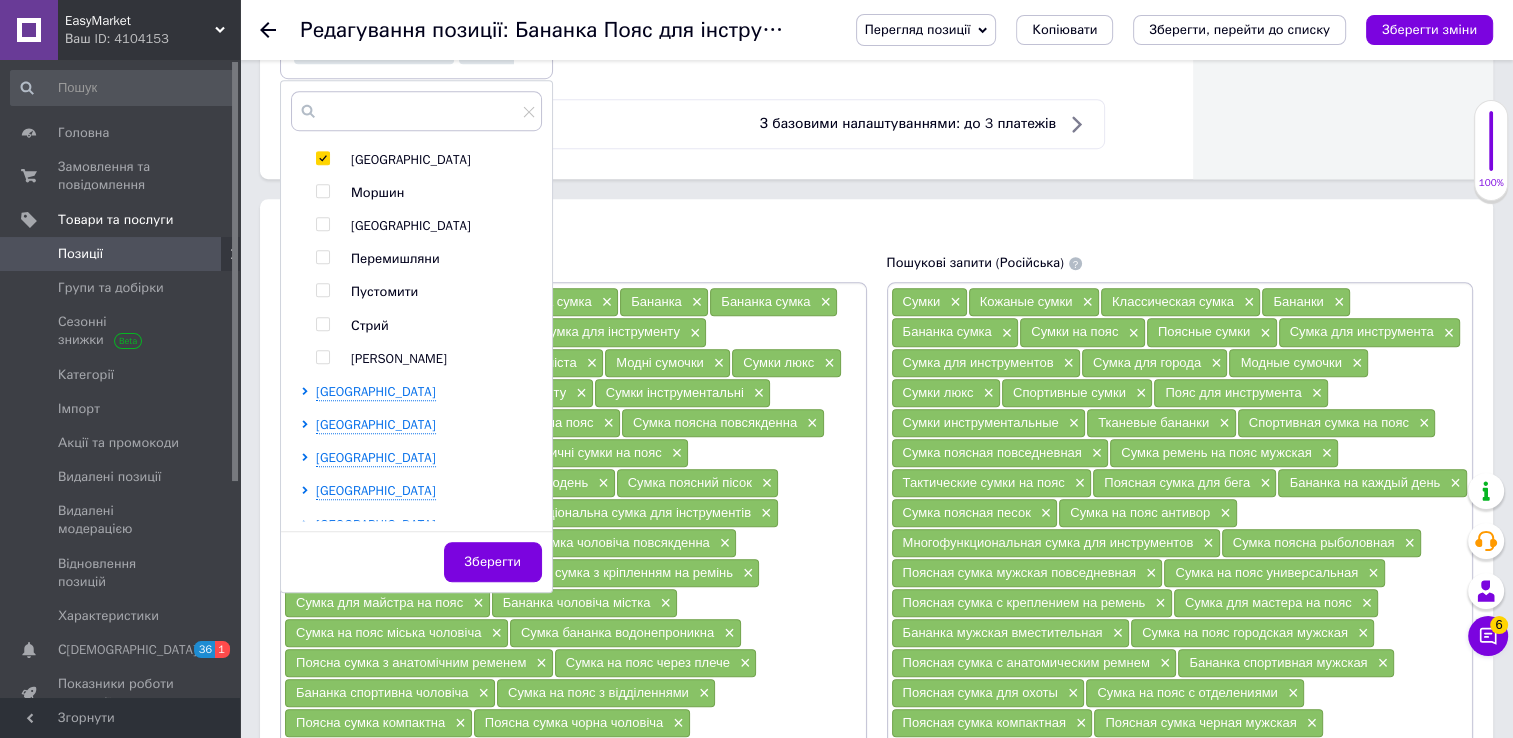 click at bounding box center (308, 425) 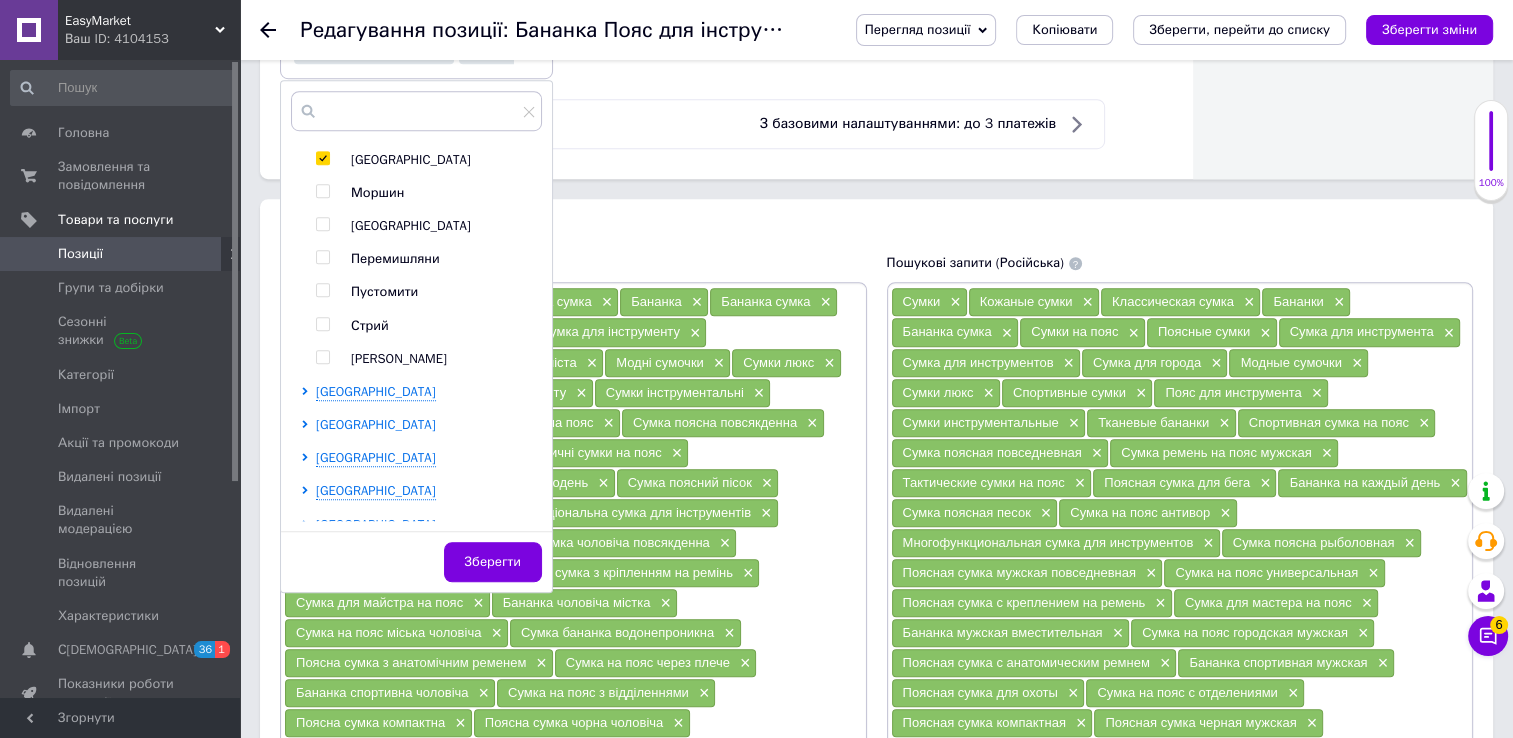 click 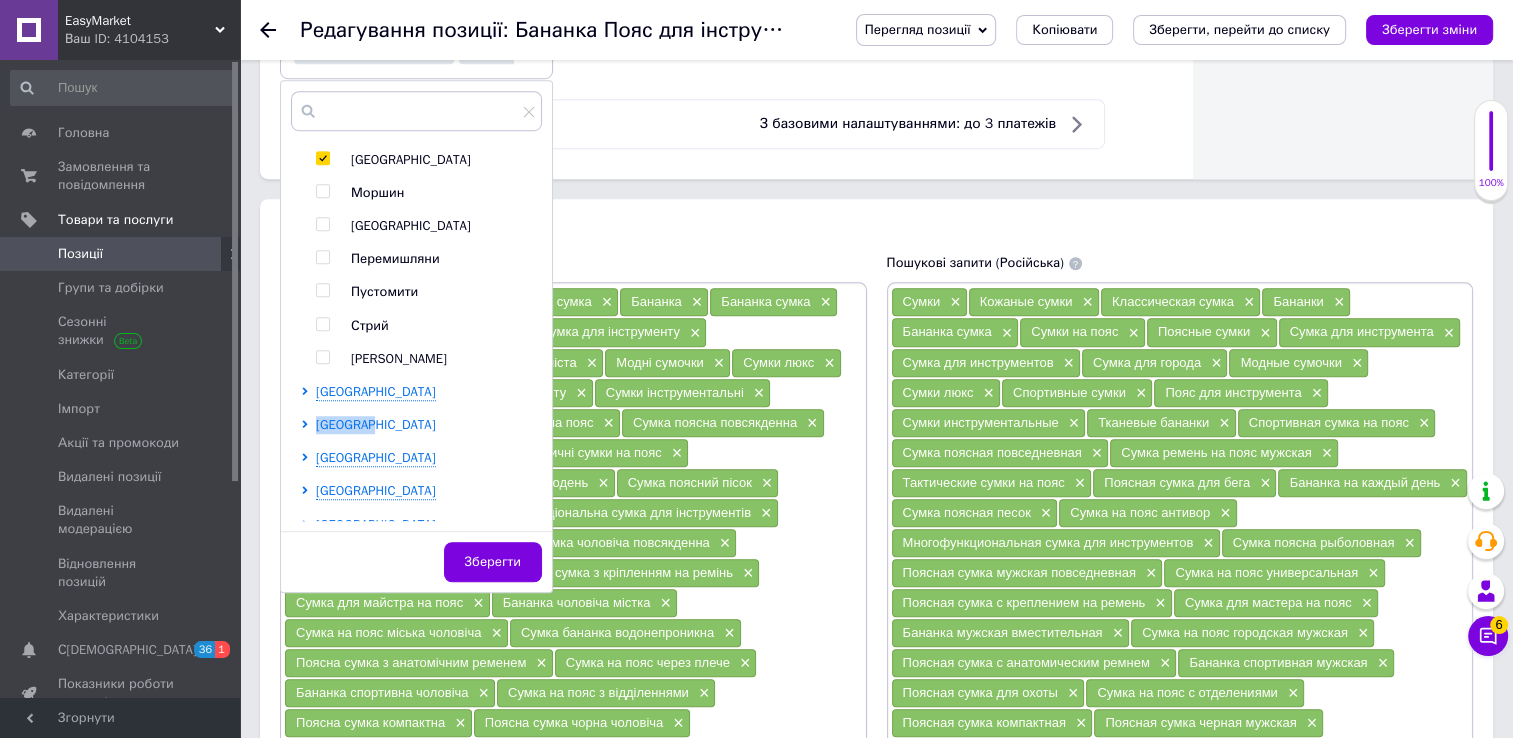 click 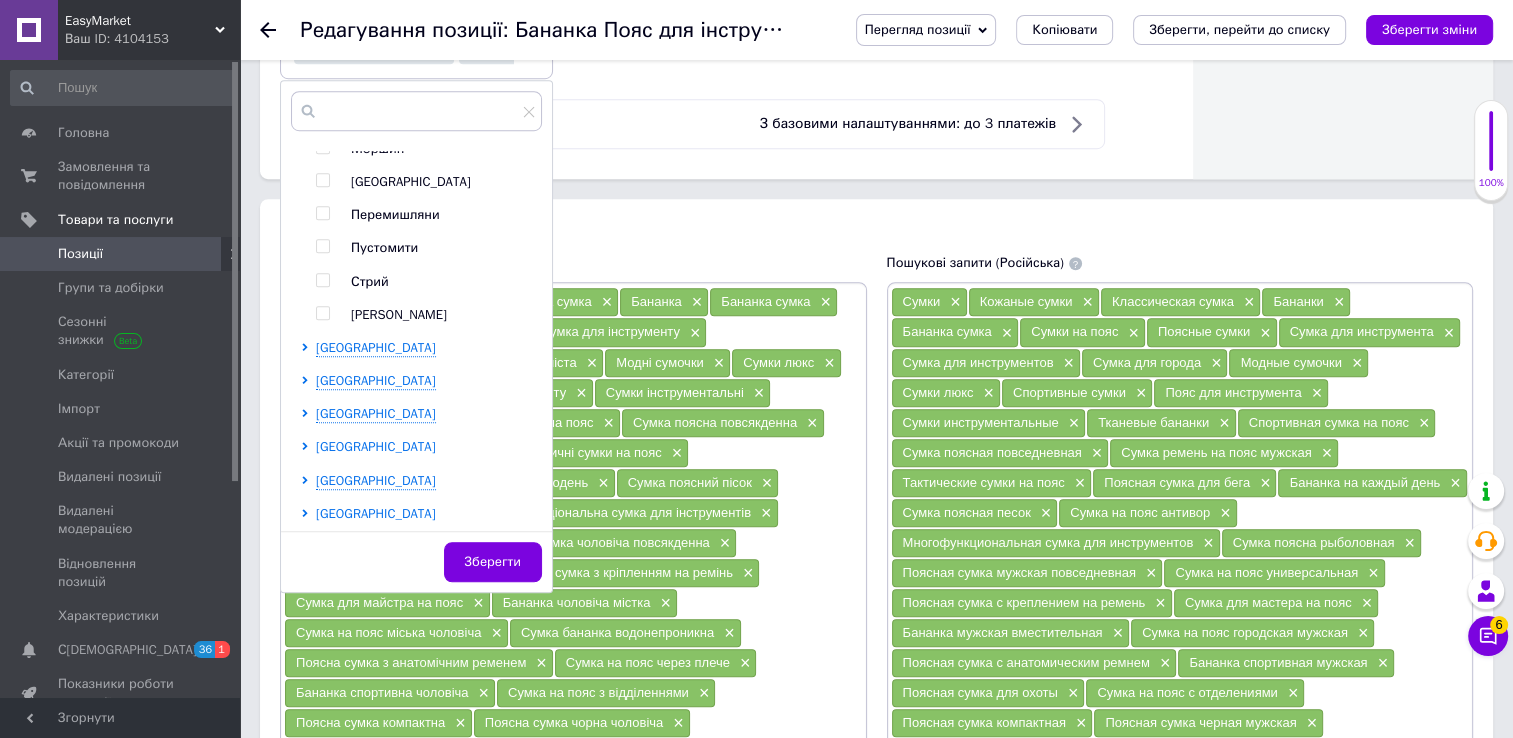 drag, startPoint x: 301, startPoint y: 432, endPoint x: 308, endPoint y: 458, distance: 26.925823 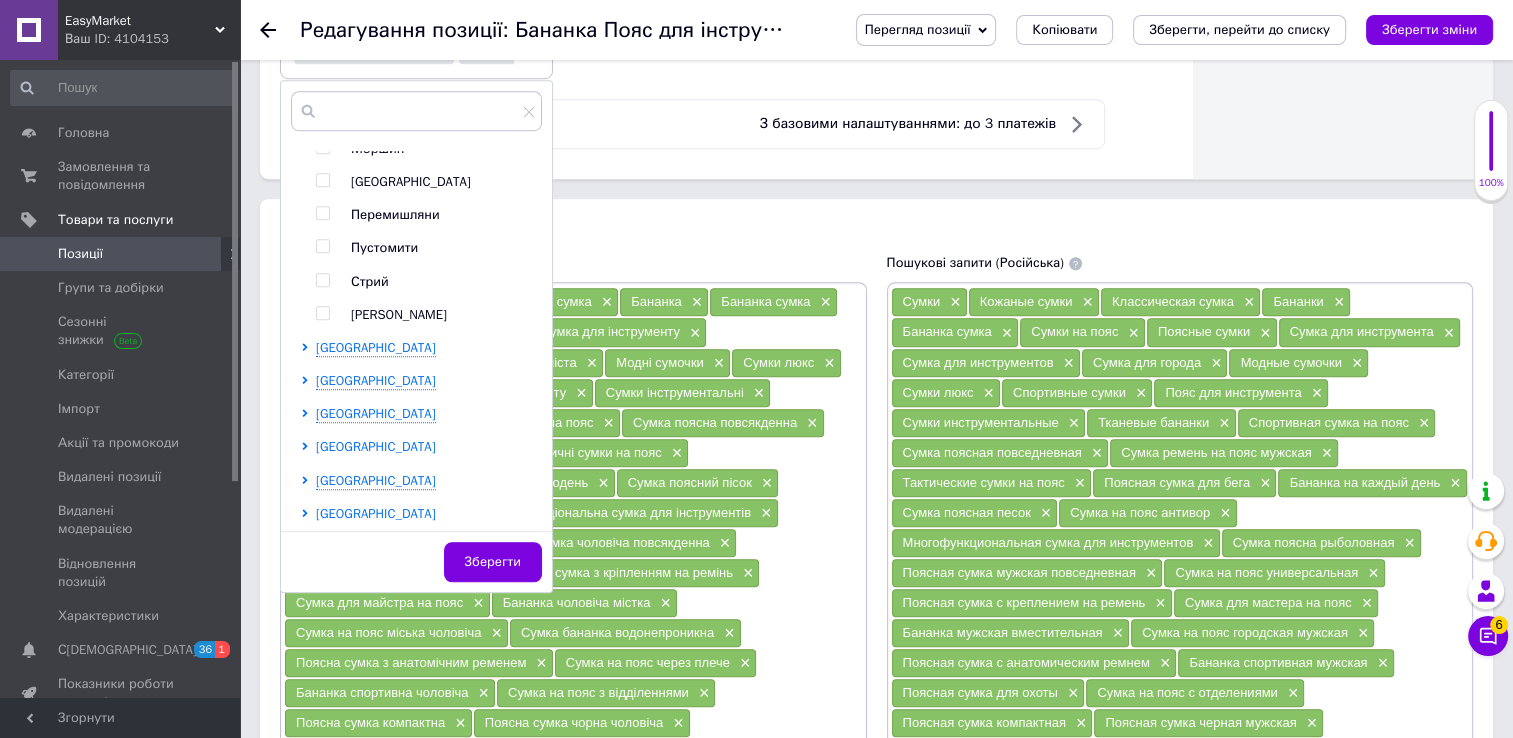 click 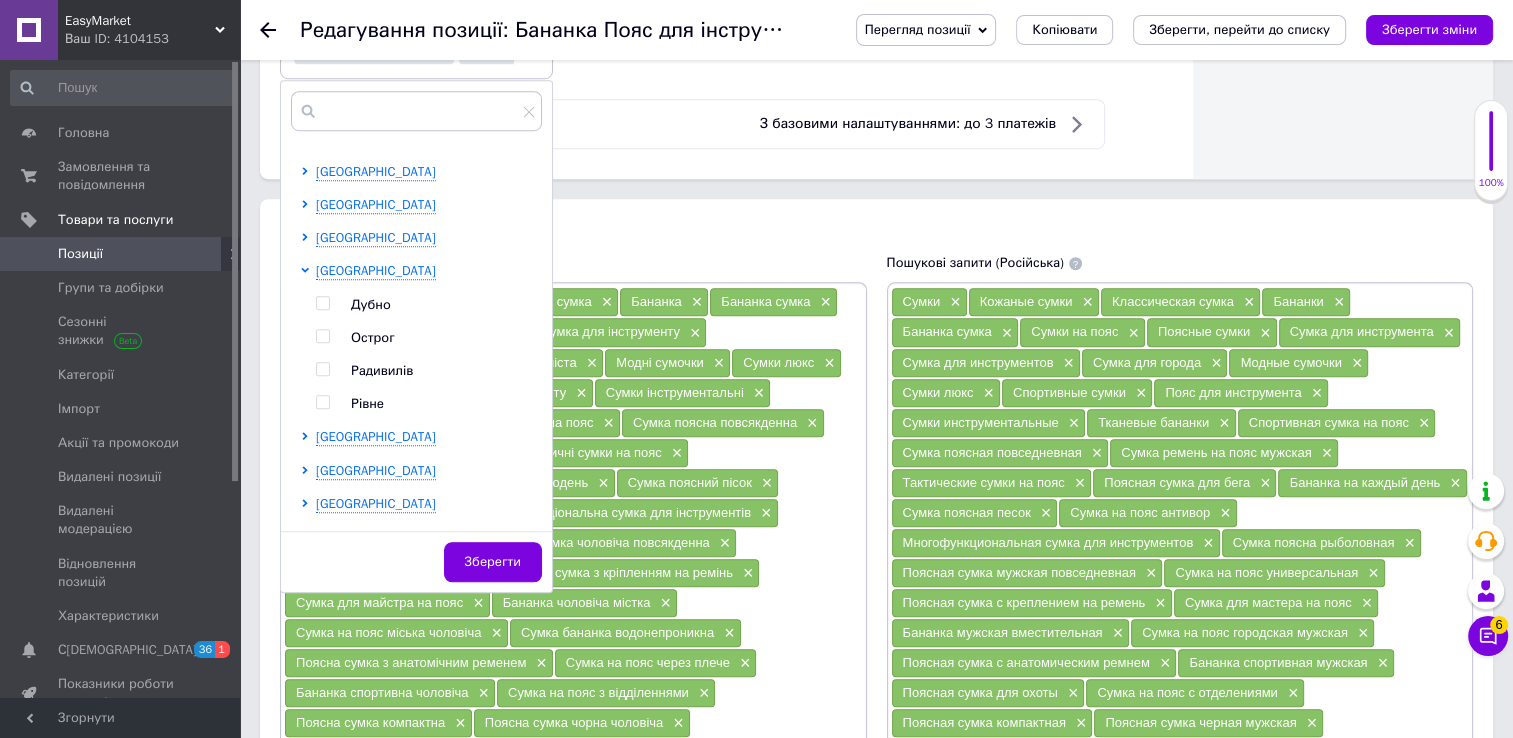click at bounding box center (322, 402) 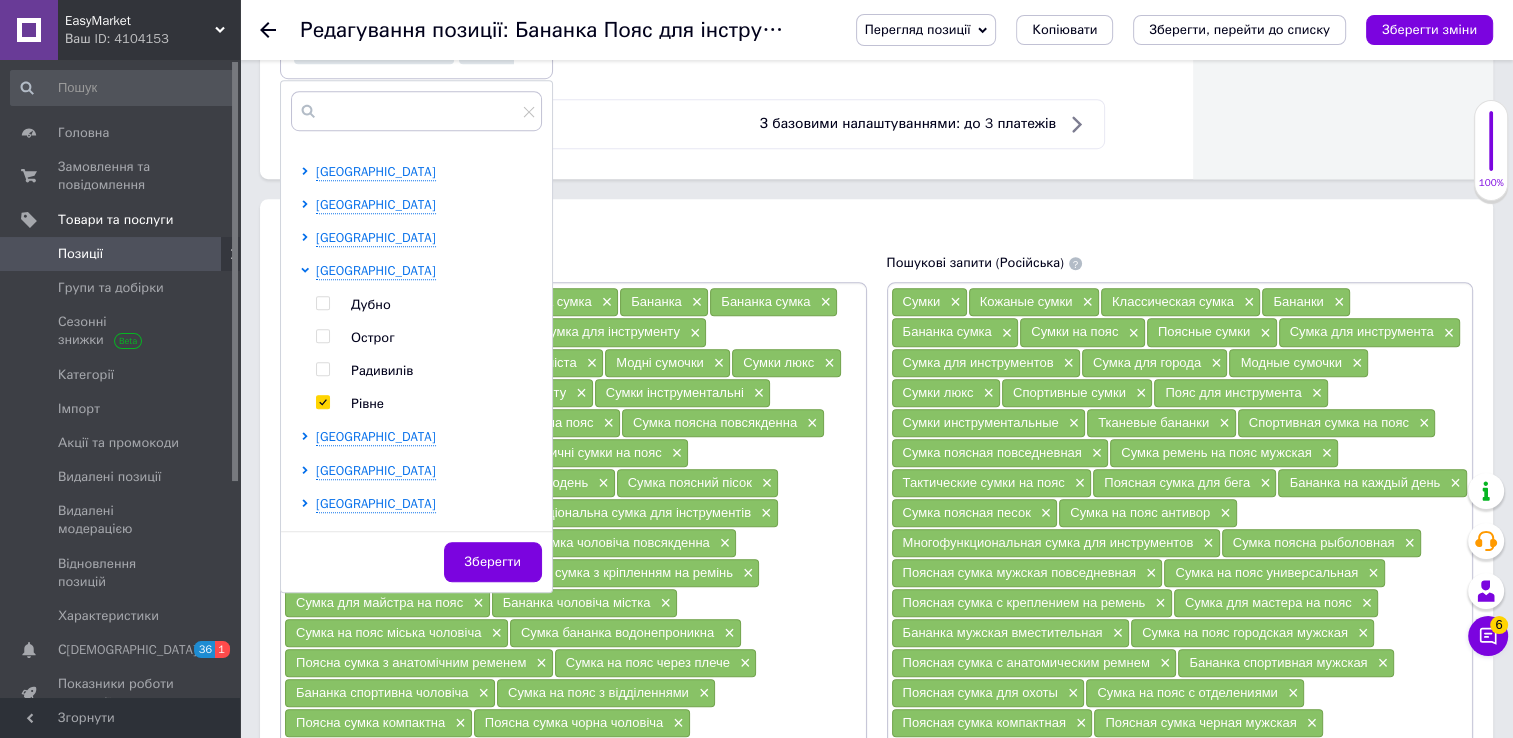 checkbox on "true" 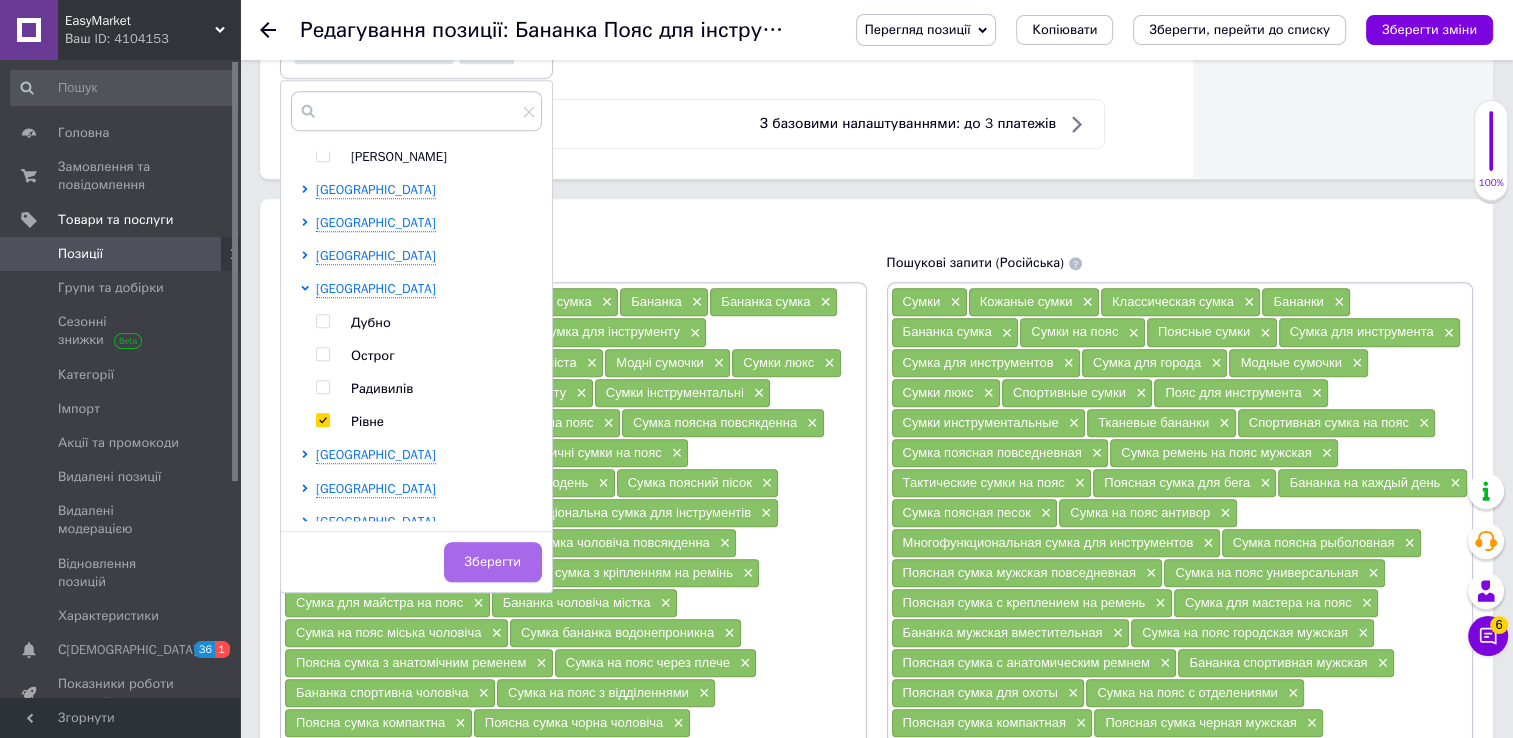 click on "Зберегти" at bounding box center [493, 562] 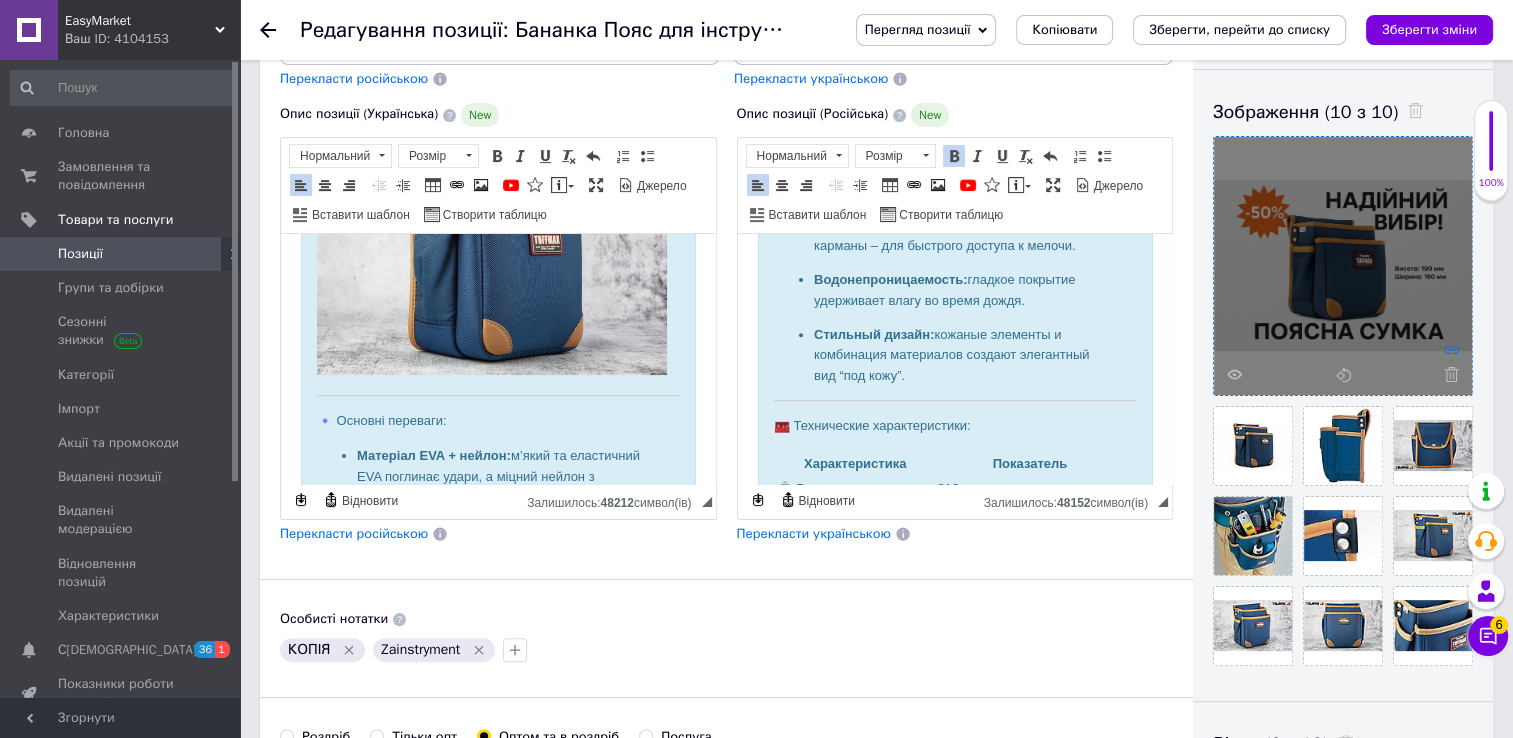 scroll, scrollTop: 324, scrollLeft: 0, axis: vertical 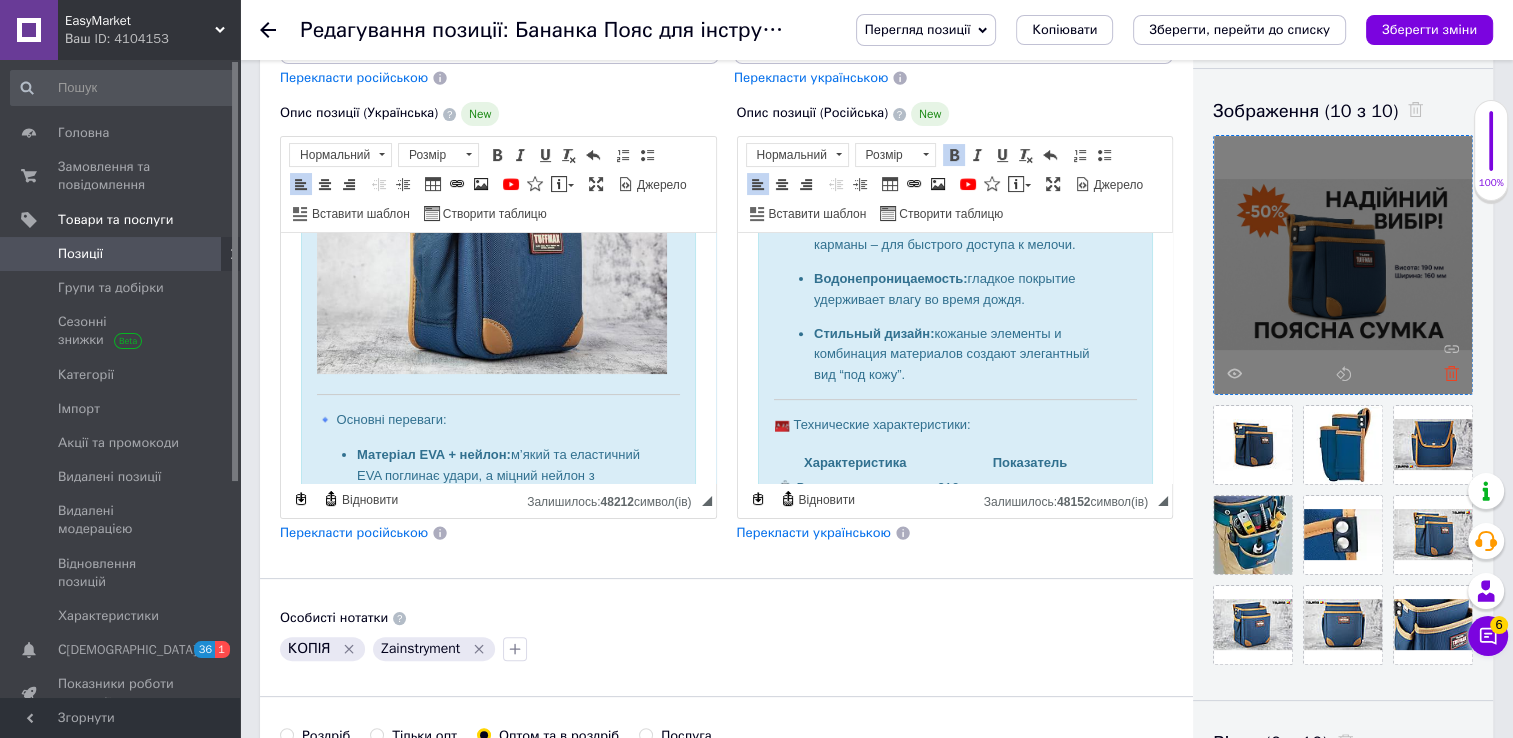 click 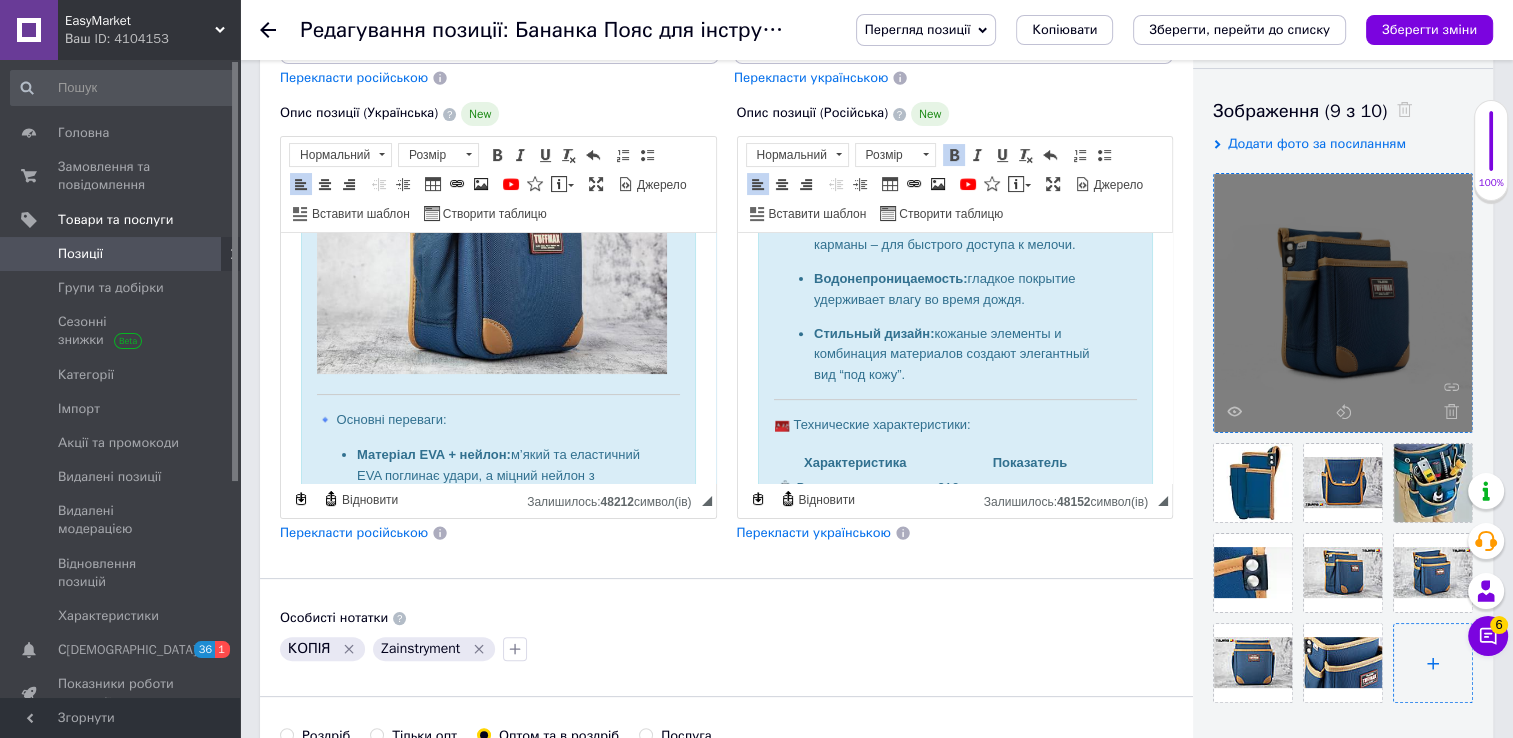 click at bounding box center (1433, 663) 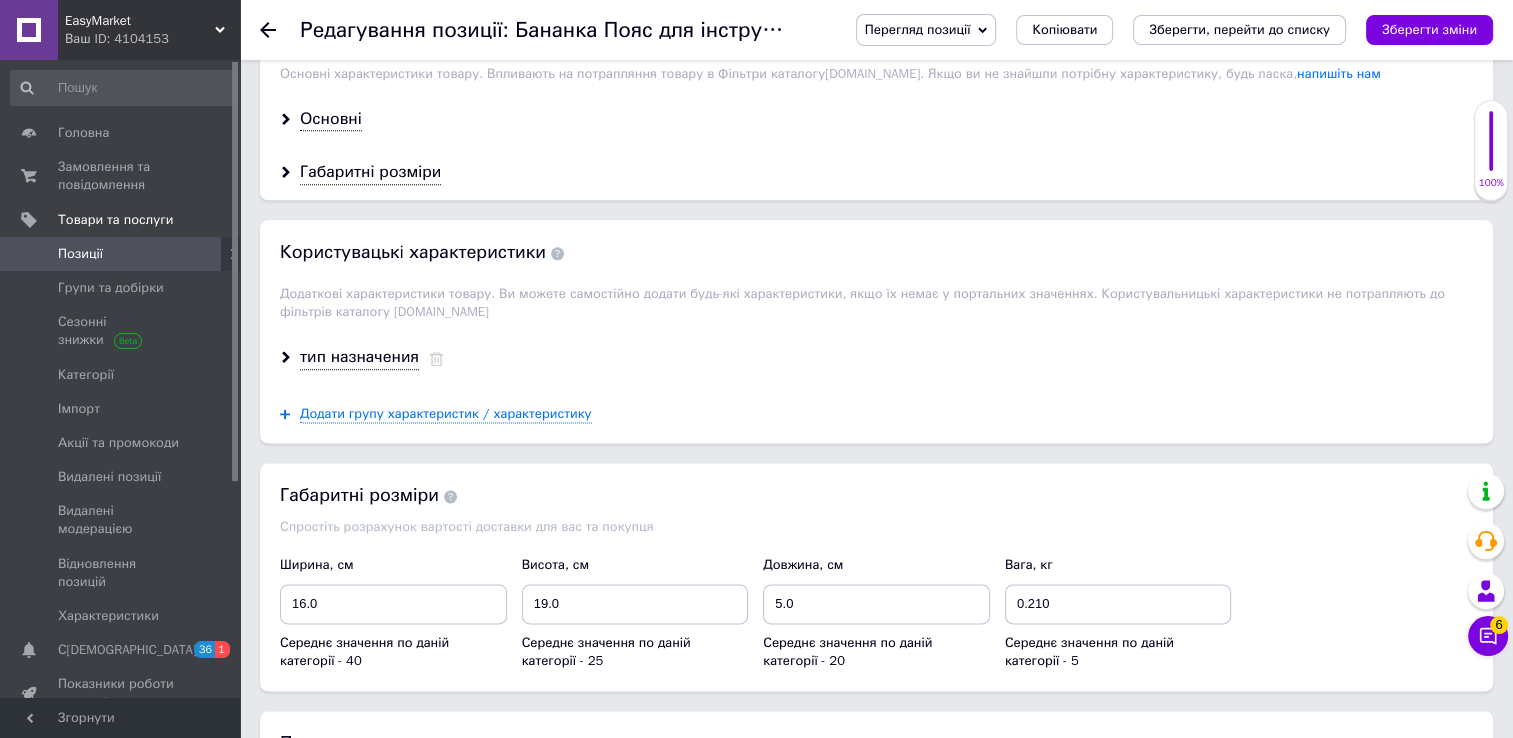 scroll, scrollTop: 2448, scrollLeft: 0, axis: vertical 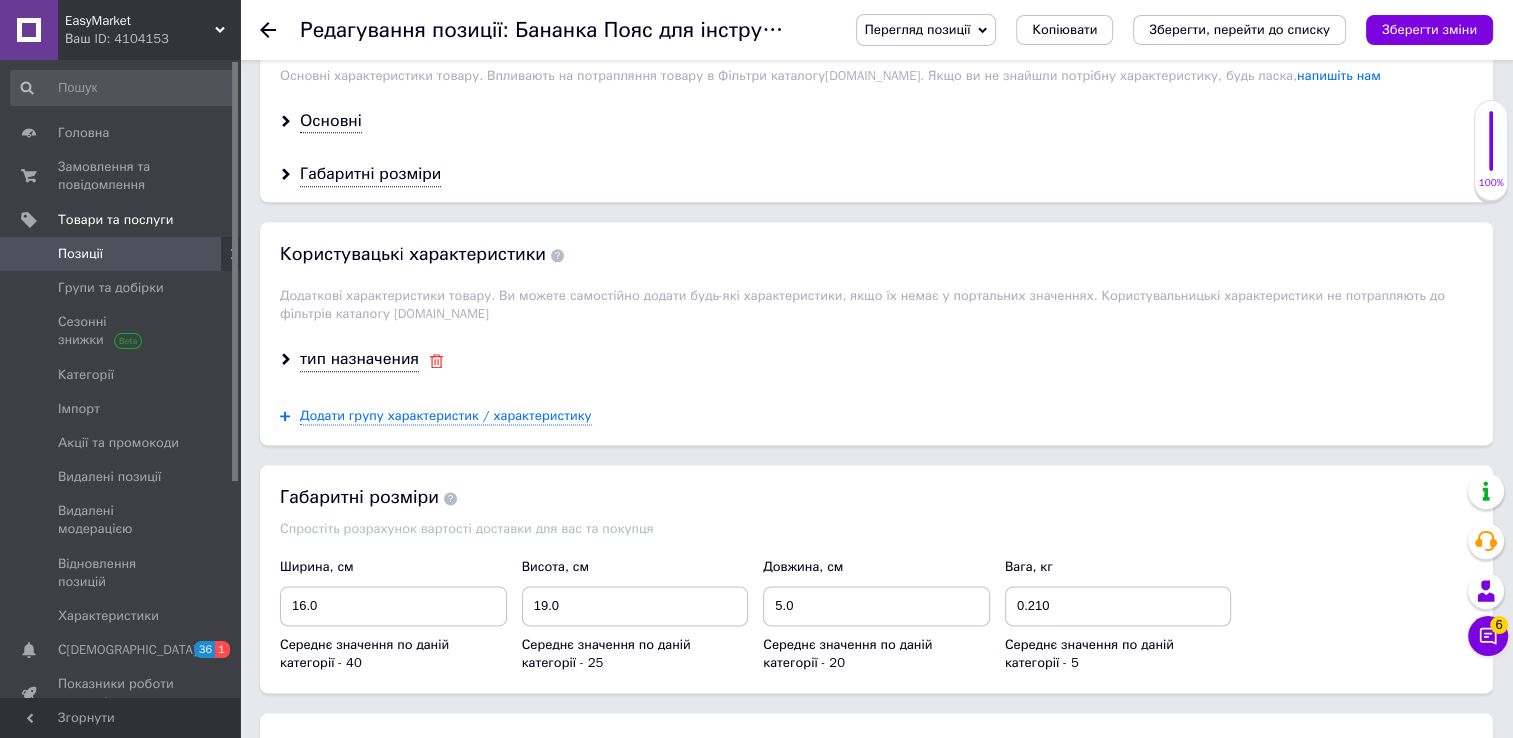 click 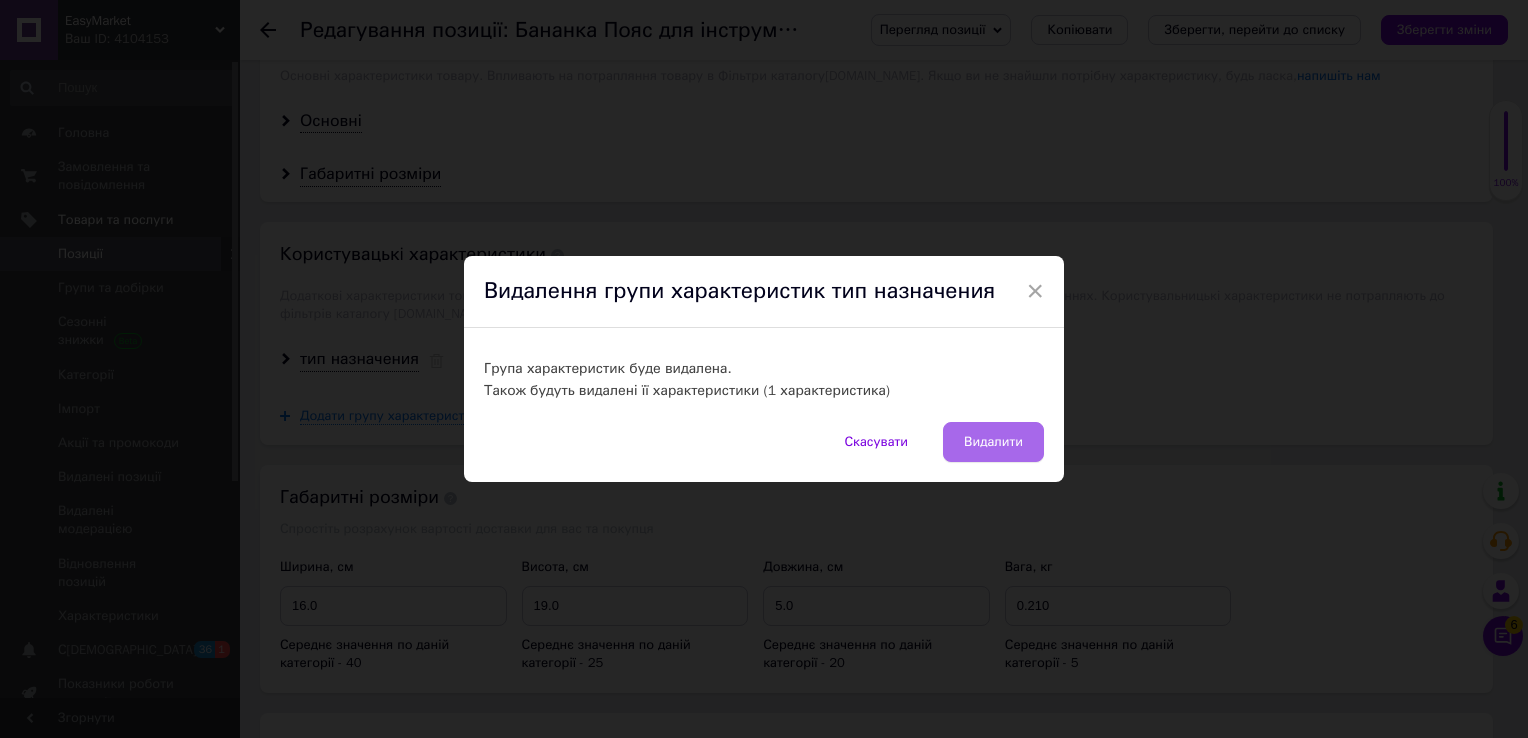 click on "Видалити" at bounding box center (993, 442) 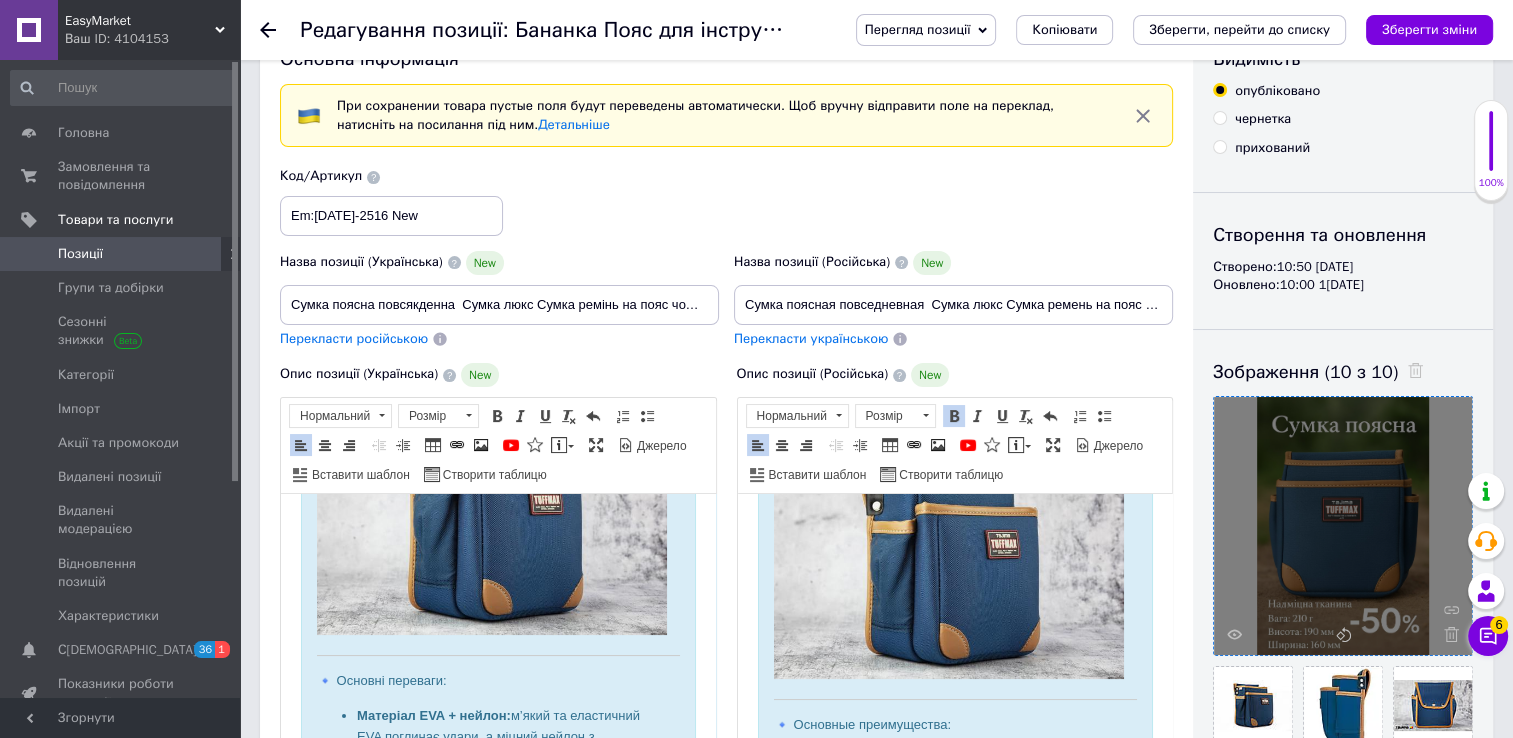 scroll, scrollTop: 0, scrollLeft: 0, axis: both 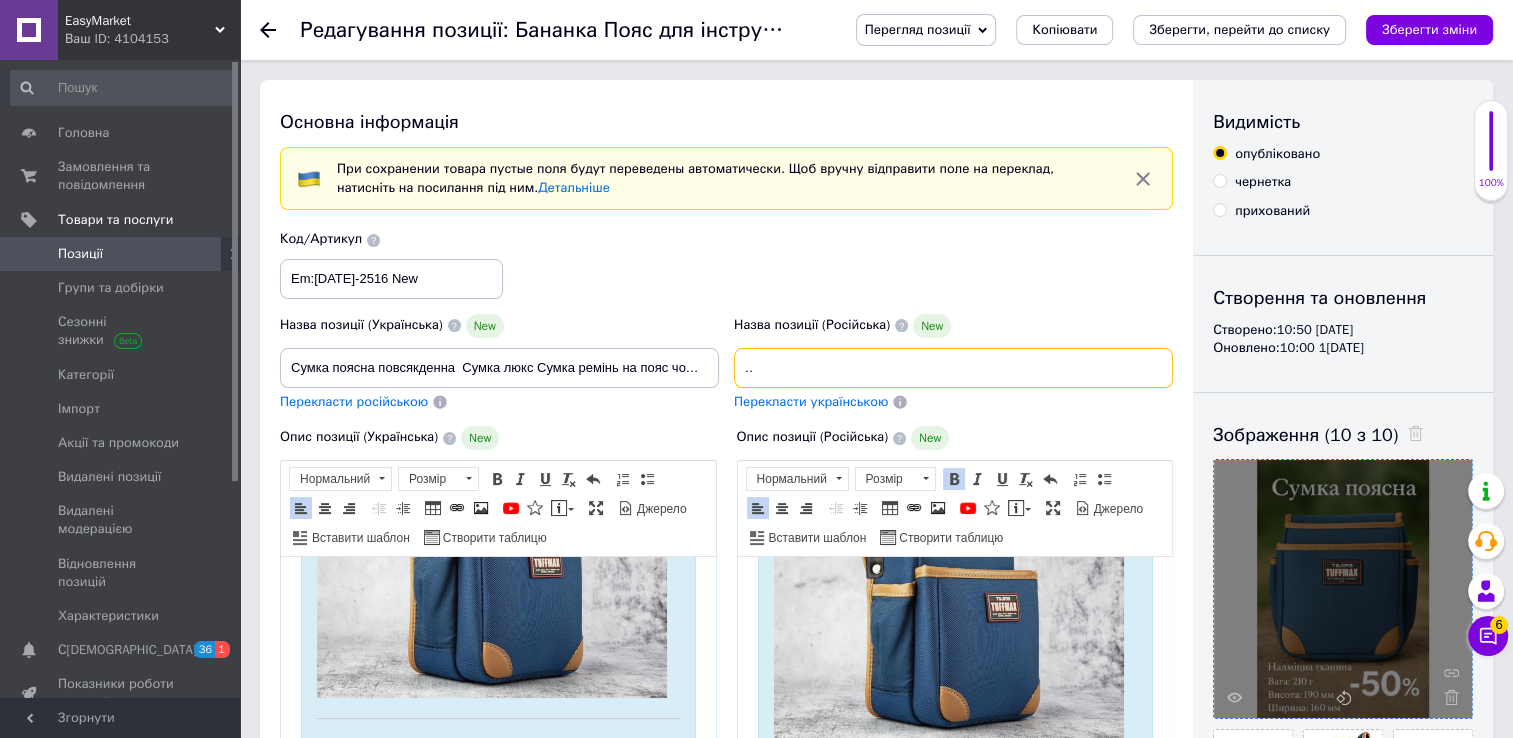 drag, startPoint x: 745, startPoint y: 367, endPoint x: 1158, endPoint y: 370, distance: 413.0109 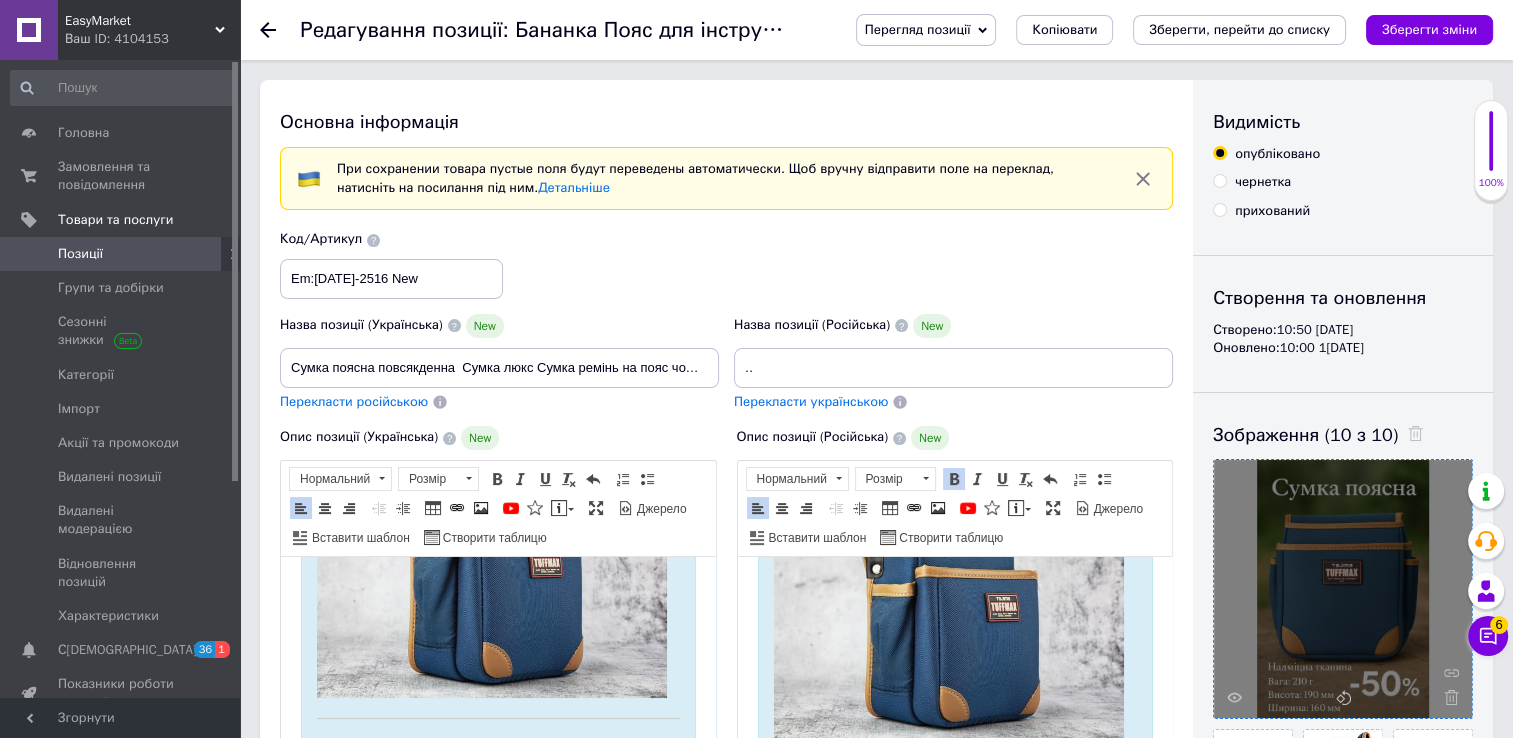 click on "Назва позиції (Російська) New Сумка поясная повседневная  Сумка люкс Сумка ремень на пояс мужская  сумка для работы походная сумка Сумка для инструментов Перекласти українською" at bounding box center (954, 362) 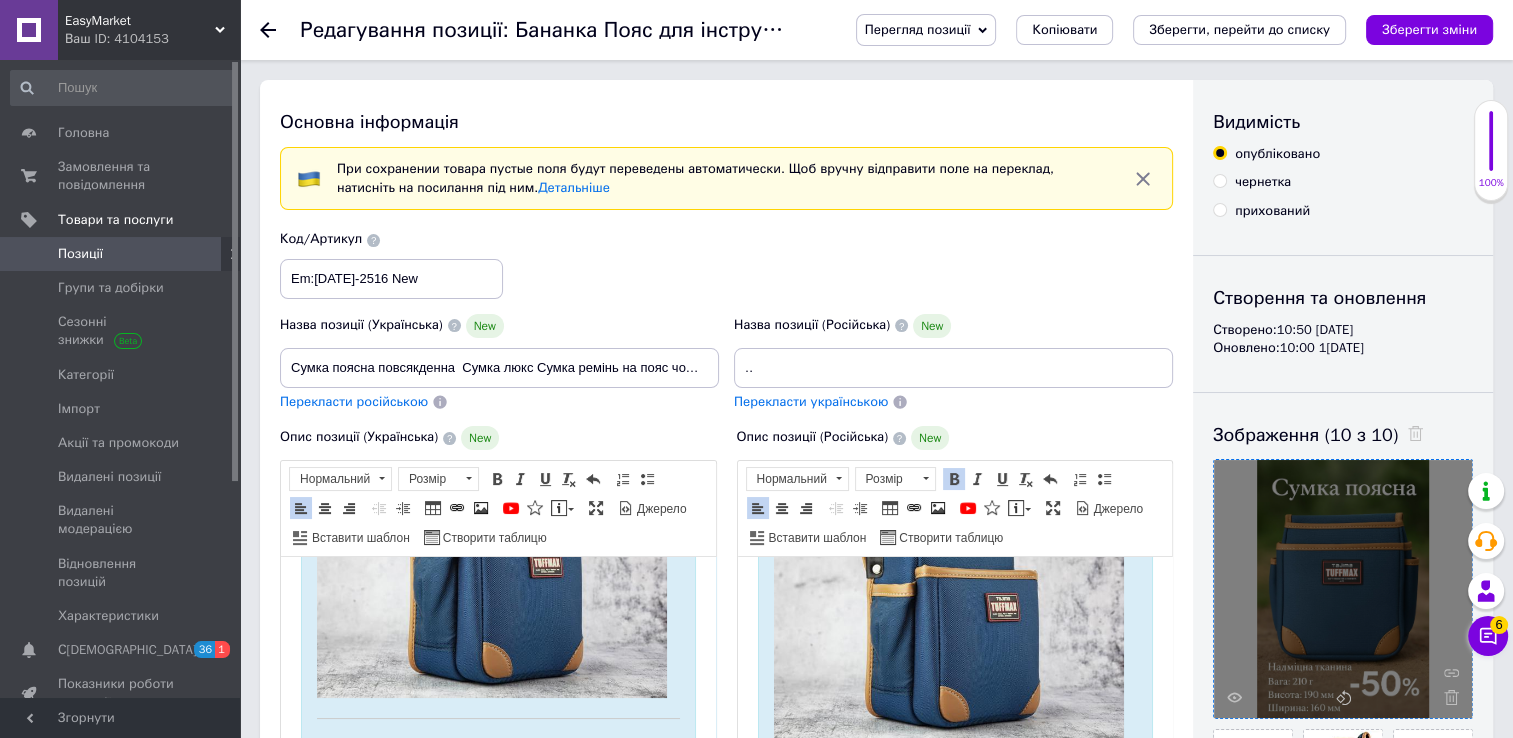 scroll, scrollTop: 0, scrollLeft: 0, axis: both 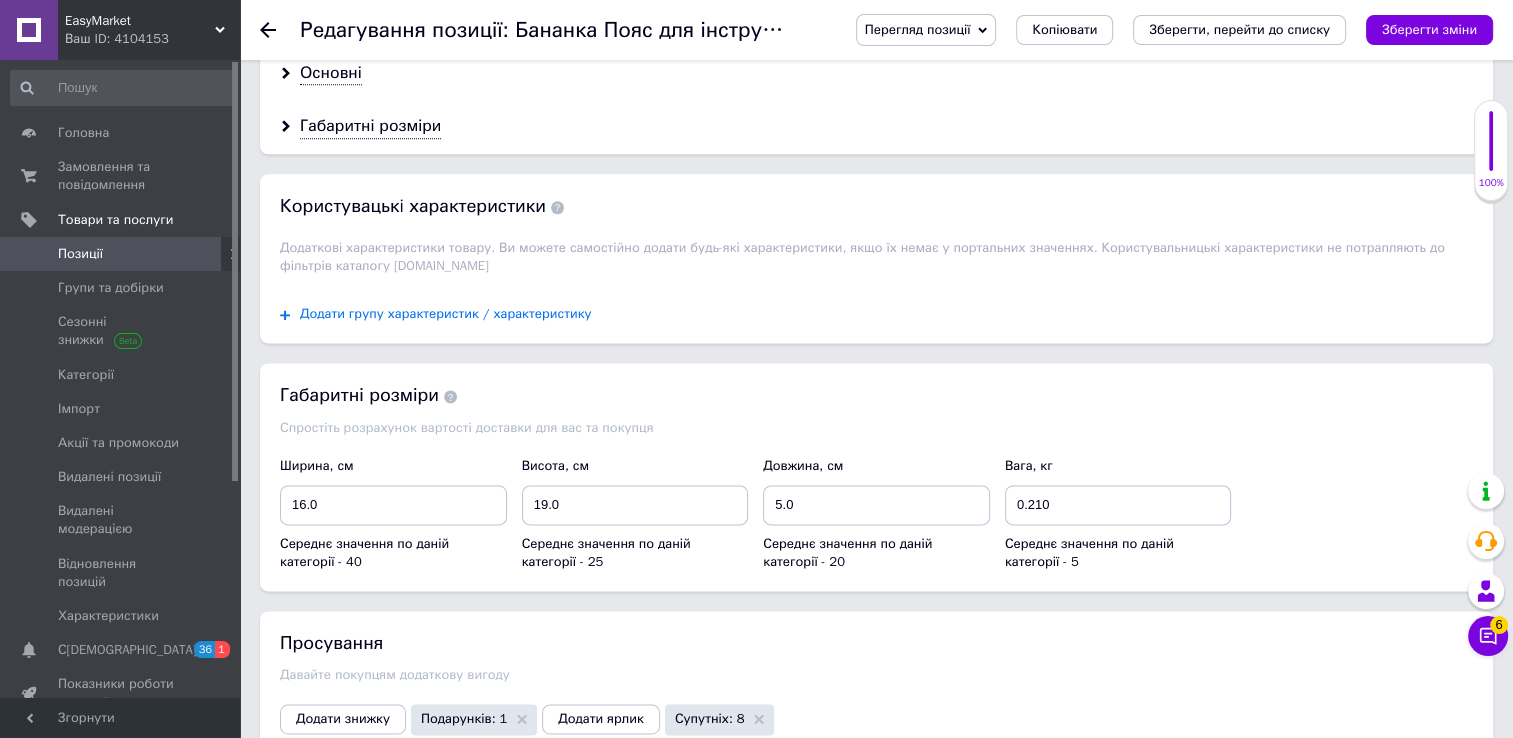click on "Додати групу характеристик / характеристику" at bounding box center [446, 314] 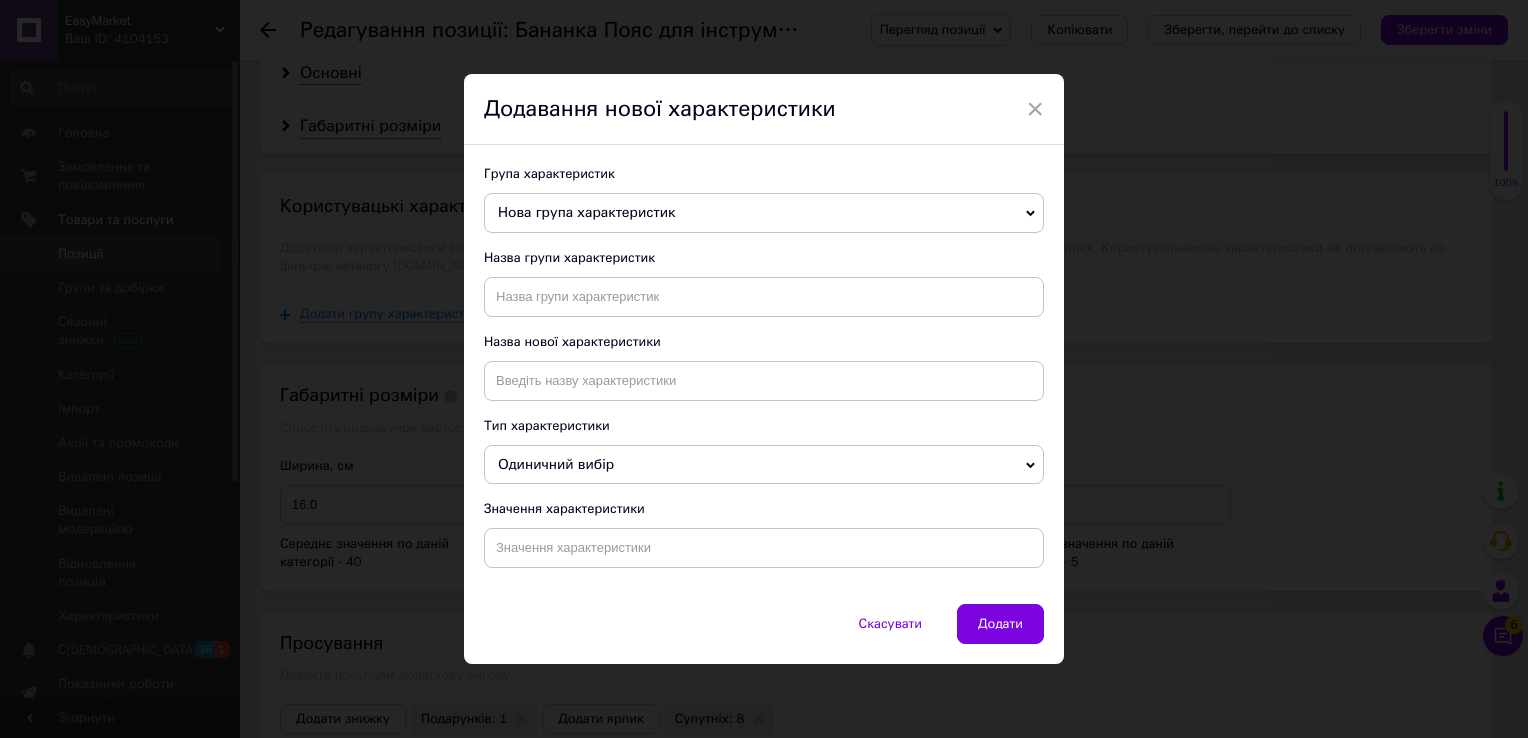 click on "Нова група характеристик" at bounding box center [586, 212] 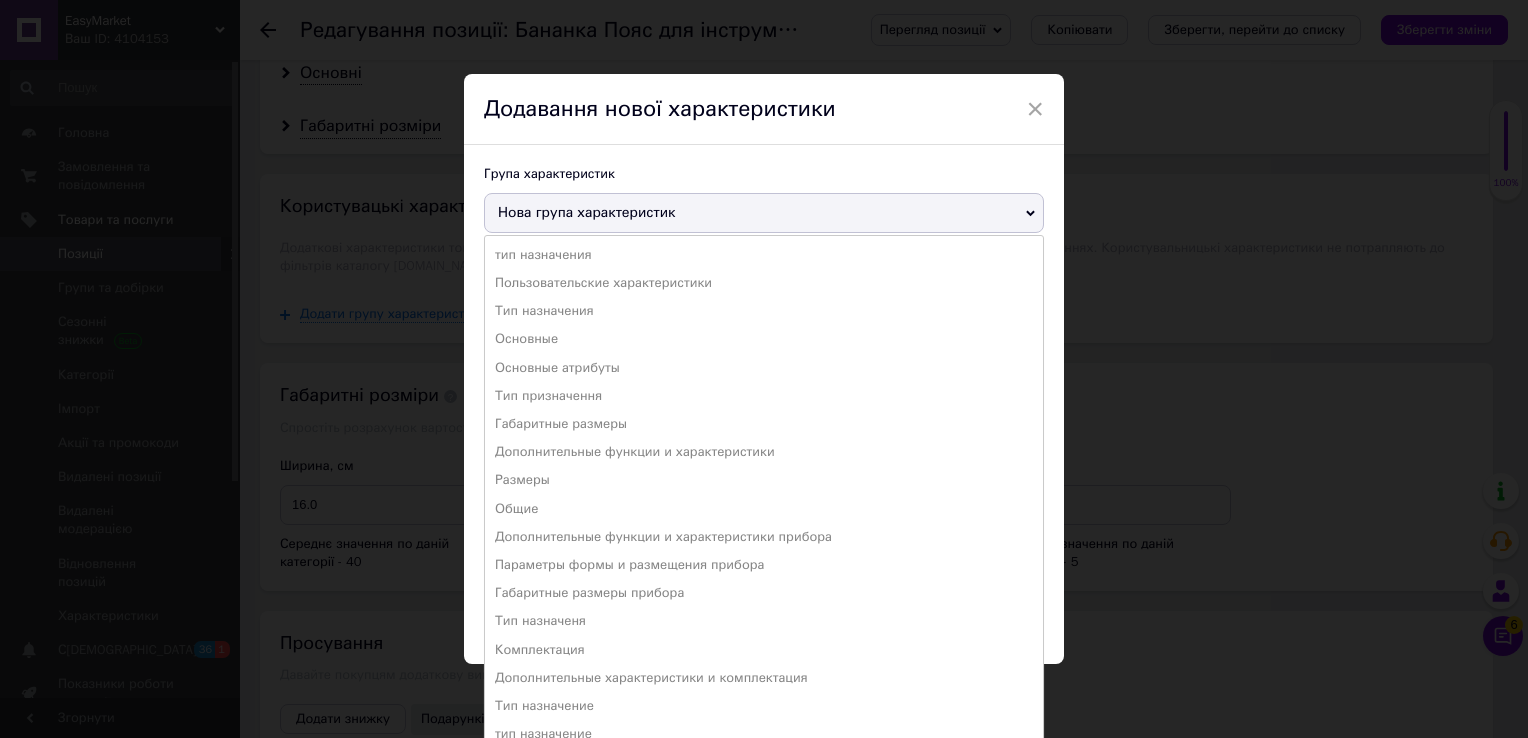 click on "Група характеристик" at bounding box center (764, 174) 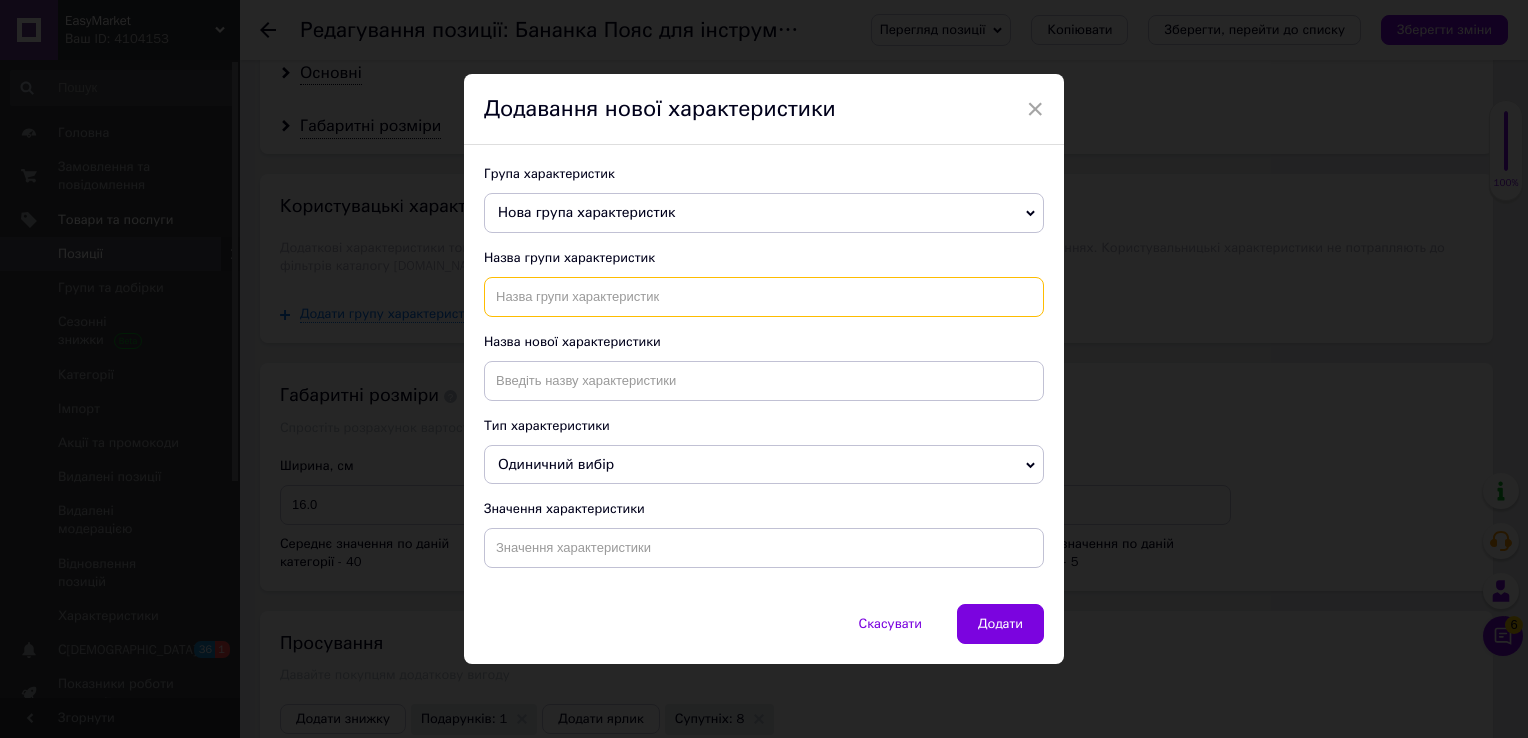 click at bounding box center [764, 297] 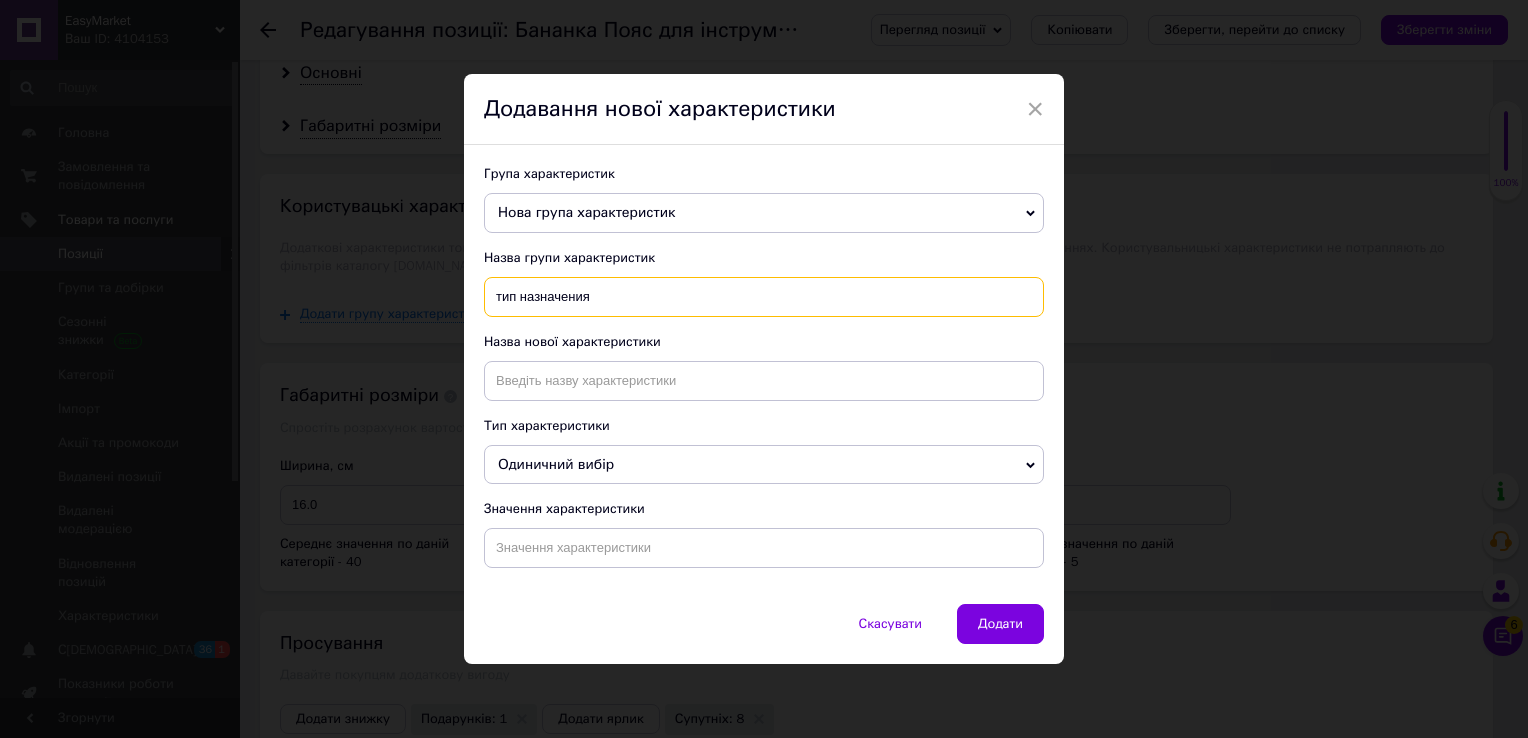 type on "тип назначения" 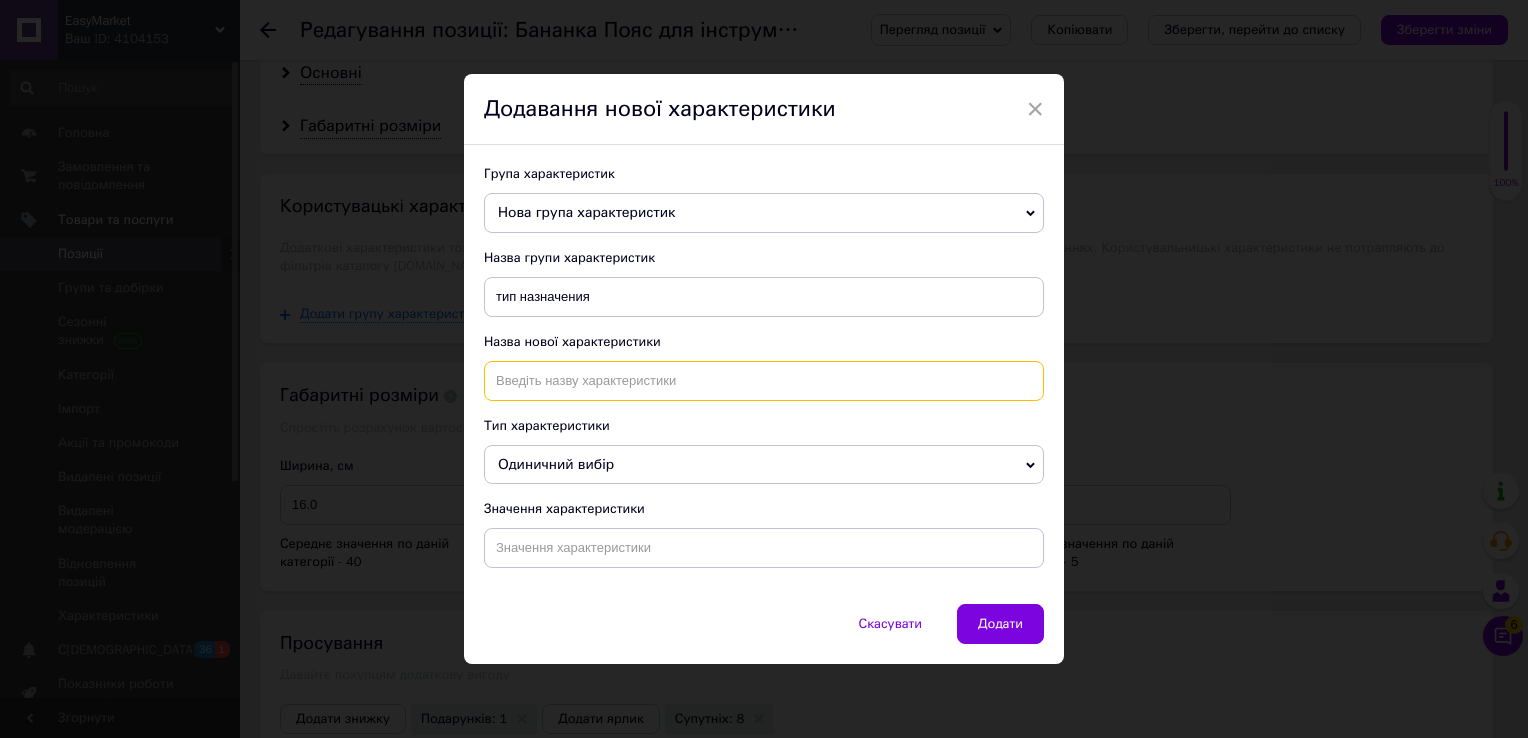 click at bounding box center [764, 381] 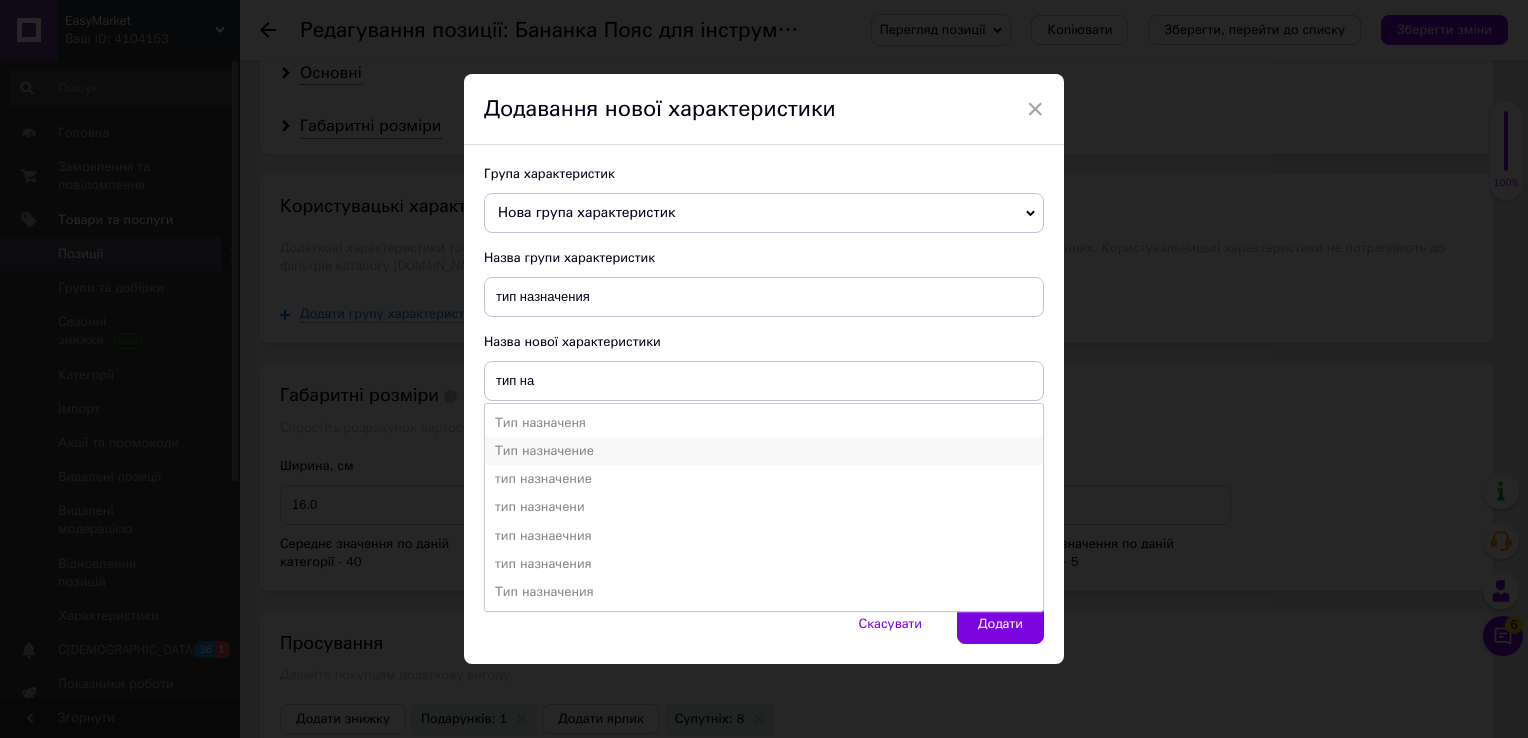 click on "Тип назначение" at bounding box center (764, 451) 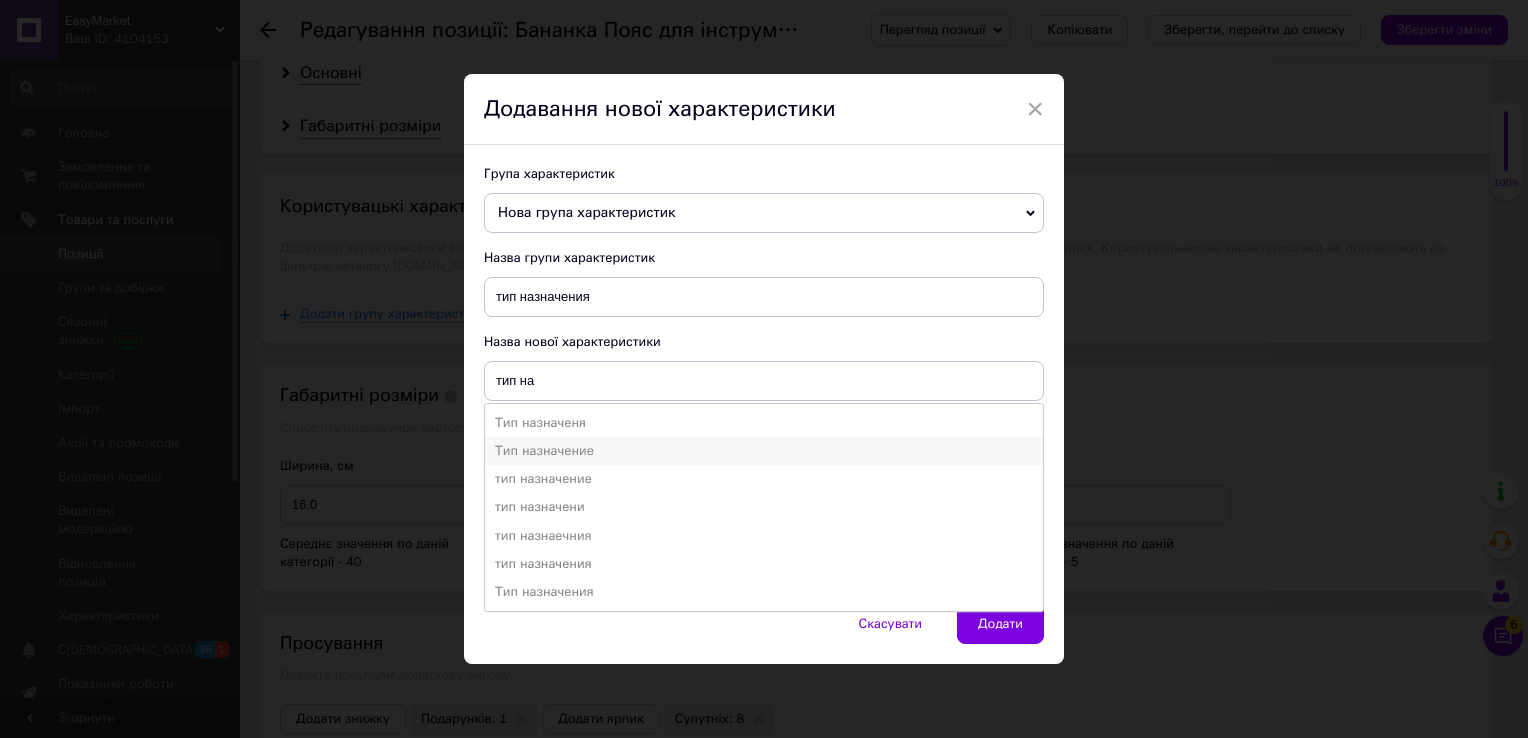 type on "Тип назначение" 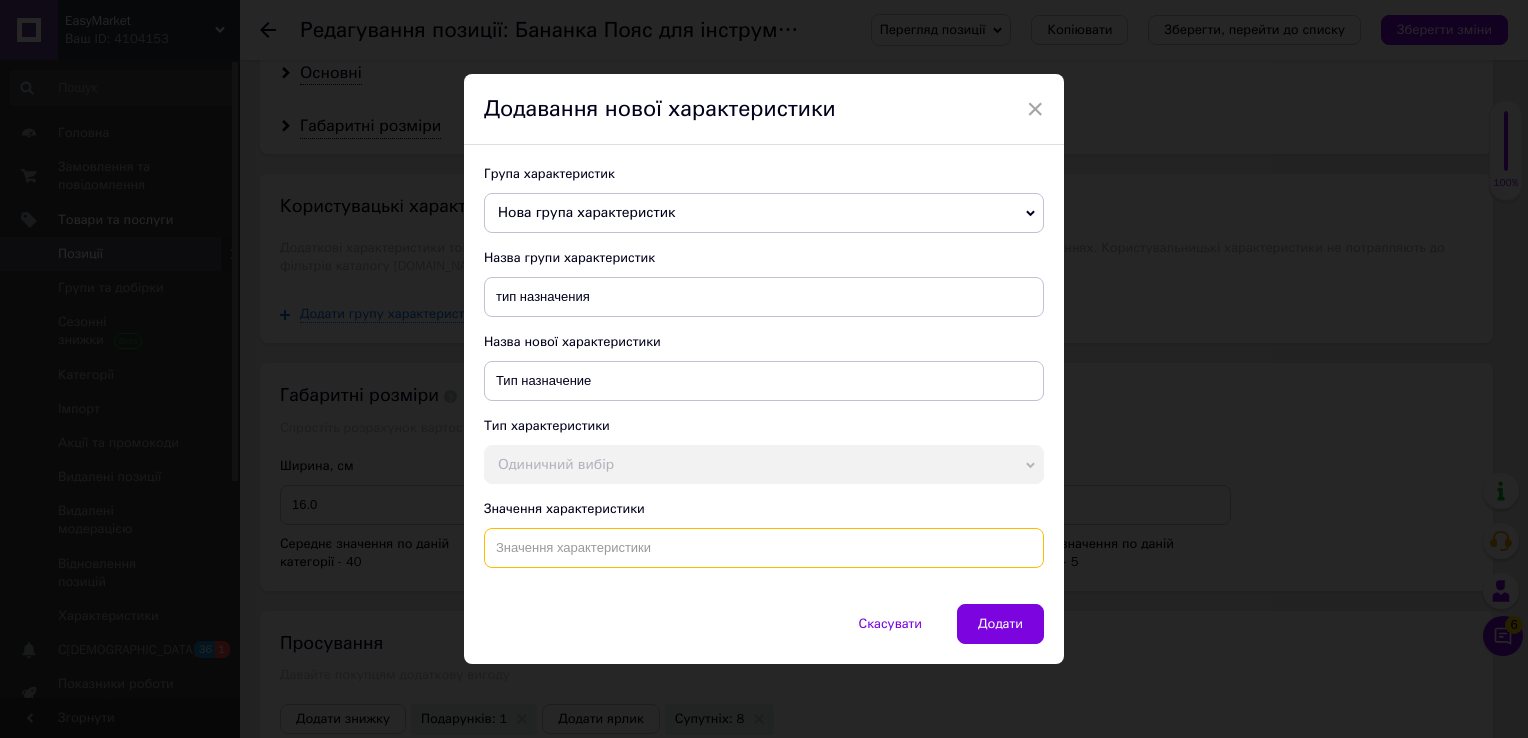 click at bounding box center (764, 548) 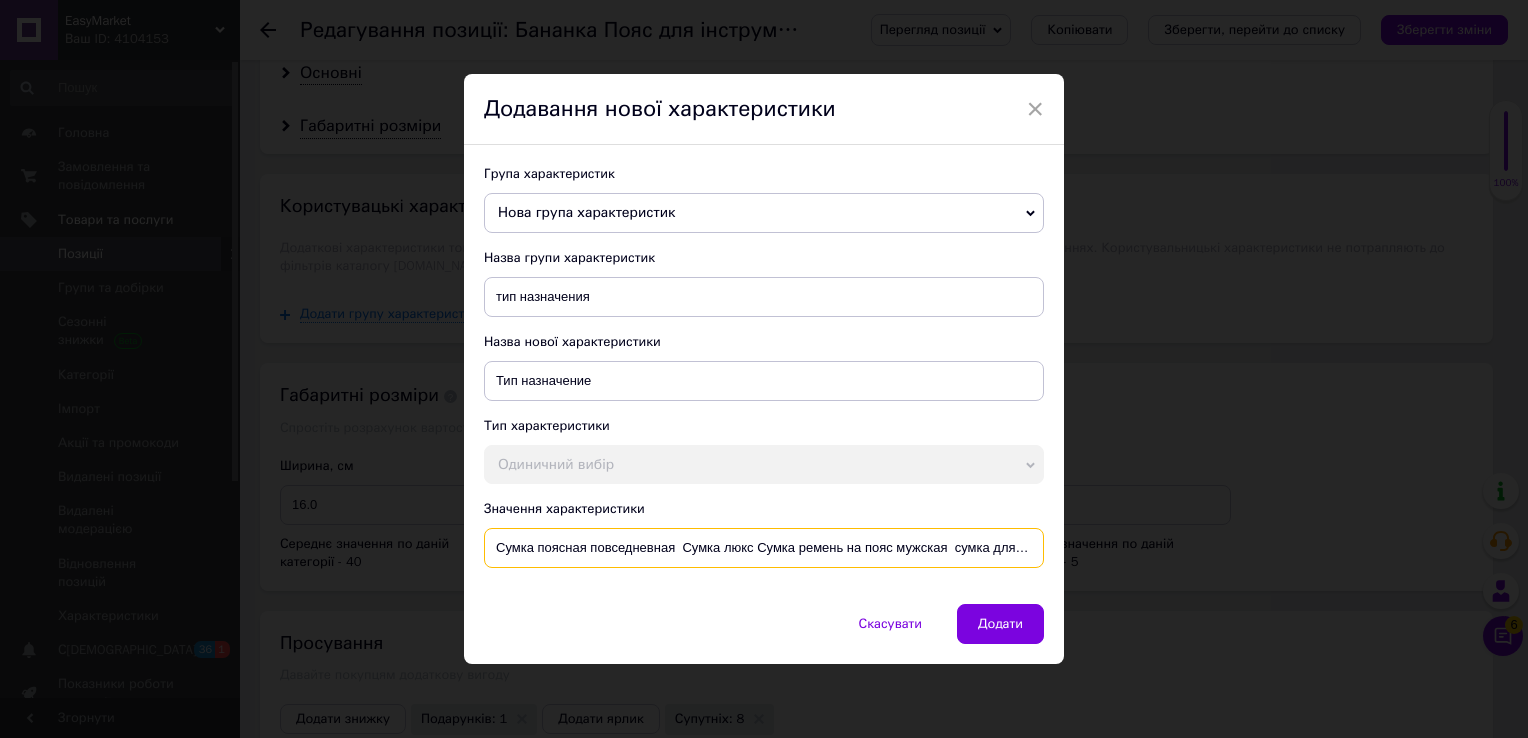 scroll, scrollTop: 0, scrollLeft: 284, axis: horizontal 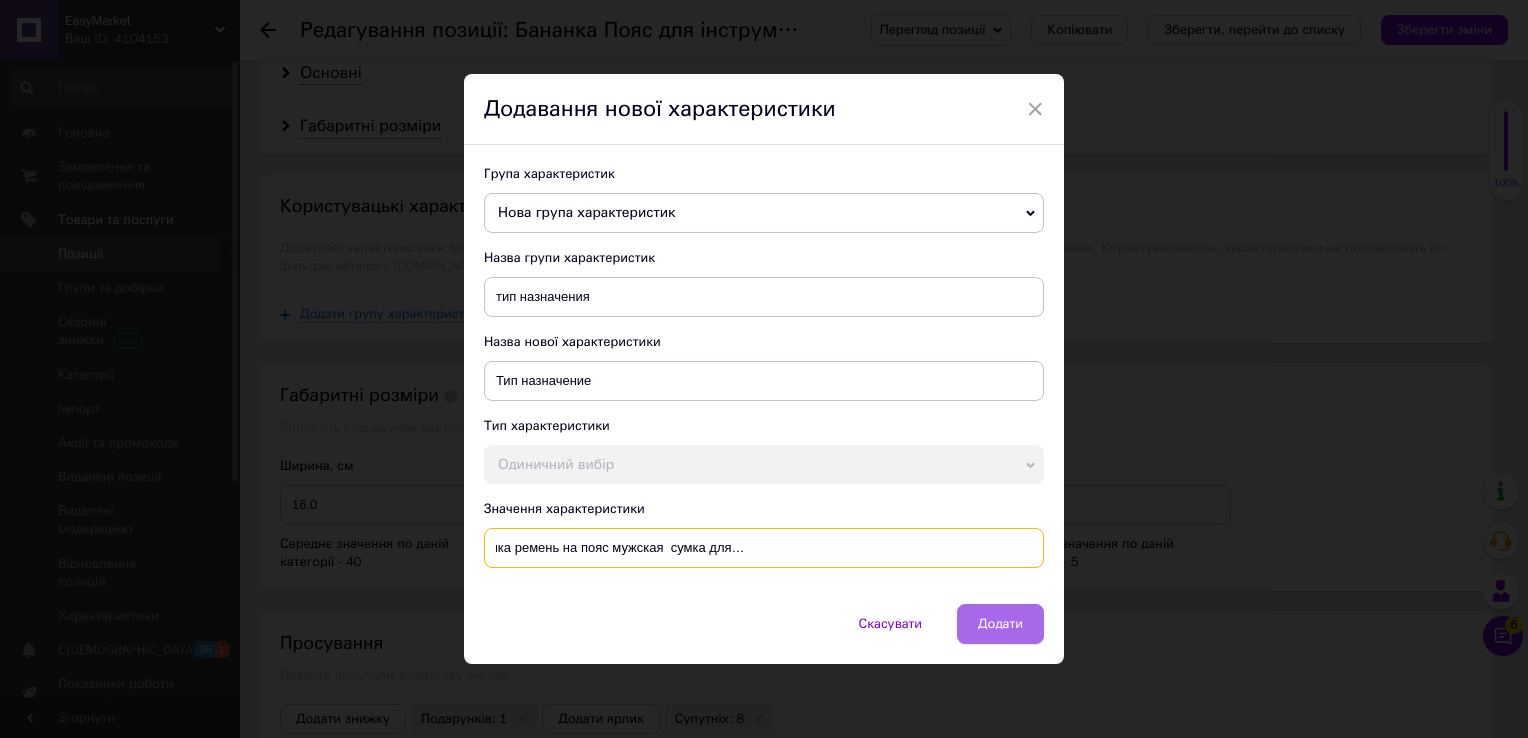 type on "Сумка поясная повседневная  Сумка люкс Сумка ремень на пояс мужская  сумка для работы походная сумка Сумка для инструментов" 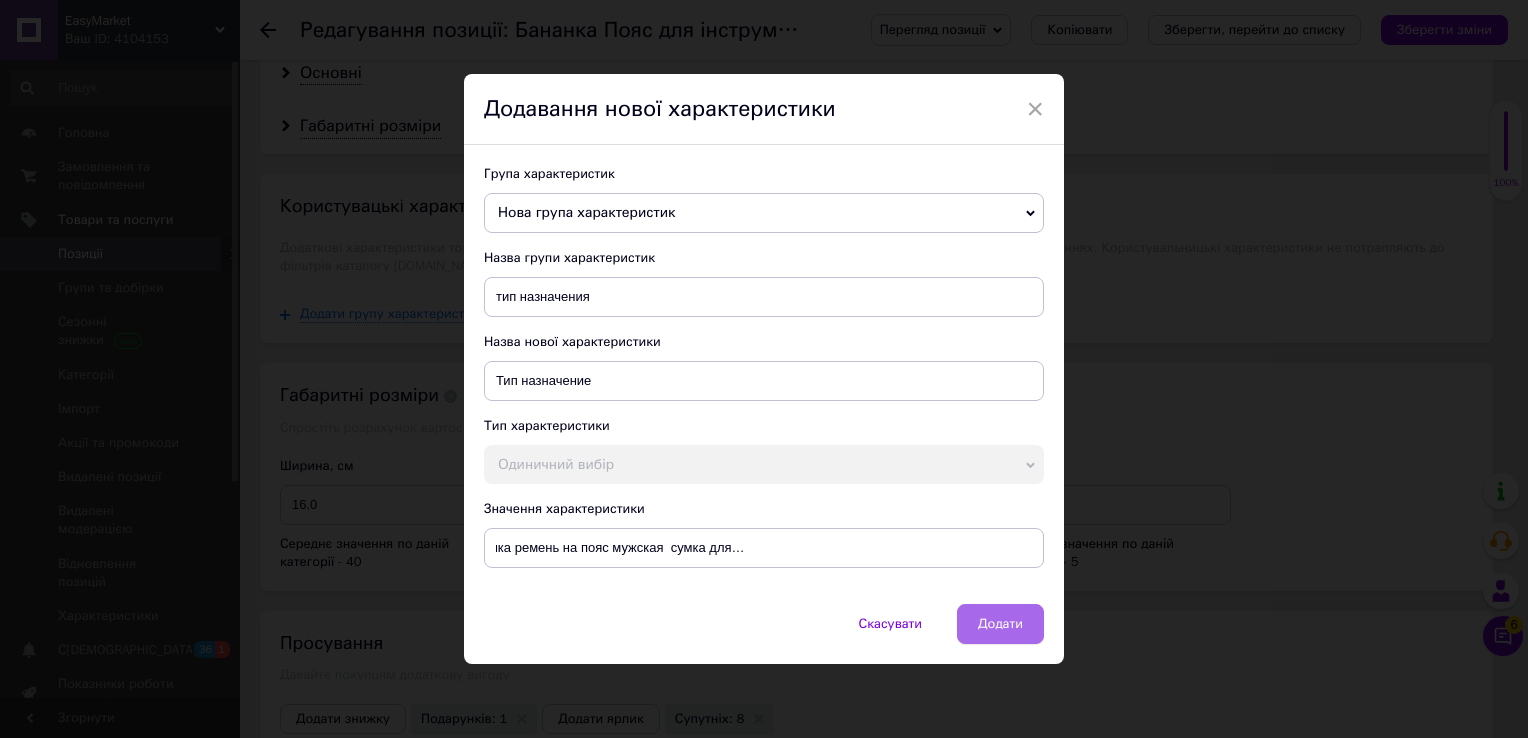 click on "Додати" at bounding box center [1000, 624] 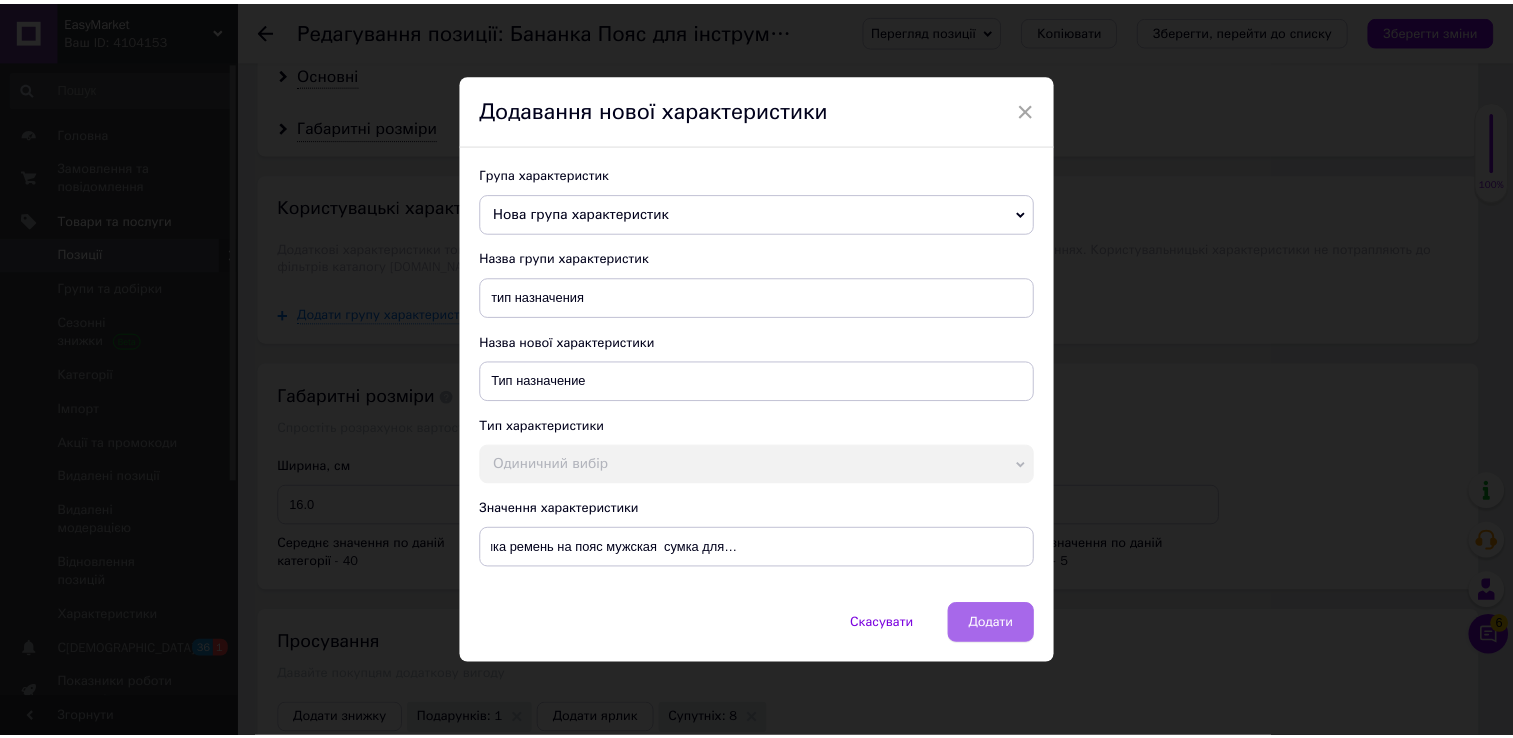 scroll, scrollTop: 0, scrollLeft: 0, axis: both 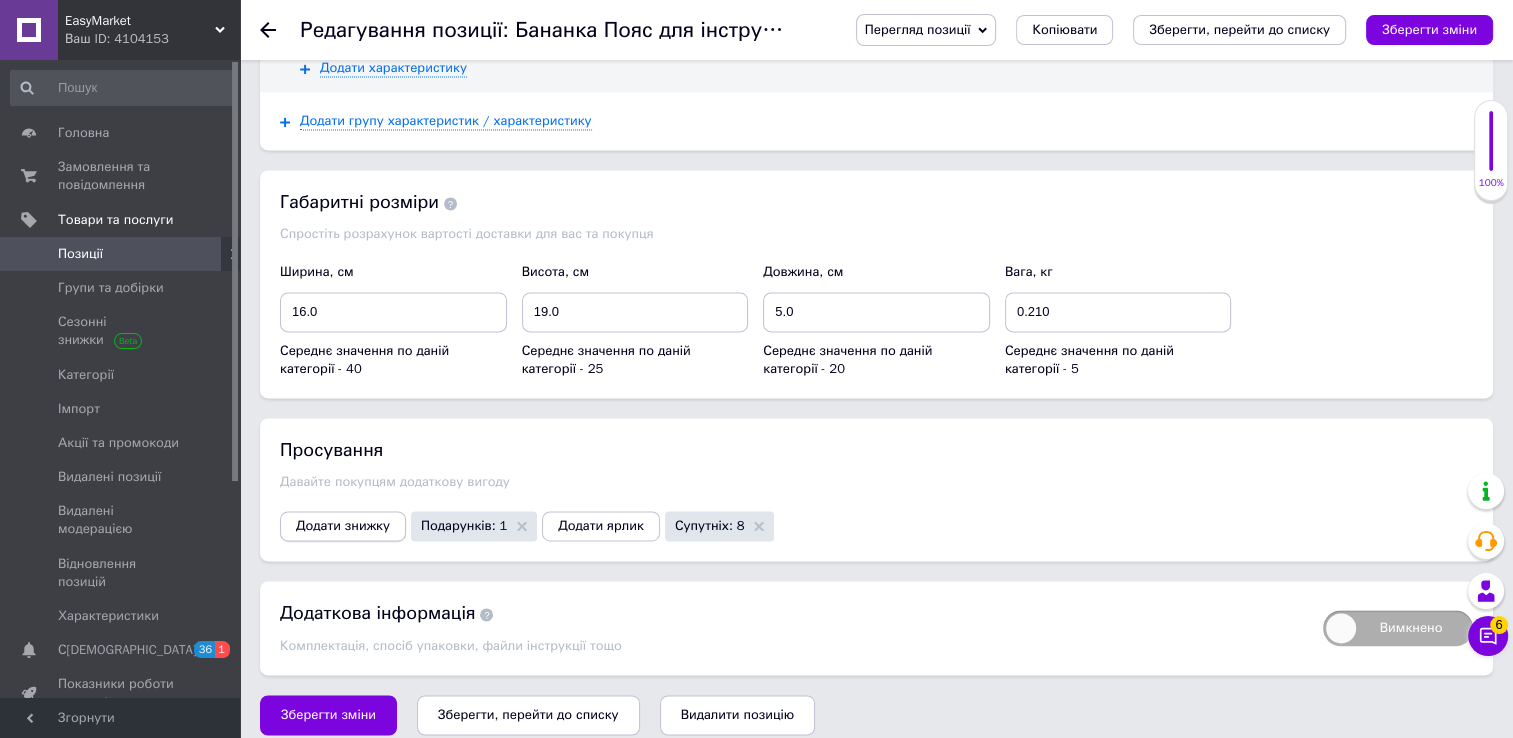 click on "Додати знижку" at bounding box center (343, 526) 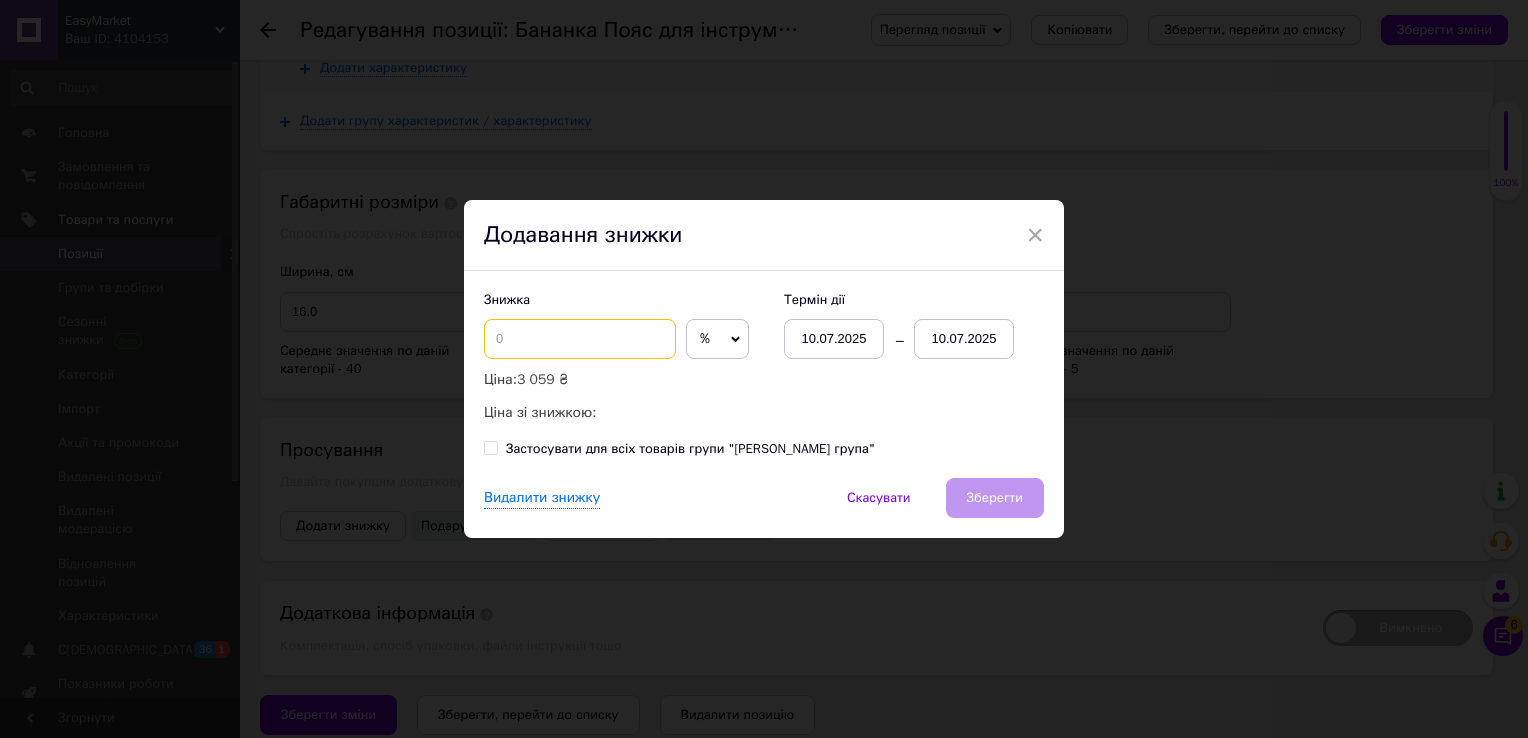click at bounding box center [580, 339] 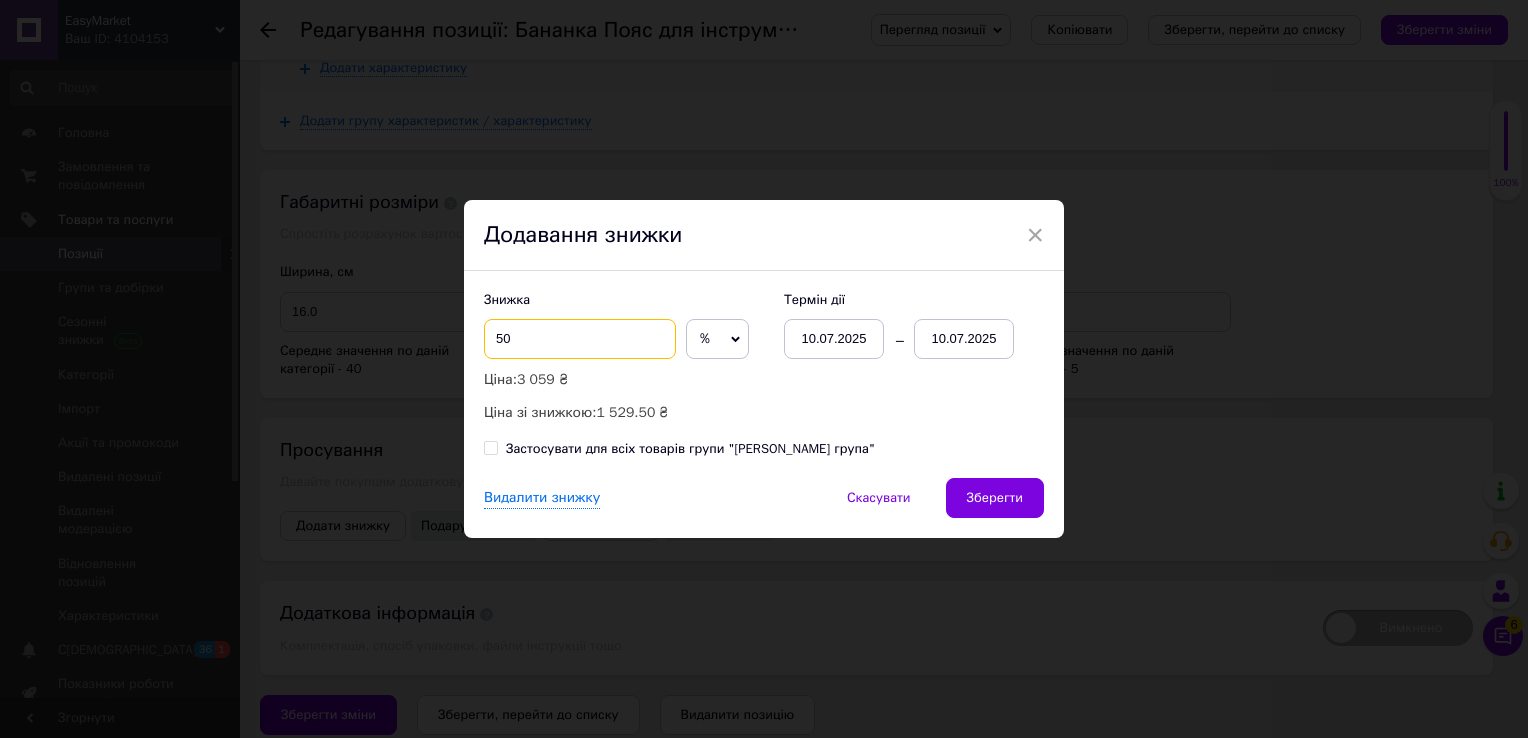 type on "50" 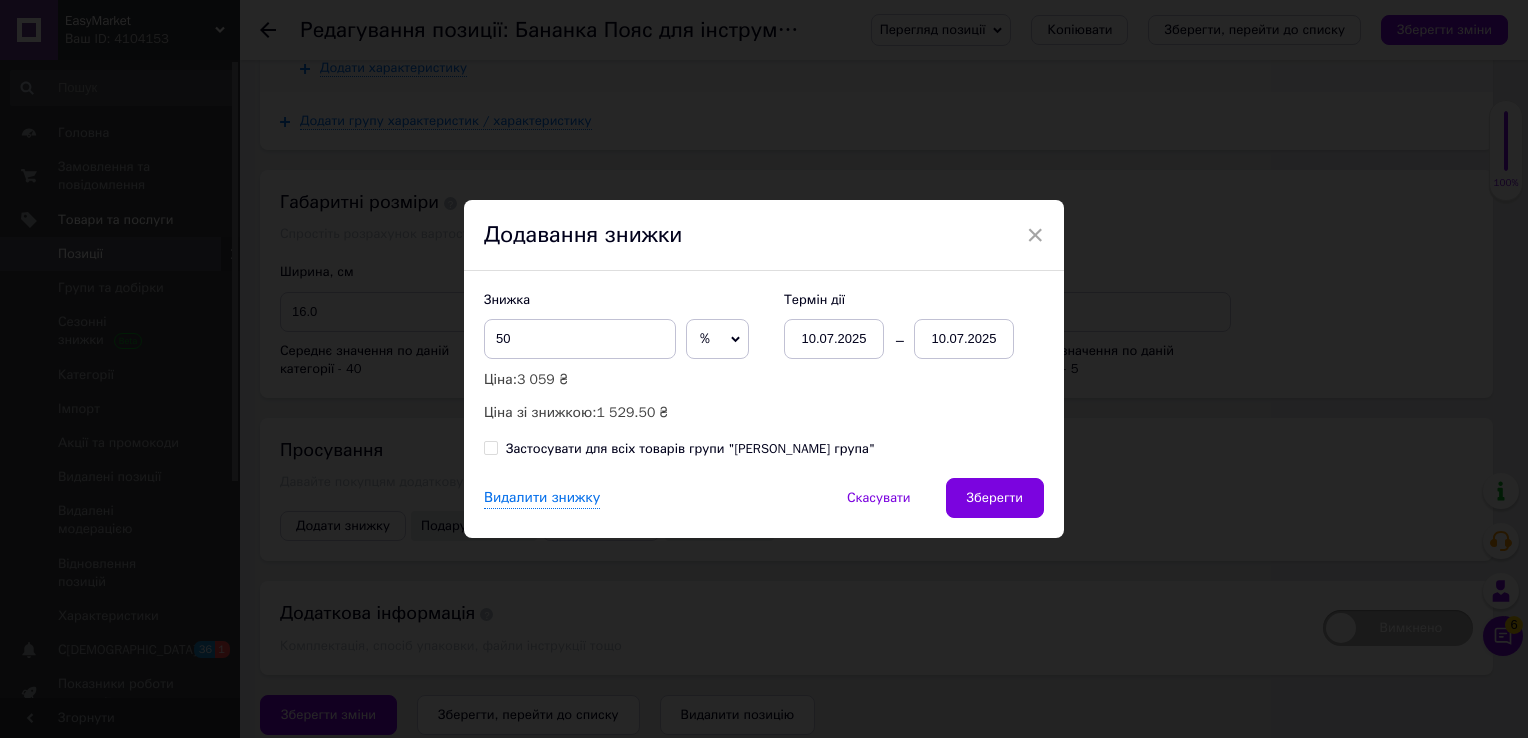 click on "10.07.2025" at bounding box center [964, 339] 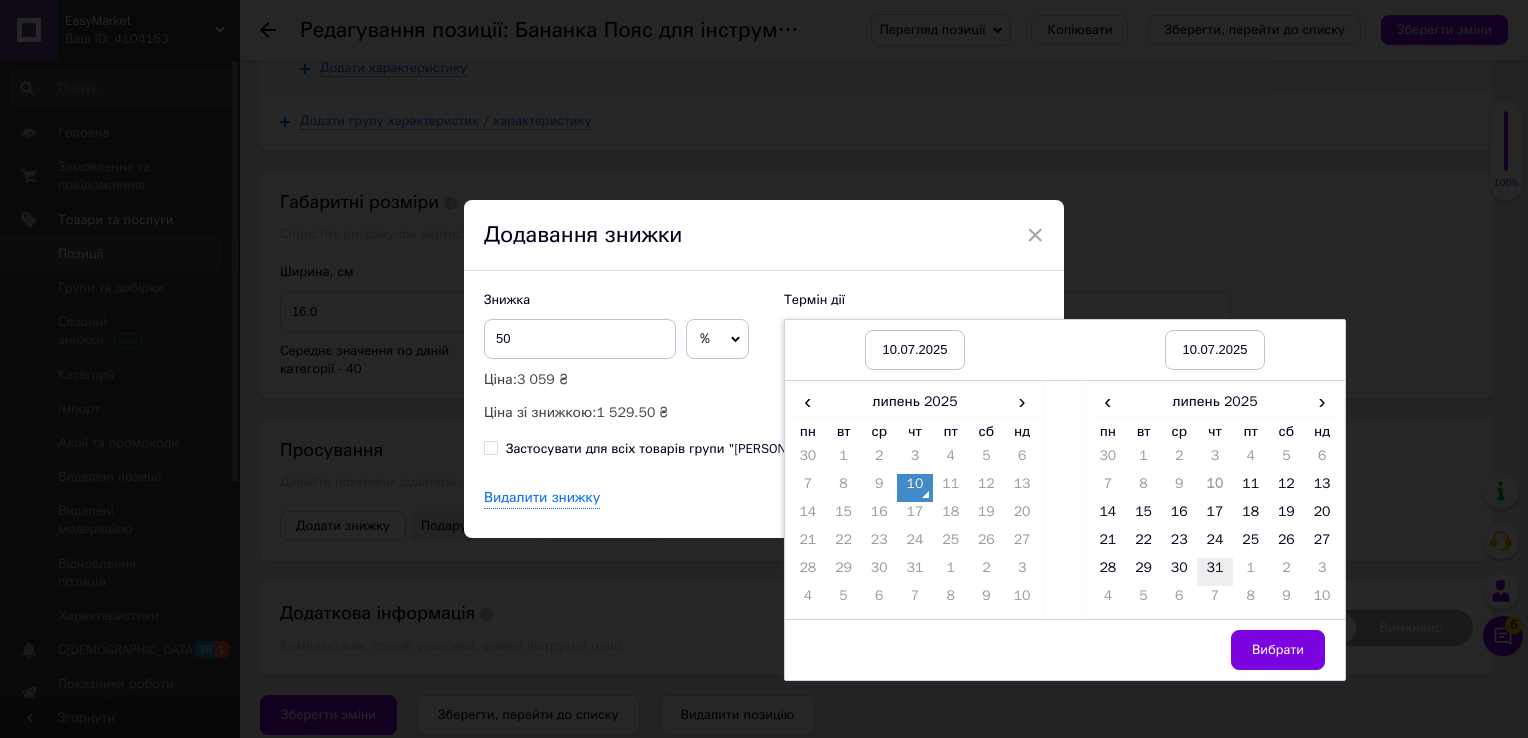 drag, startPoint x: 1211, startPoint y: 562, endPoint x: 1222, endPoint y: 572, distance: 14.866069 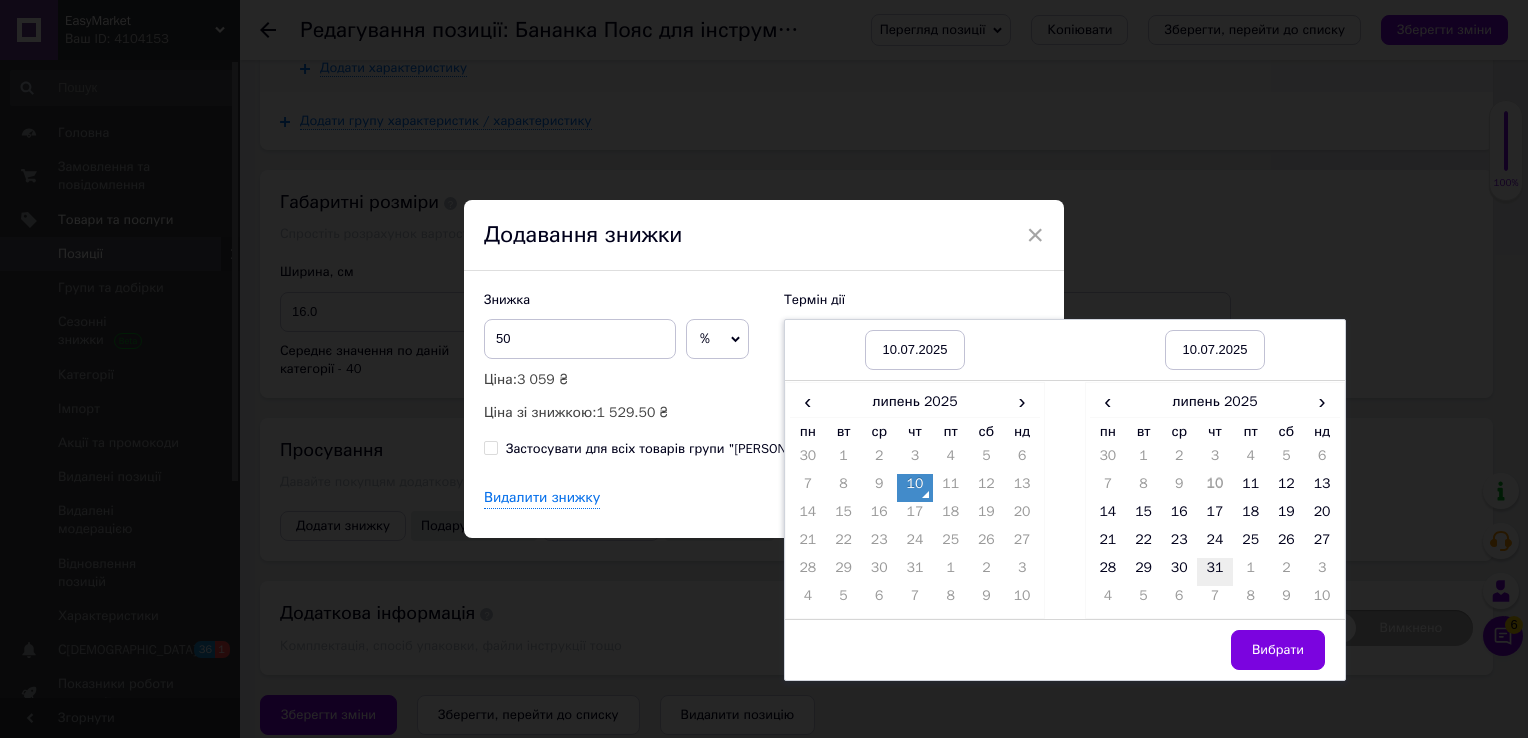 click on "31" at bounding box center [1215, 572] 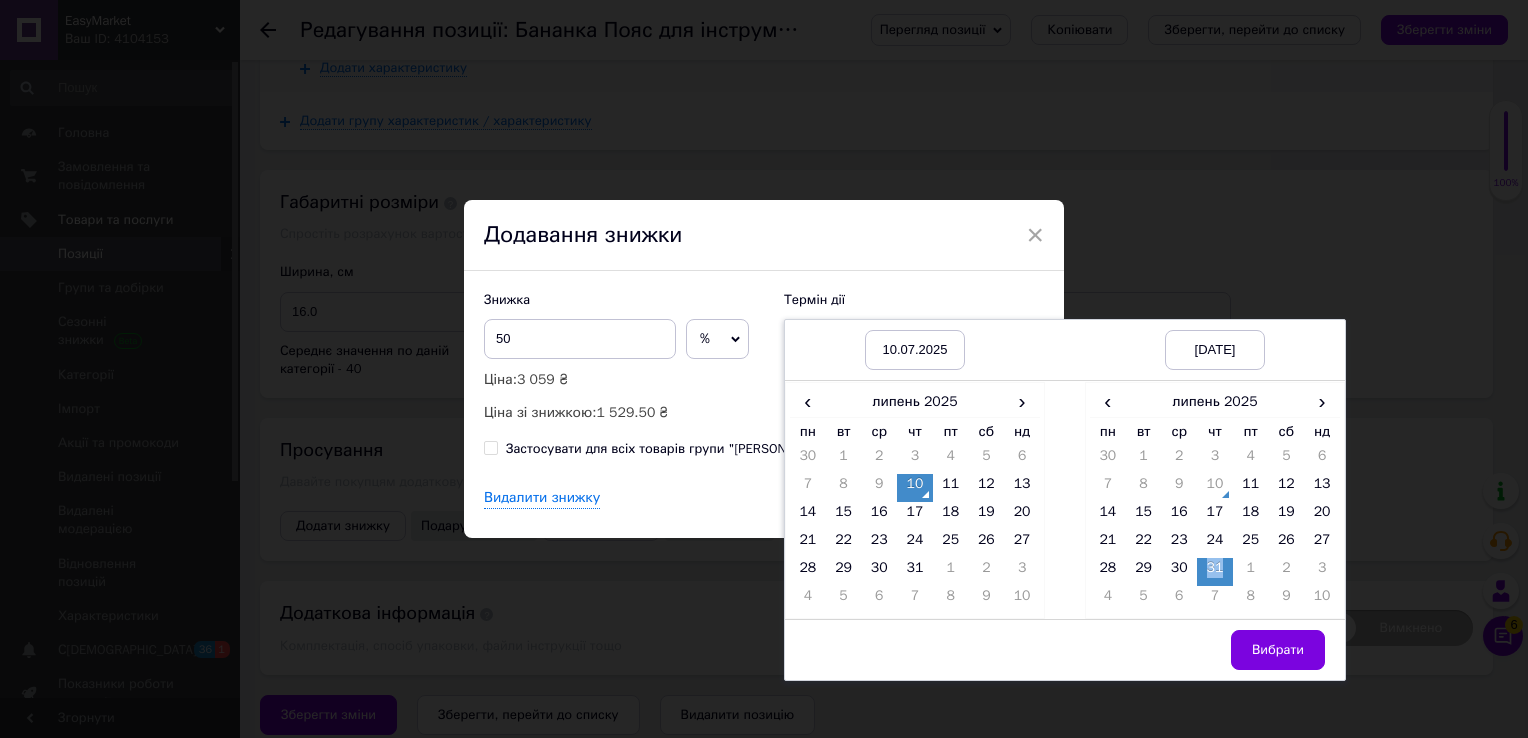 drag, startPoint x: 1222, startPoint y: 572, endPoint x: 1248, endPoint y: 630, distance: 63.560993 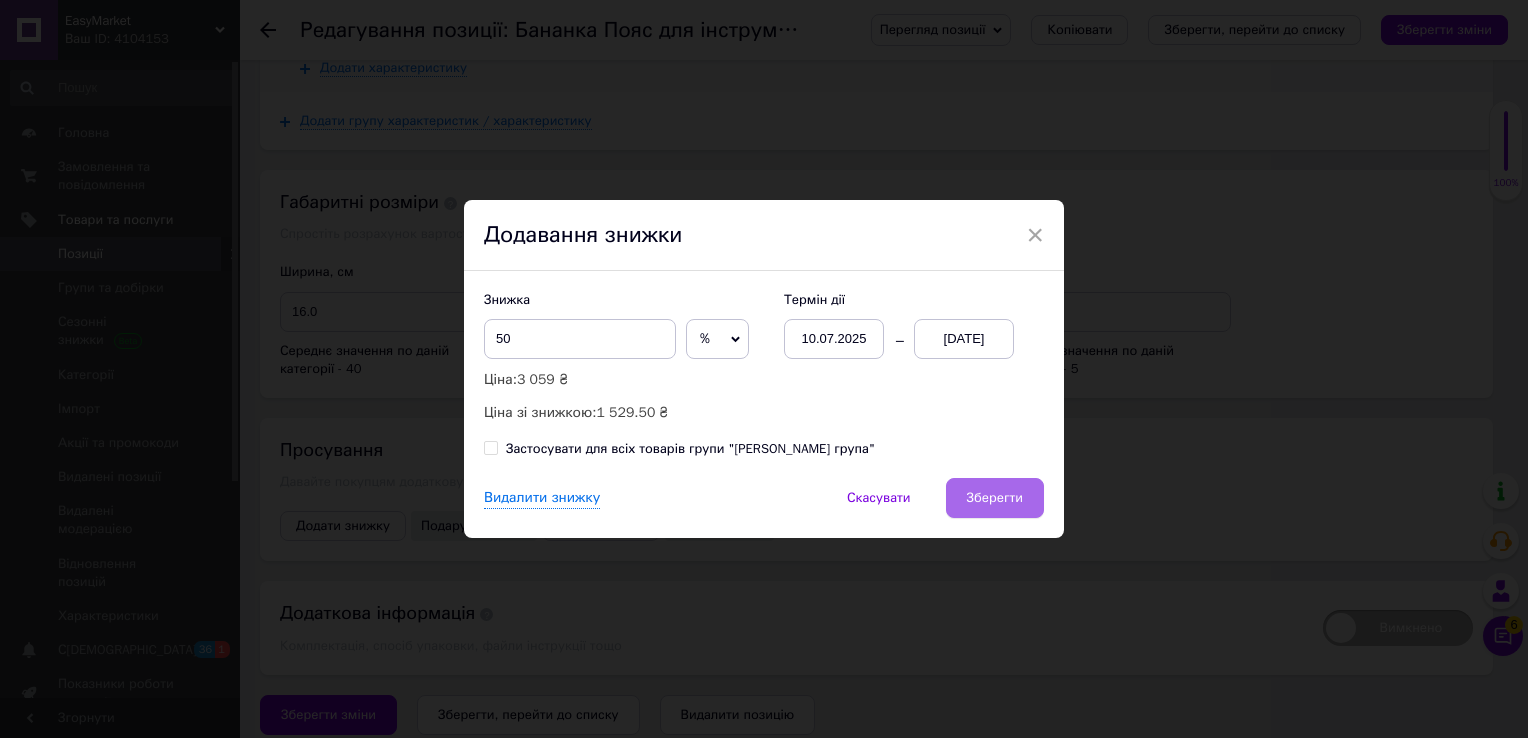 click on "Зберегти" at bounding box center [995, 498] 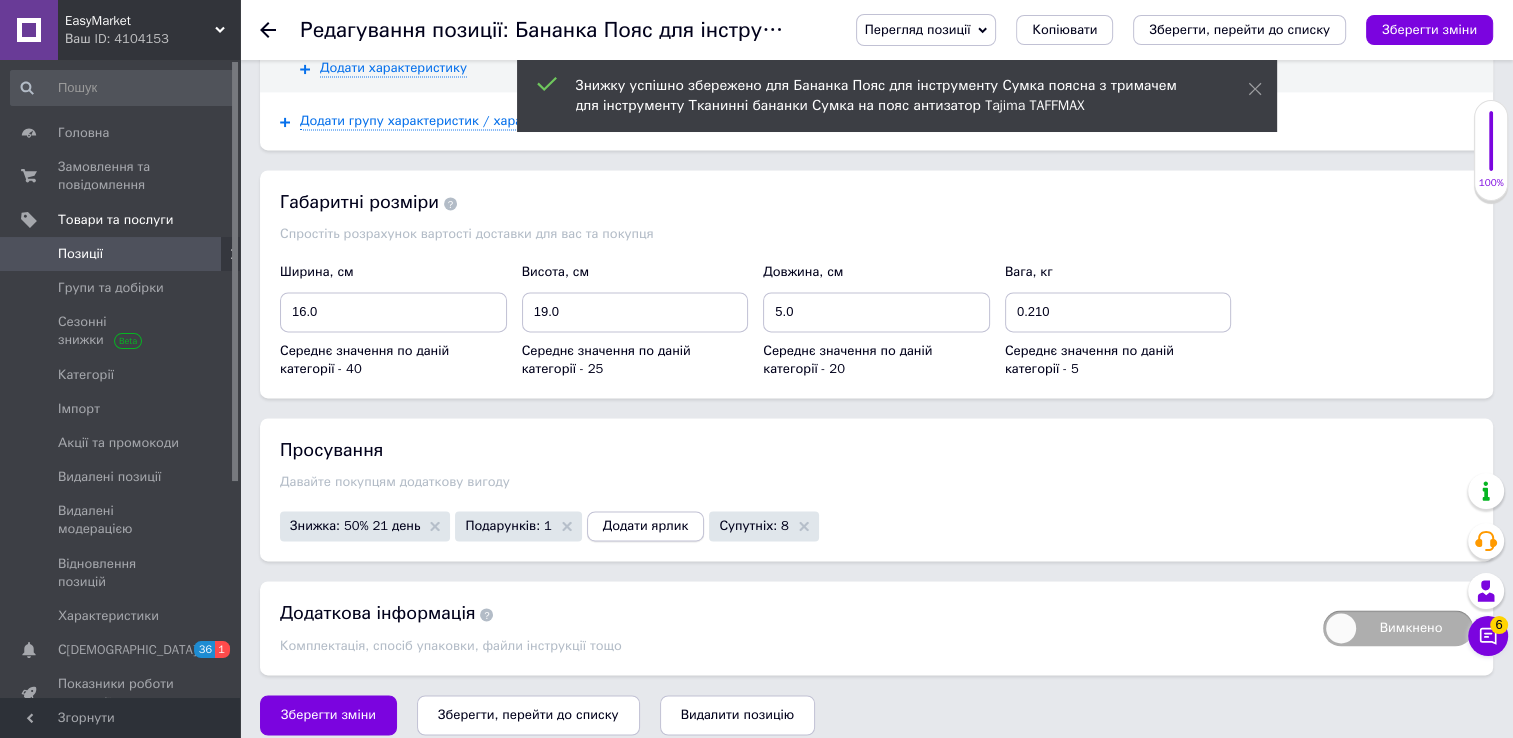 click on "Додати ярлик" at bounding box center [646, 526] 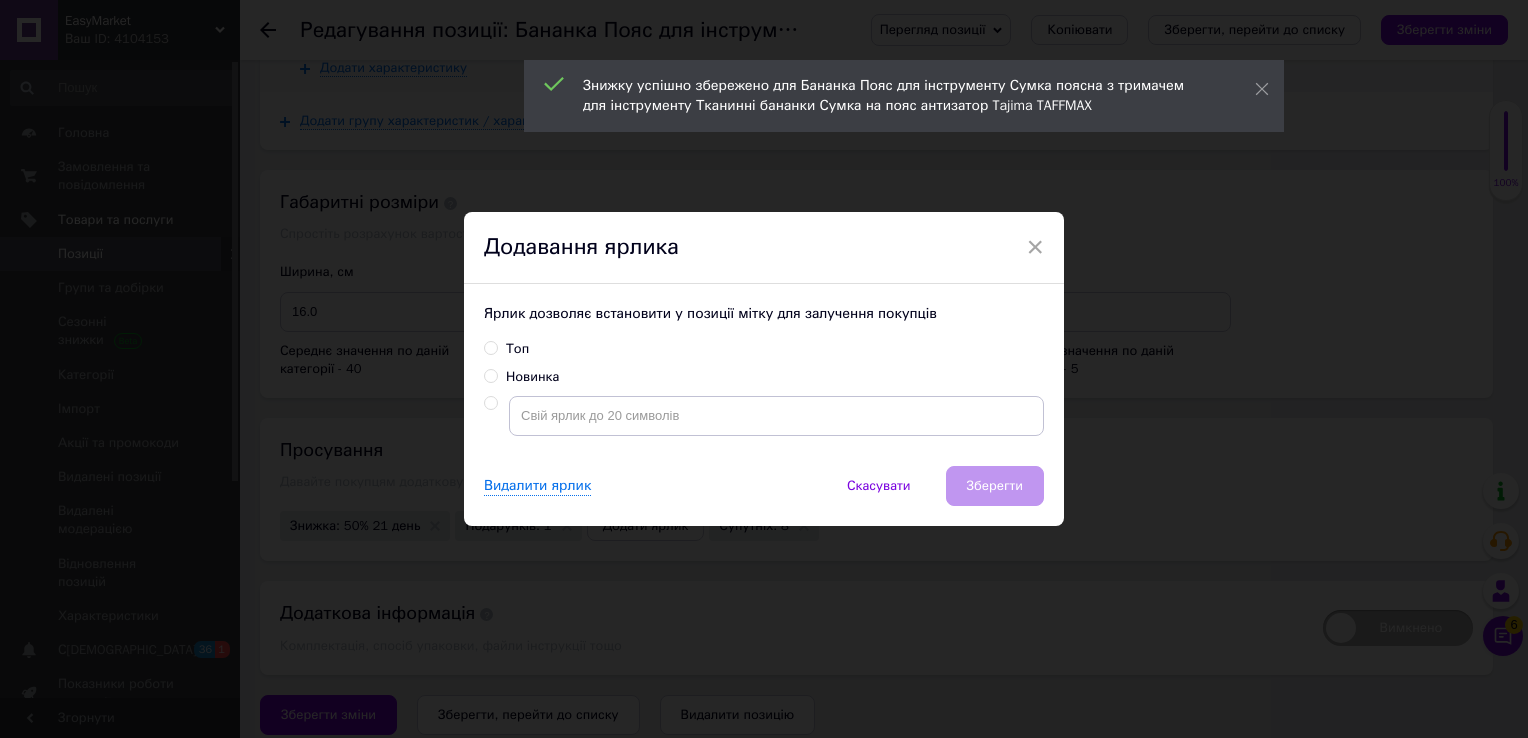 click on "Топ" at bounding box center (517, 349) 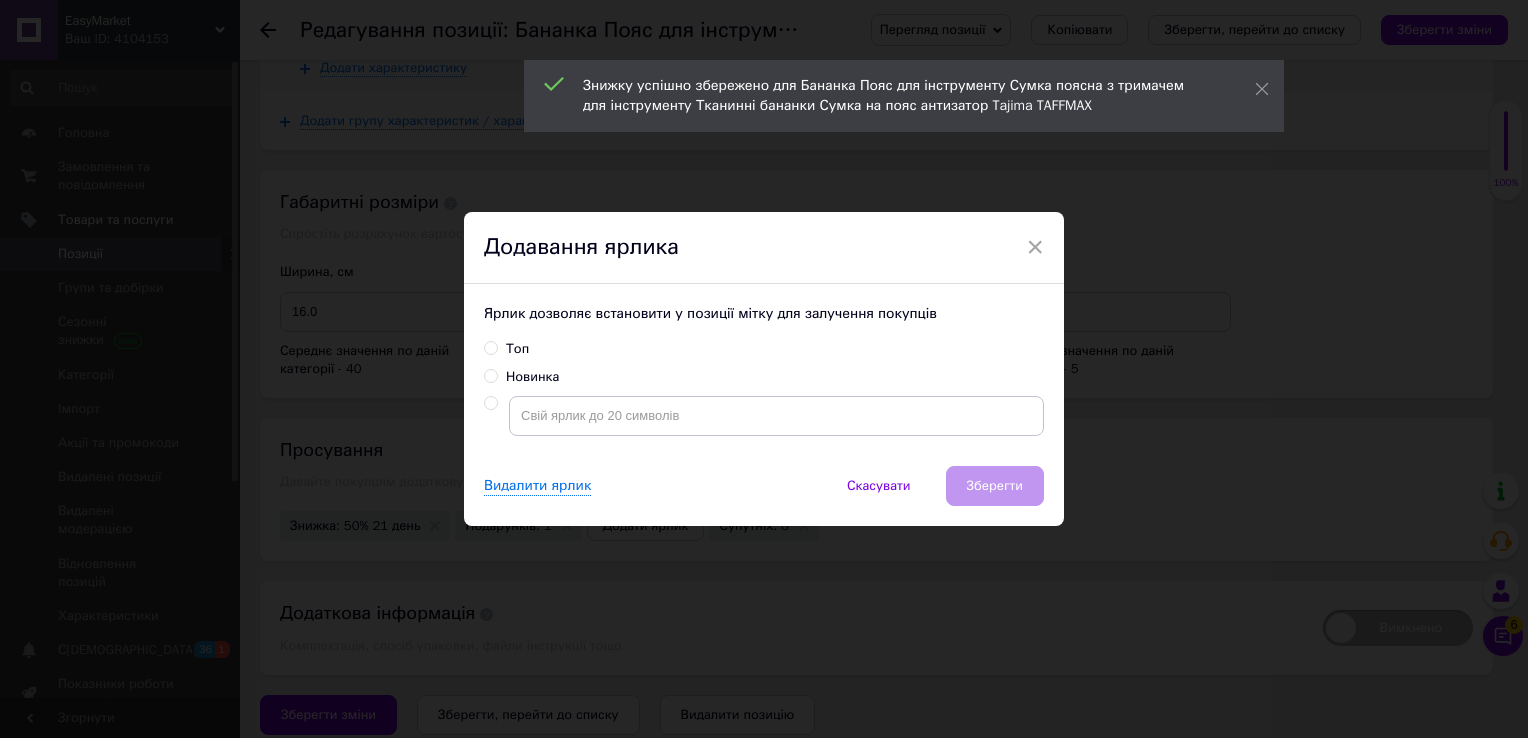 click on "Топ" at bounding box center (490, 347) 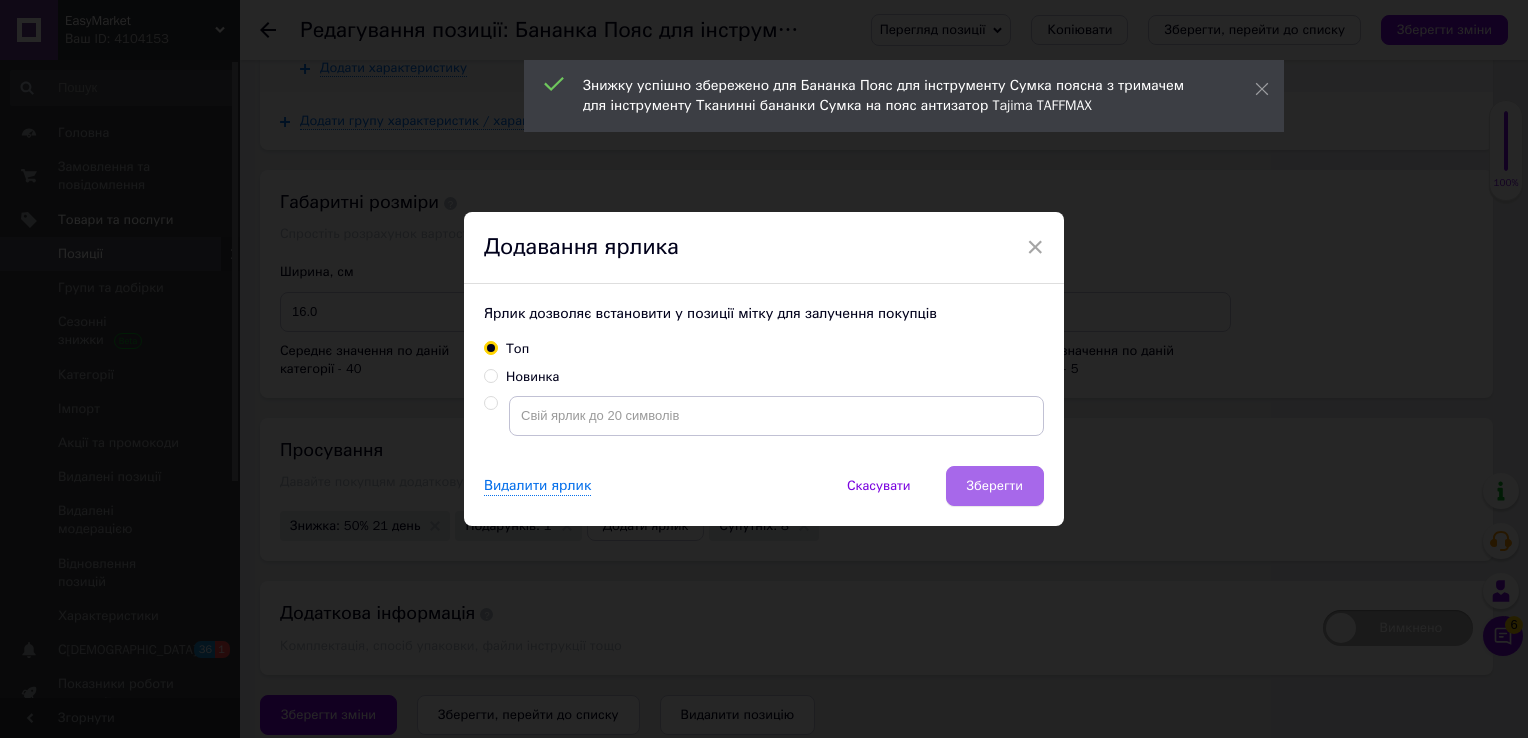 click on "Зберегти" at bounding box center [995, 486] 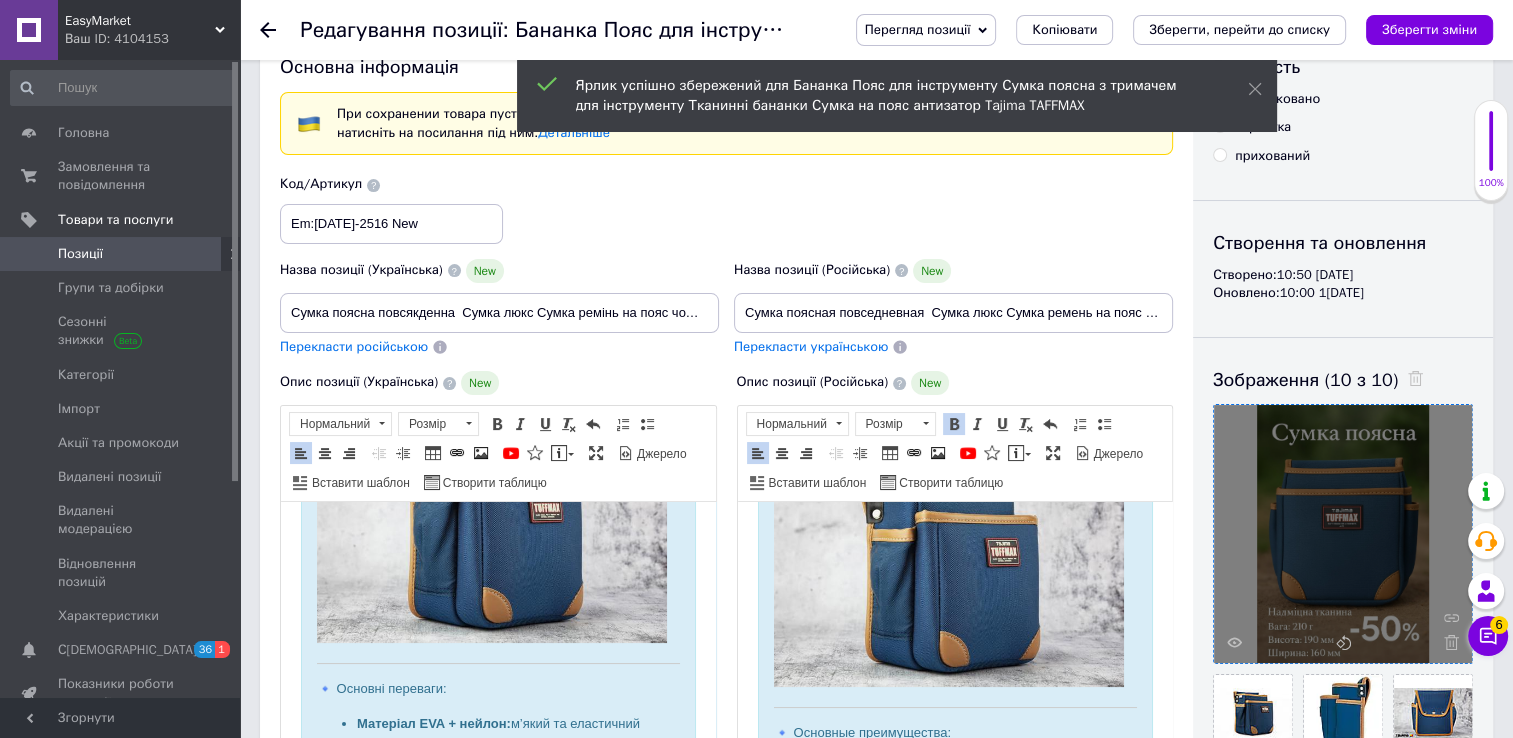 scroll, scrollTop: 0, scrollLeft: 0, axis: both 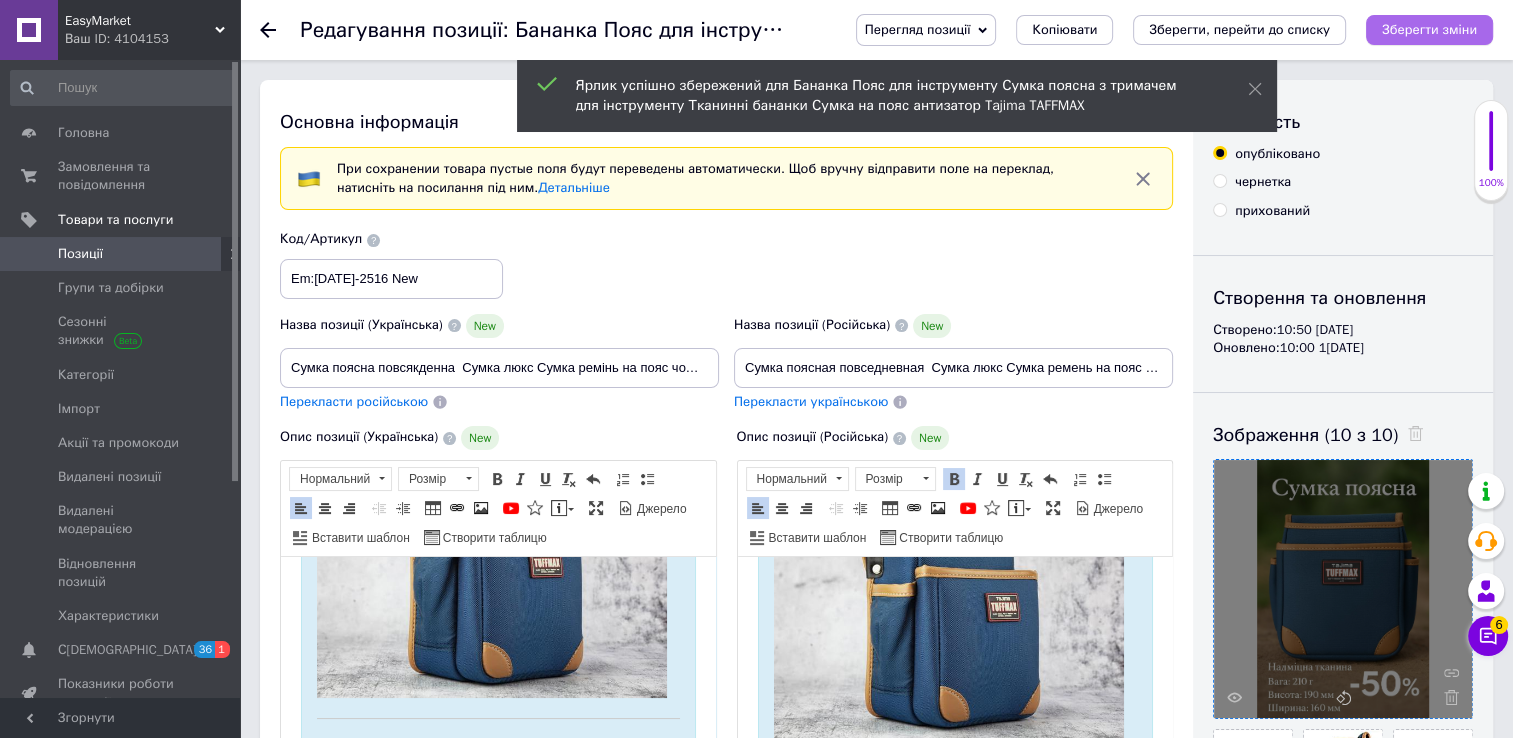 click on "Зберегти зміни" at bounding box center [1429, 29] 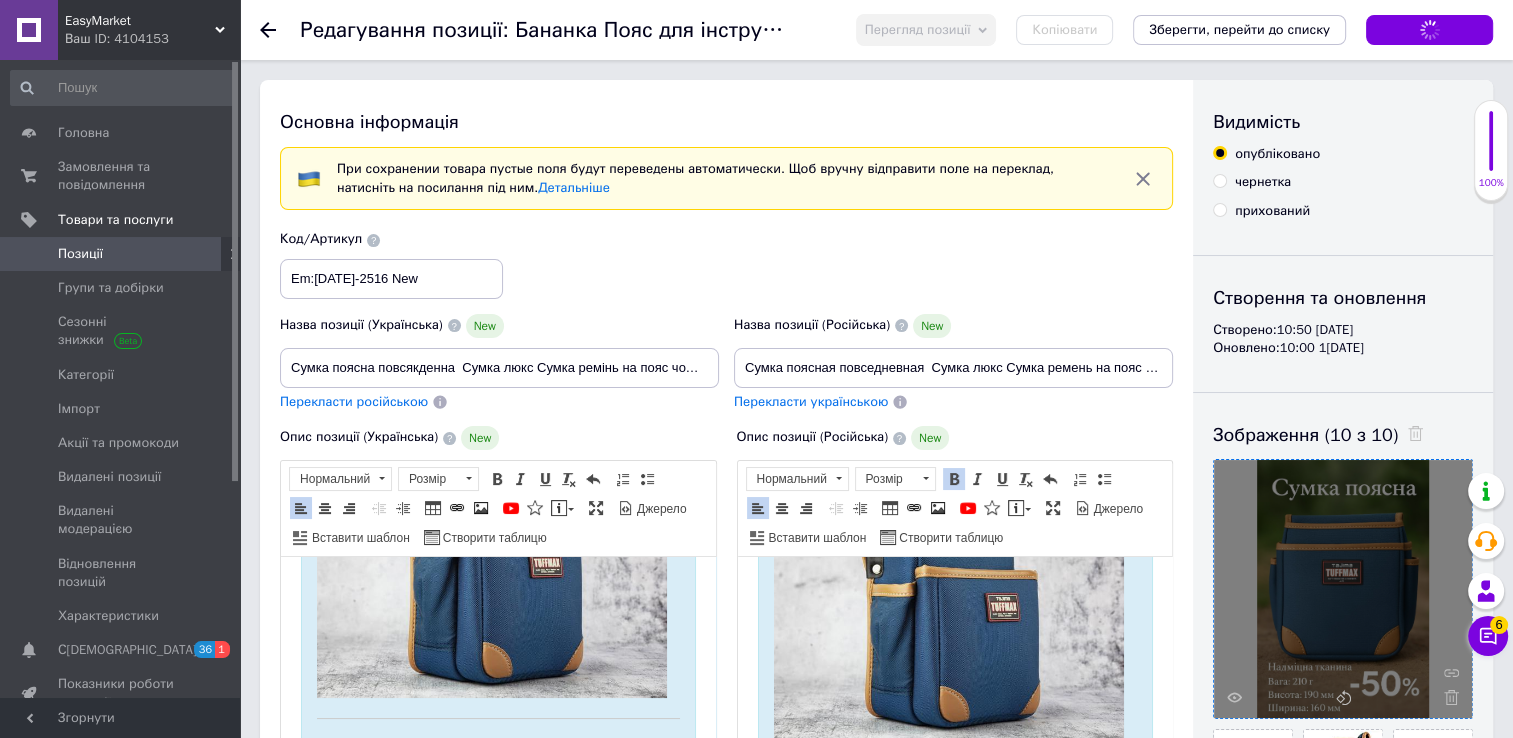 scroll, scrollTop: 489, scrollLeft: 0, axis: vertical 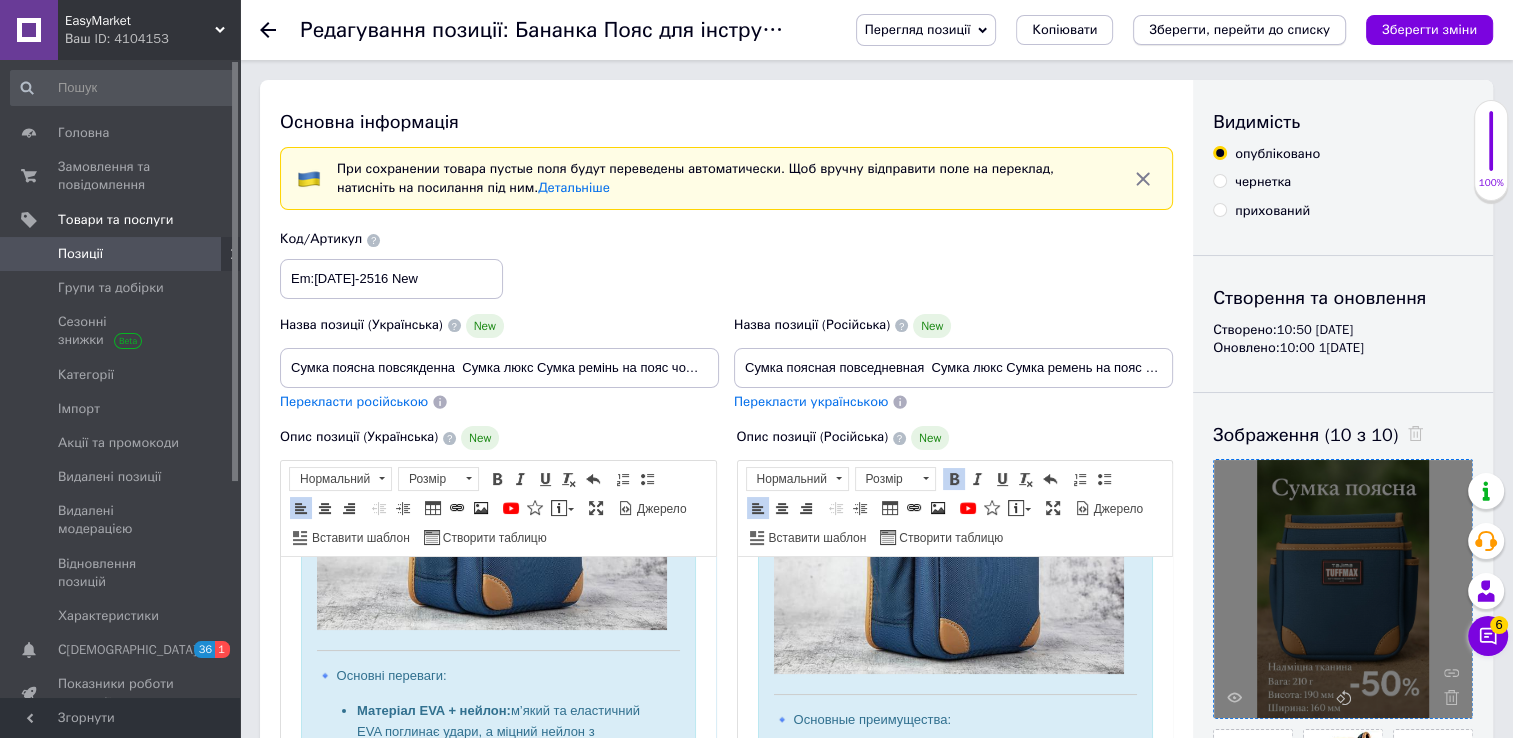 click on "Зберегти, перейти до списку" at bounding box center (1239, 29) 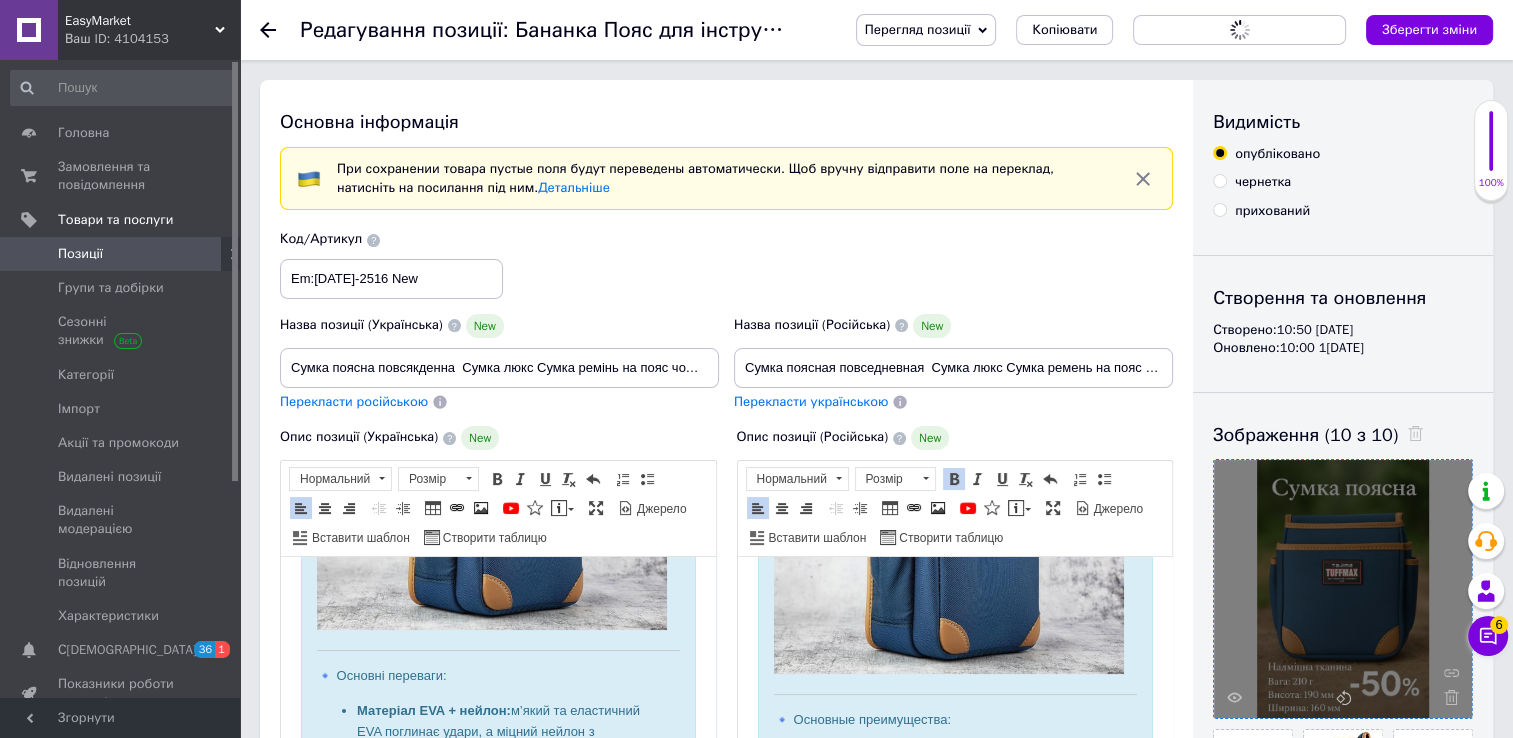 click on "Зберегти, перейти до списку" at bounding box center (1239, 30) 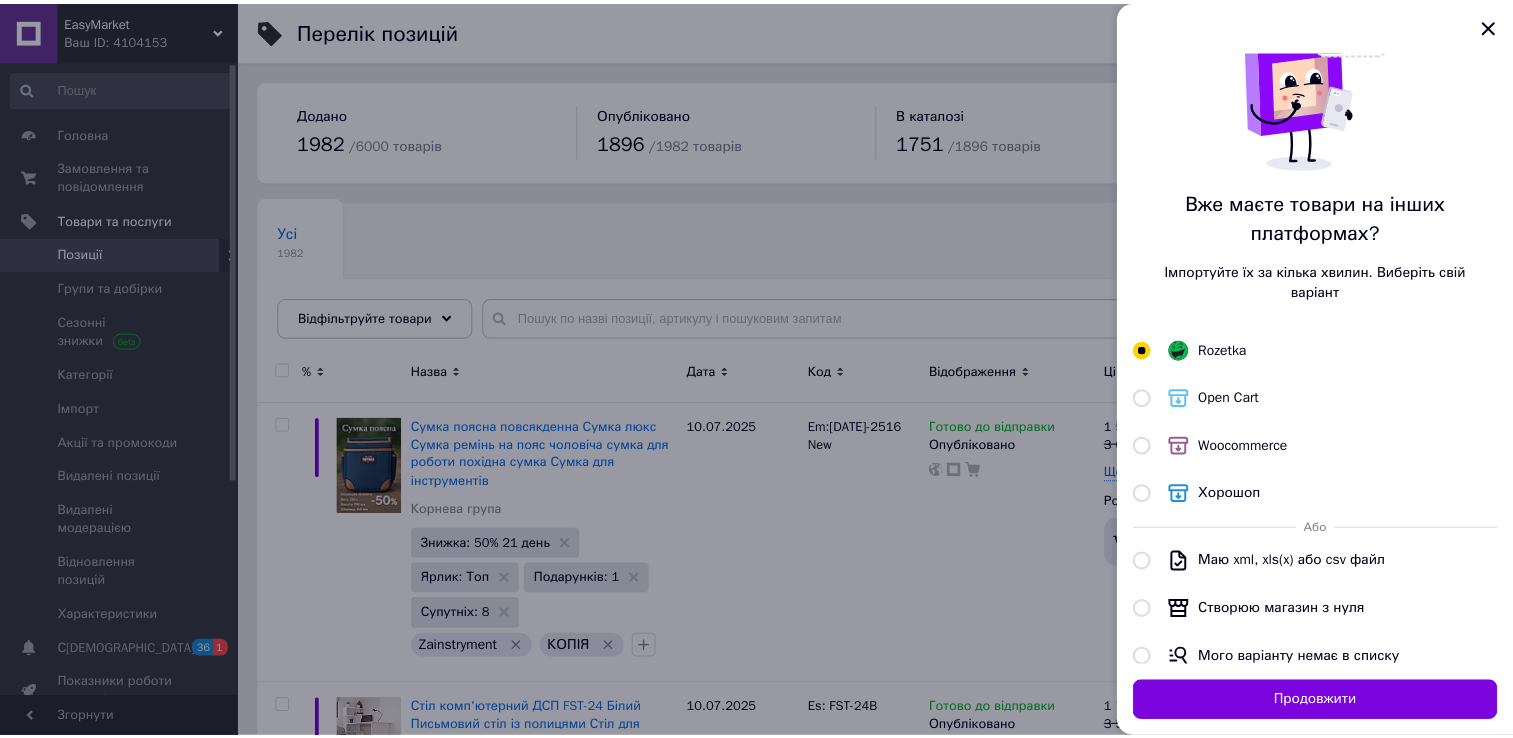 scroll, scrollTop: 100, scrollLeft: 0, axis: vertical 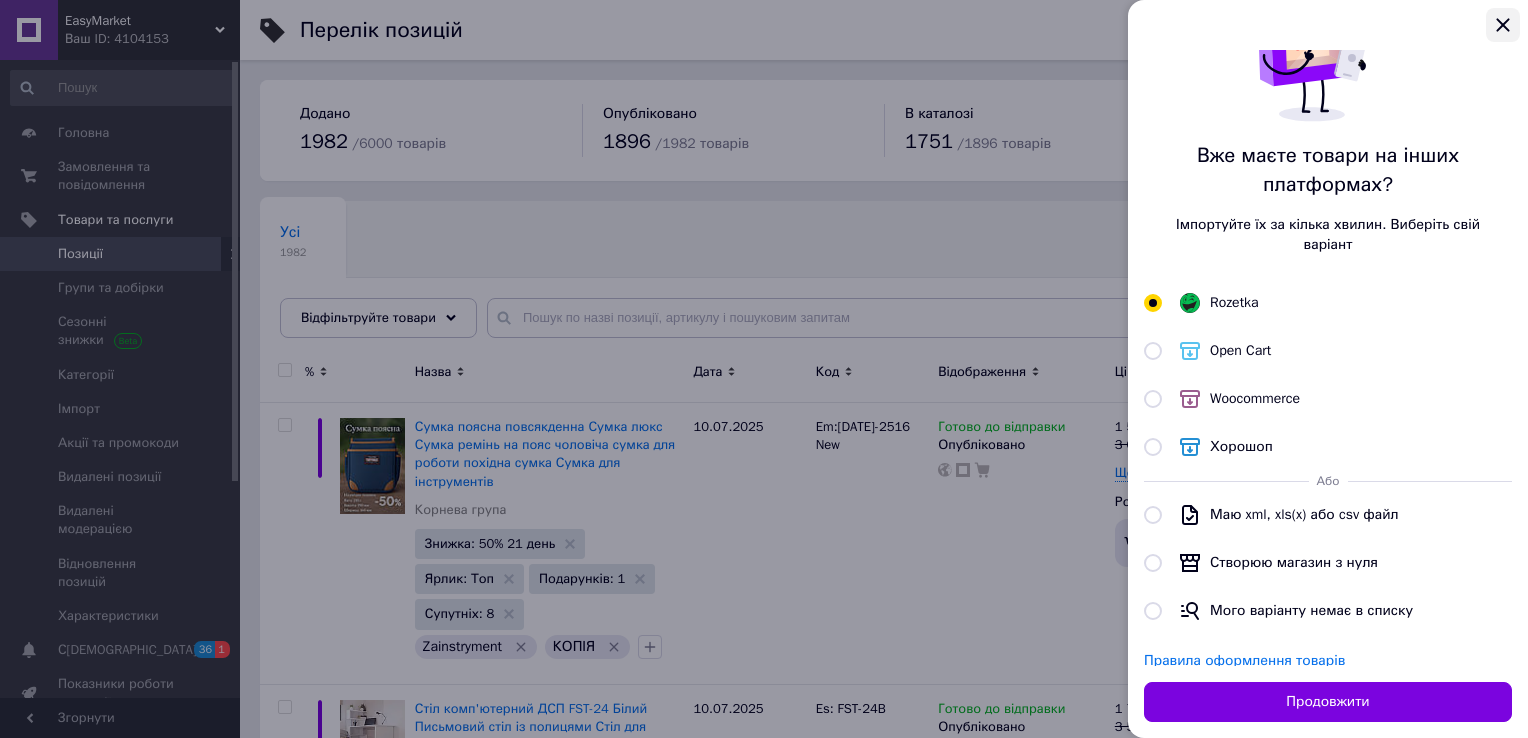 click 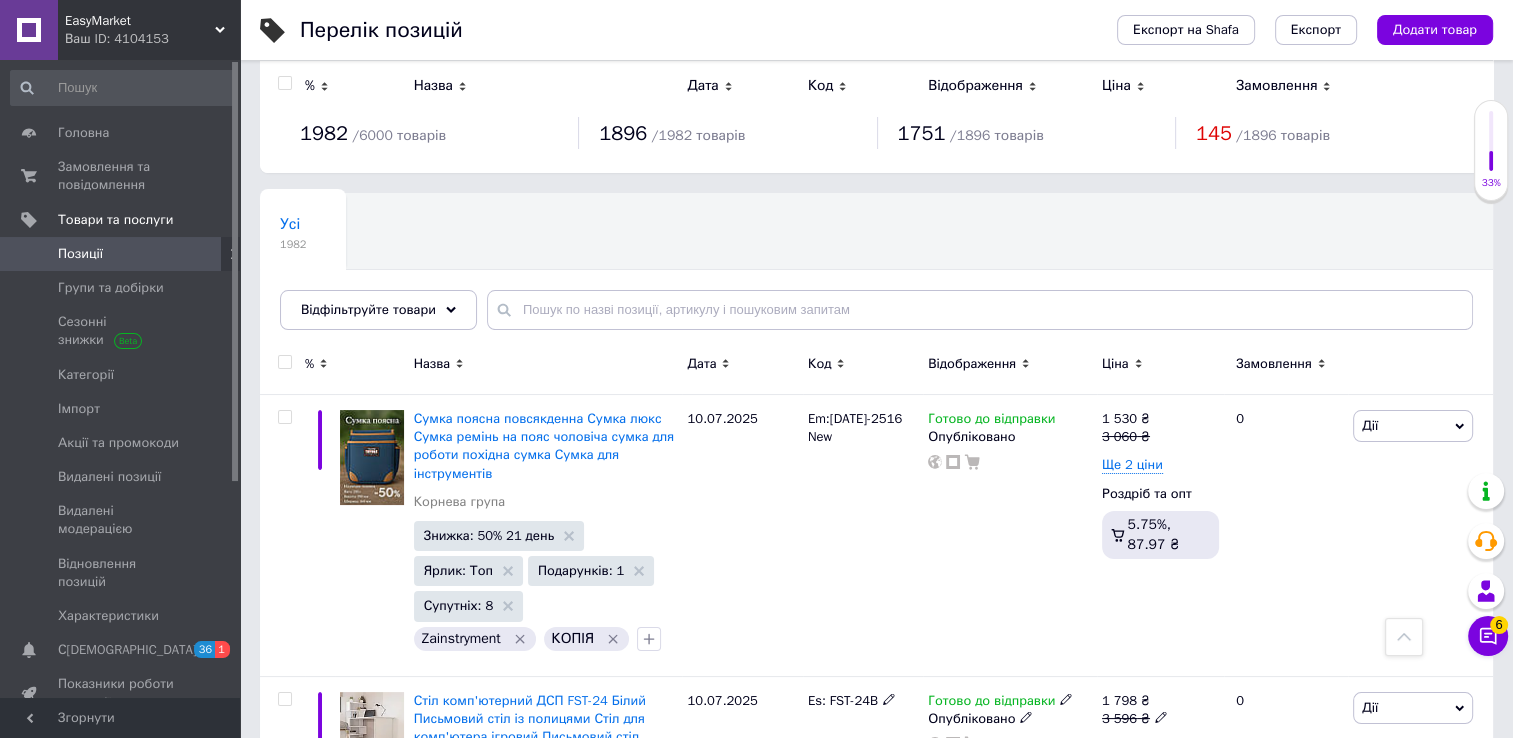 scroll, scrollTop: 0, scrollLeft: 0, axis: both 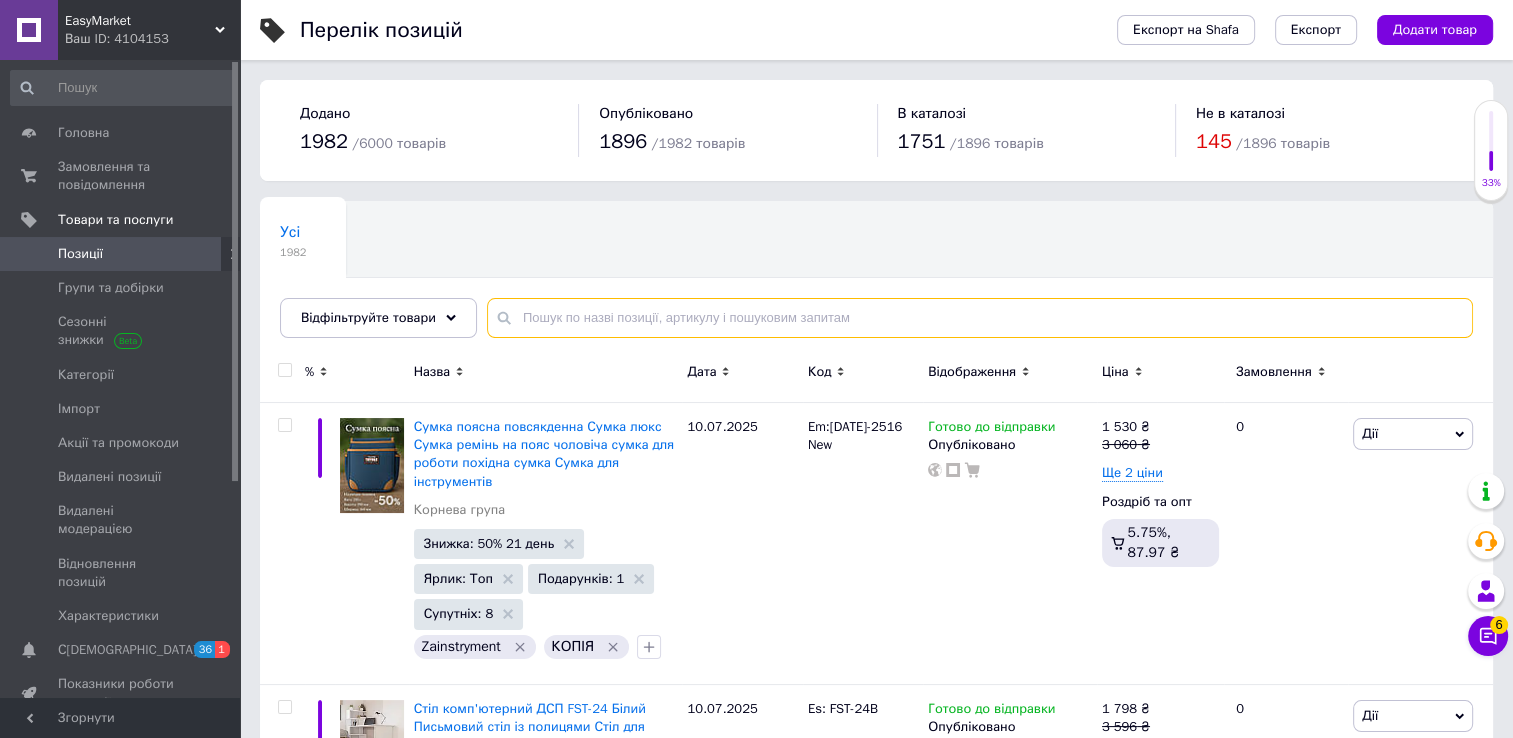 click at bounding box center (980, 318) 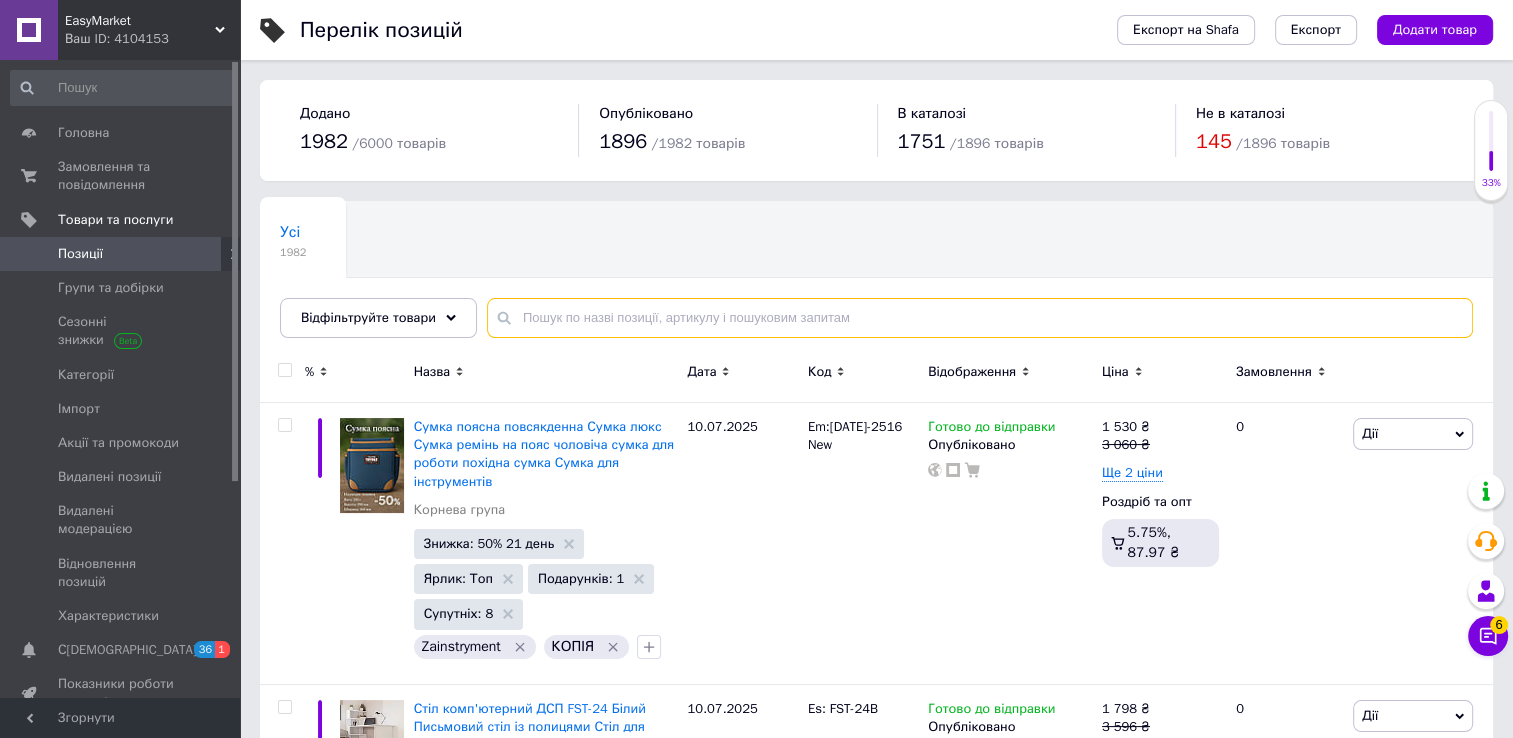 paste on "[DATE]-2516" 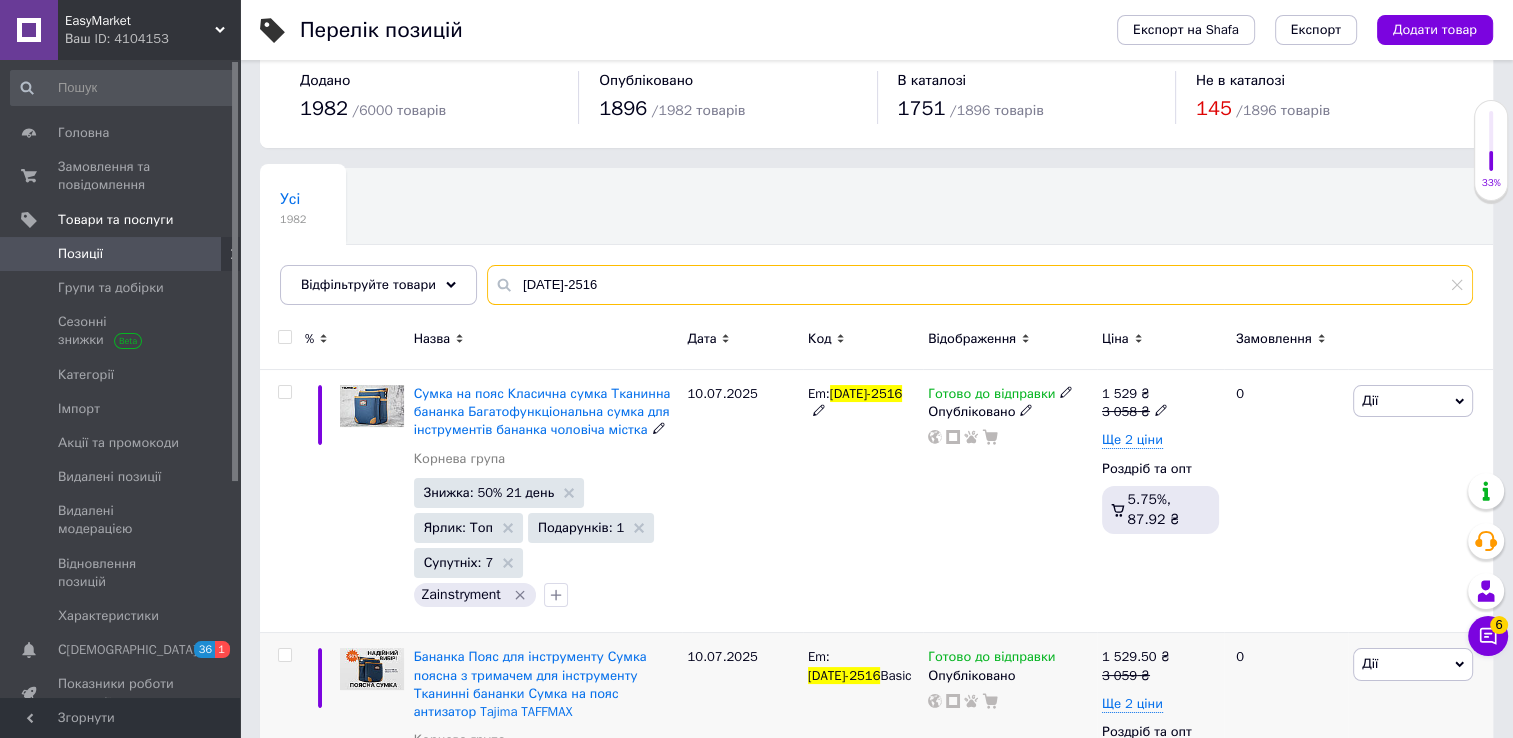 scroll, scrollTop: 31, scrollLeft: 0, axis: vertical 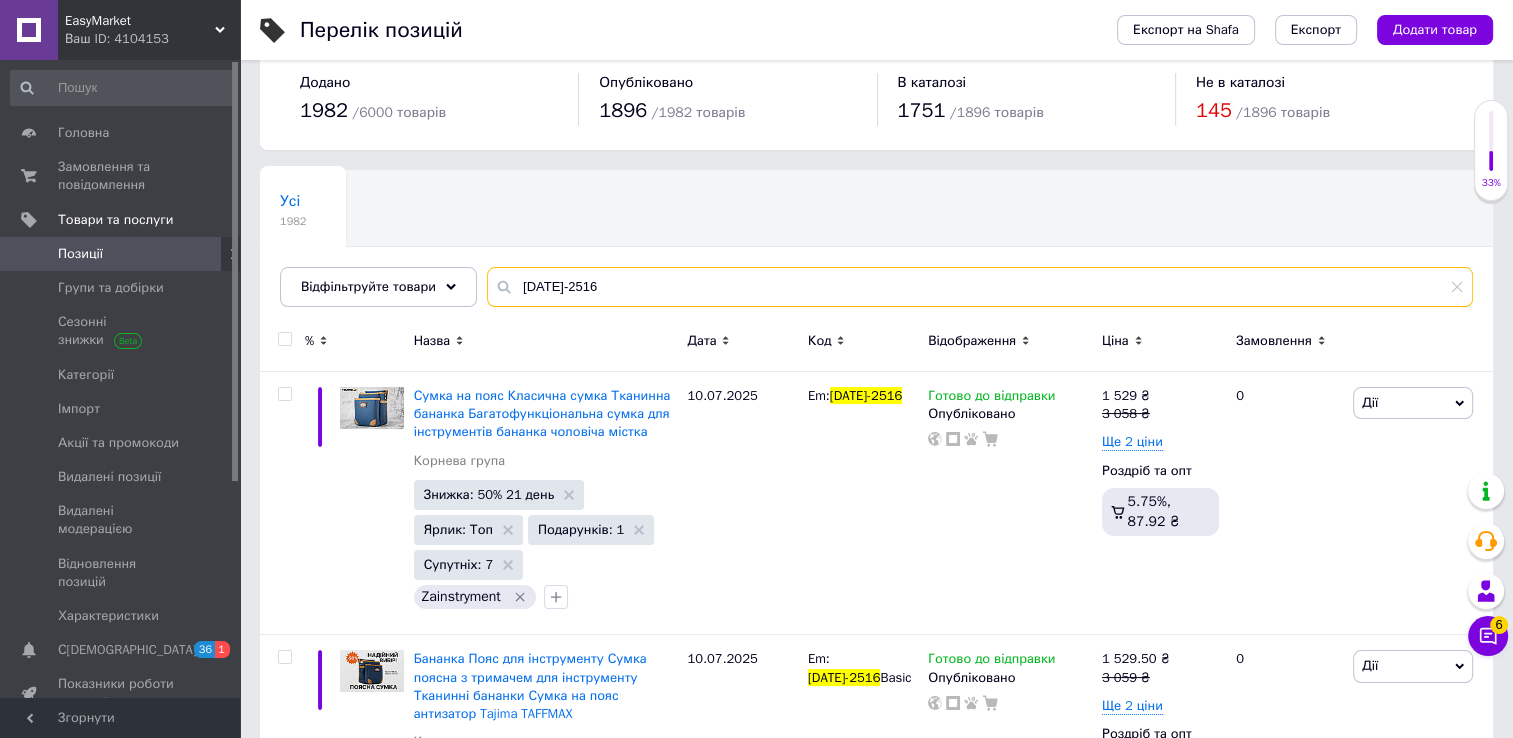 type on "[DATE]-2516" 